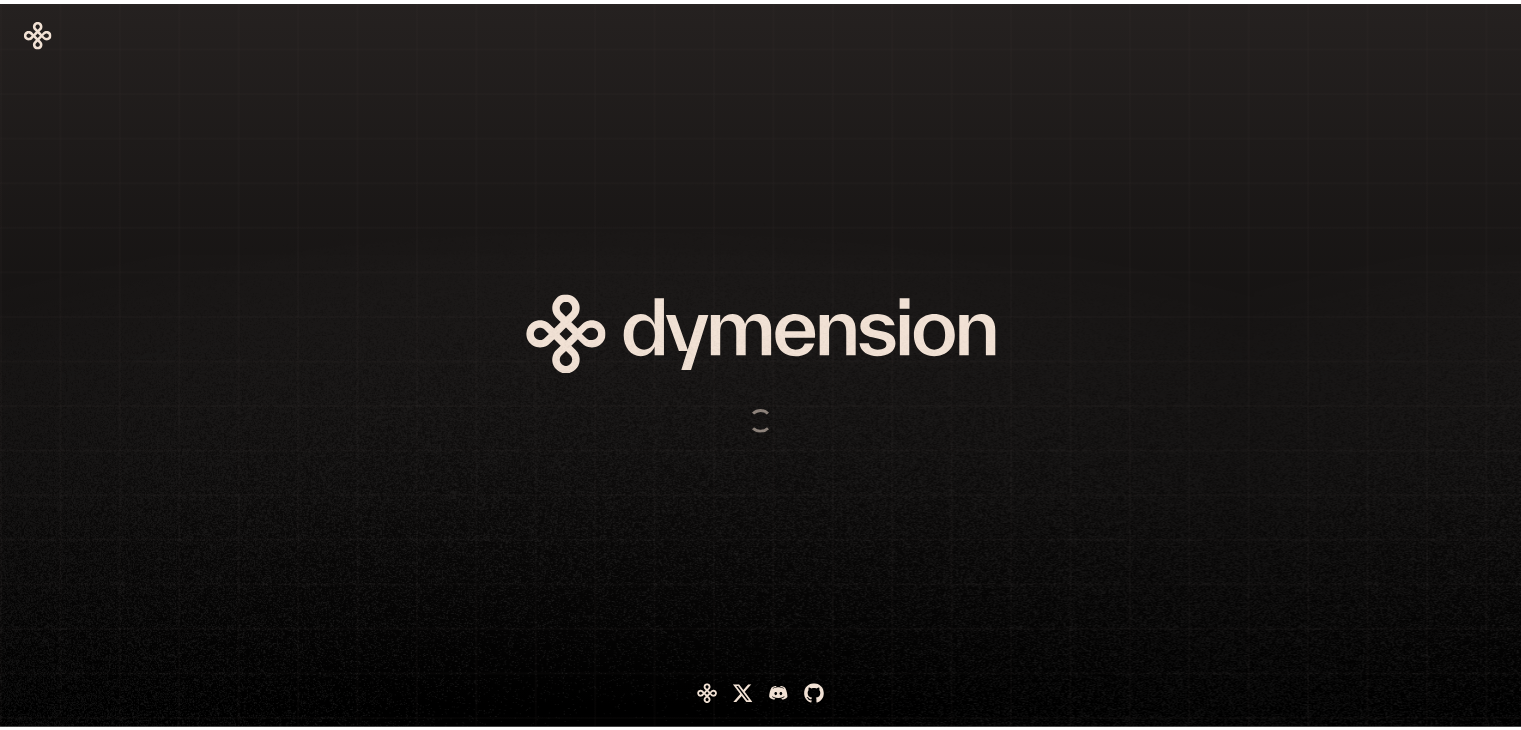 scroll, scrollTop: 37, scrollLeft: 0, axis: vertical 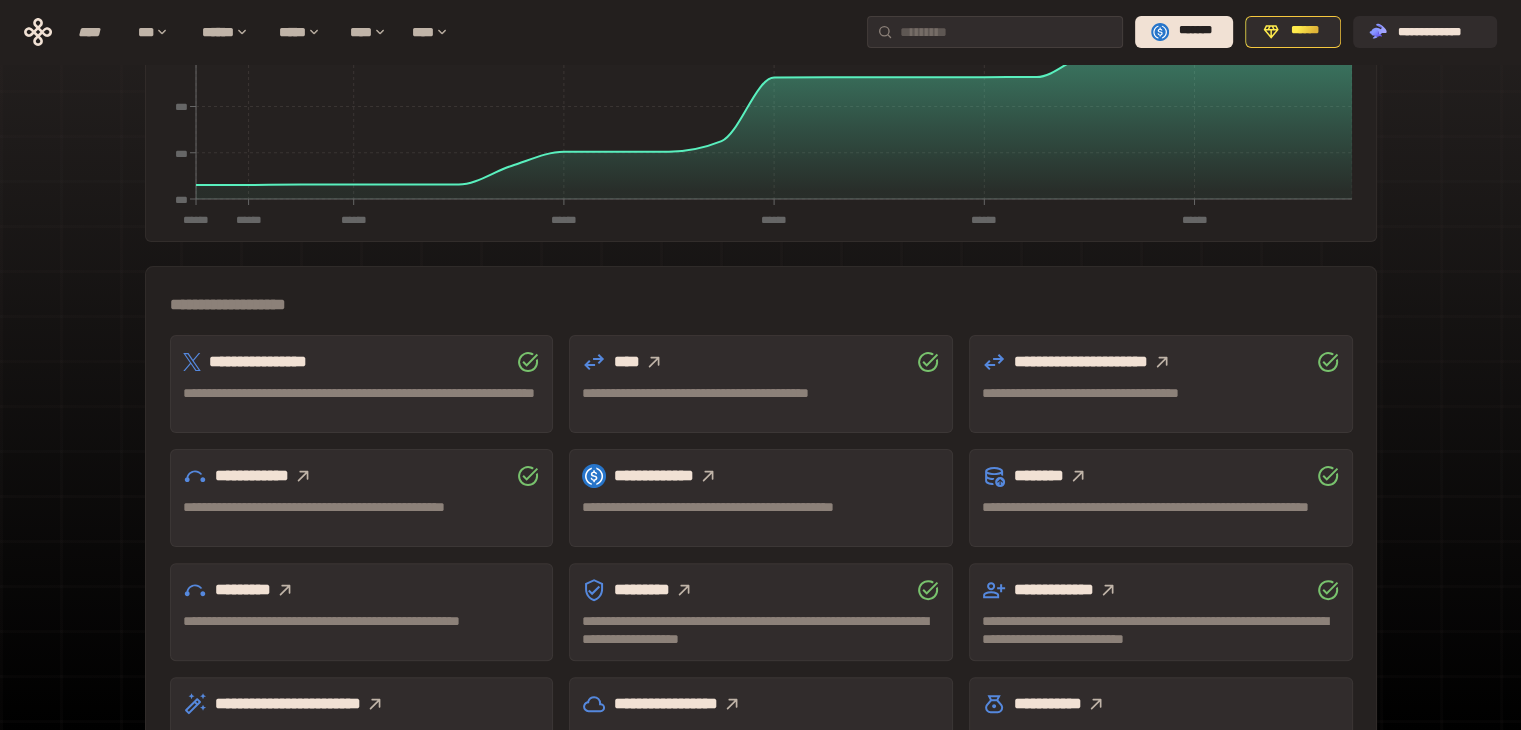 click at bounding box center [708, 476] 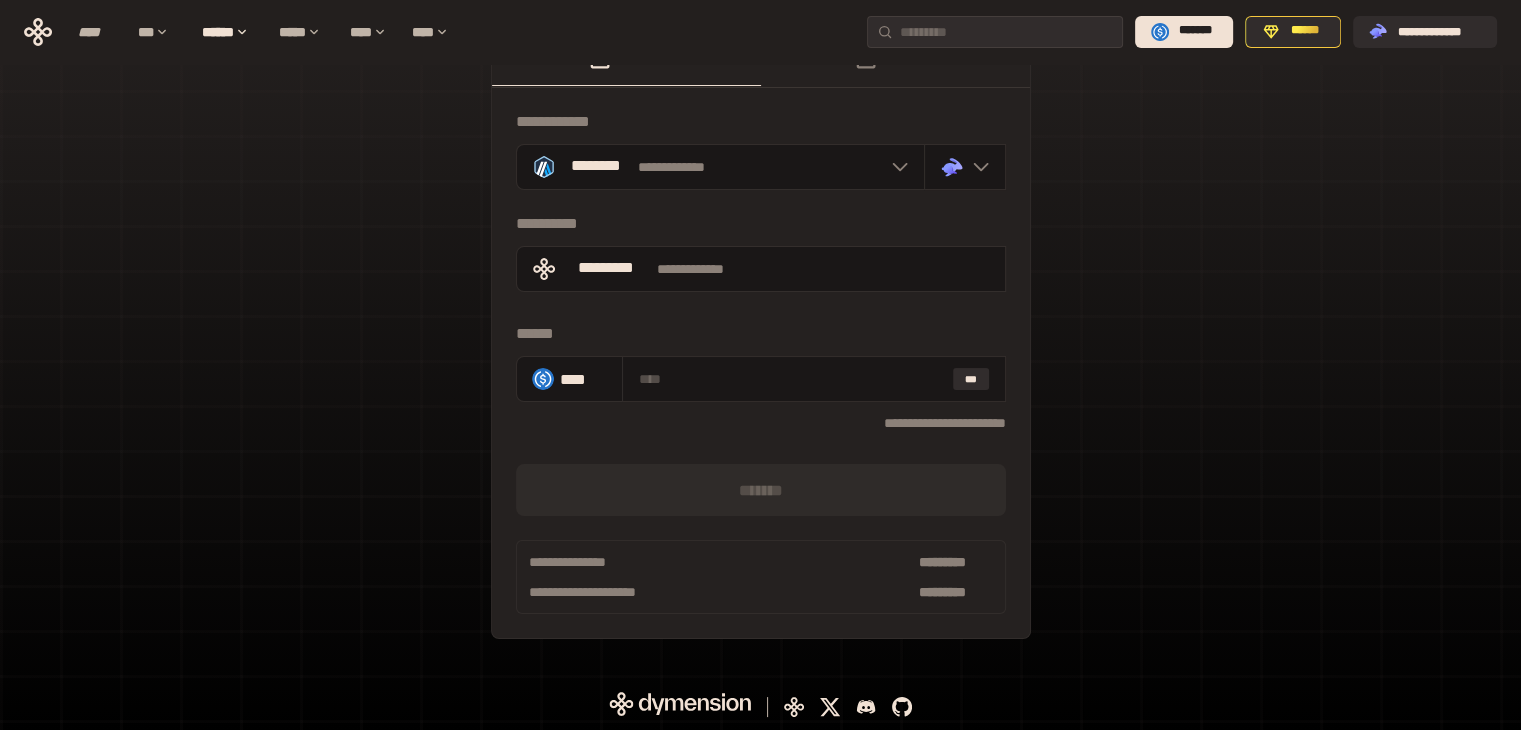 scroll, scrollTop: 0, scrollLeft: 0, axis: both 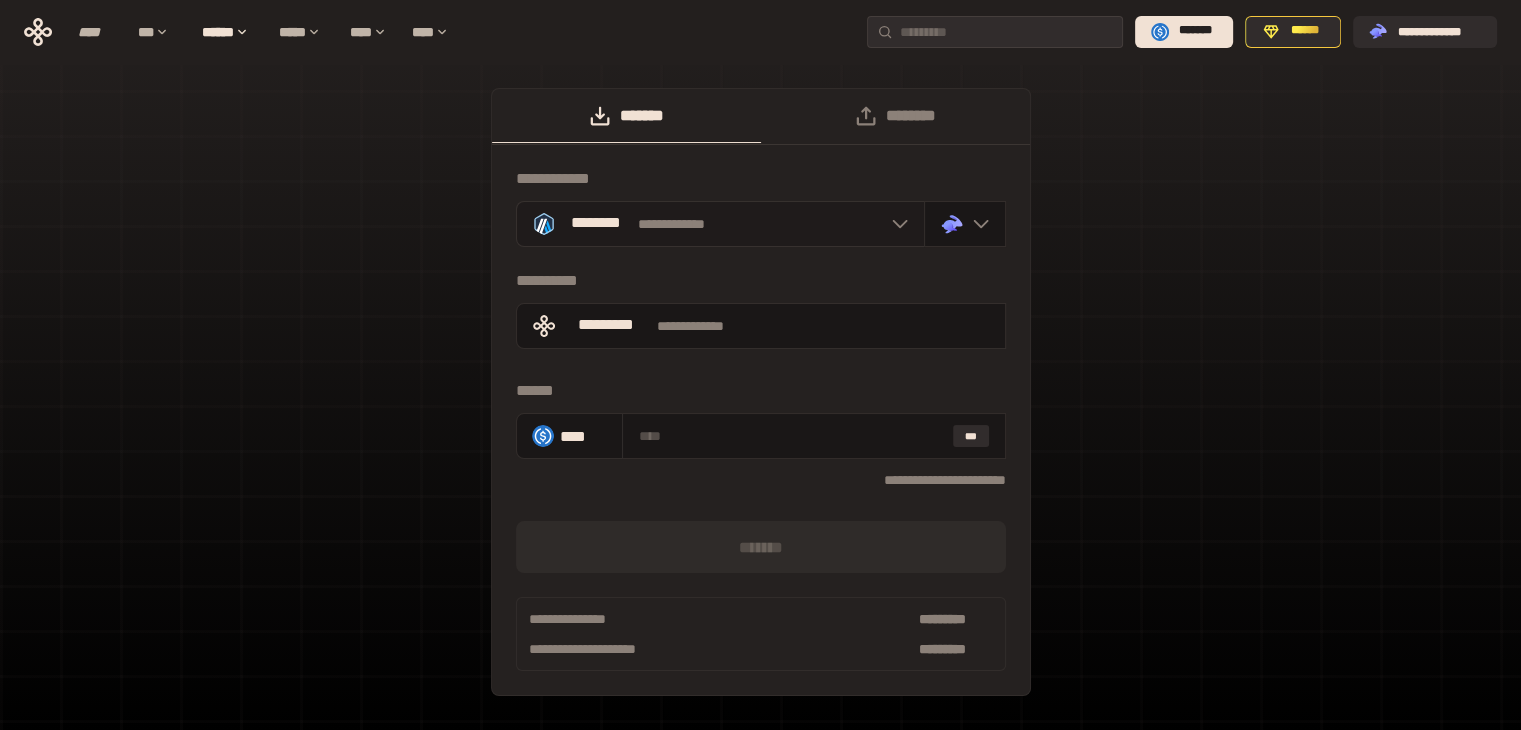 click 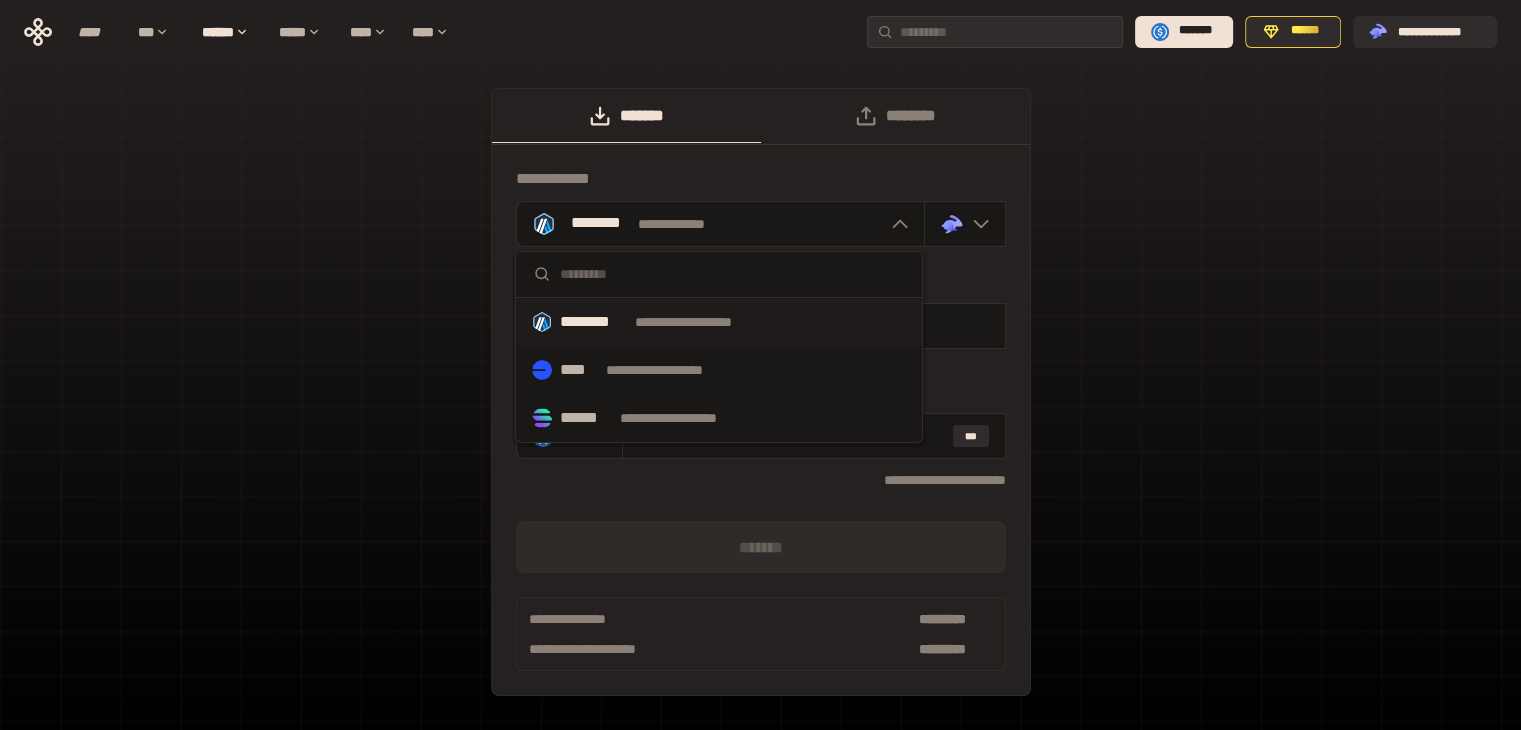 click on "**********" at bounding box center [761, 392] 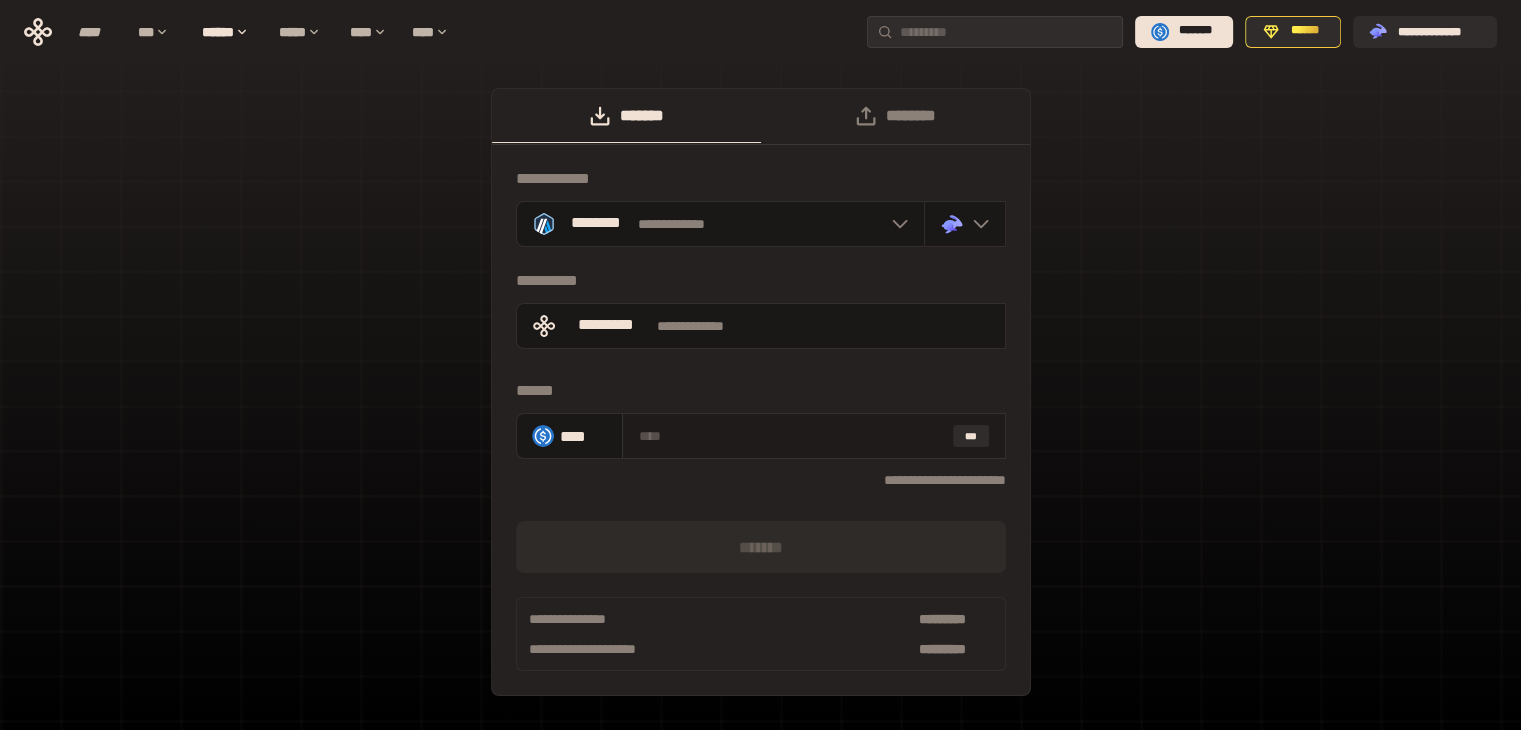 click at bounding box center (792, 436) 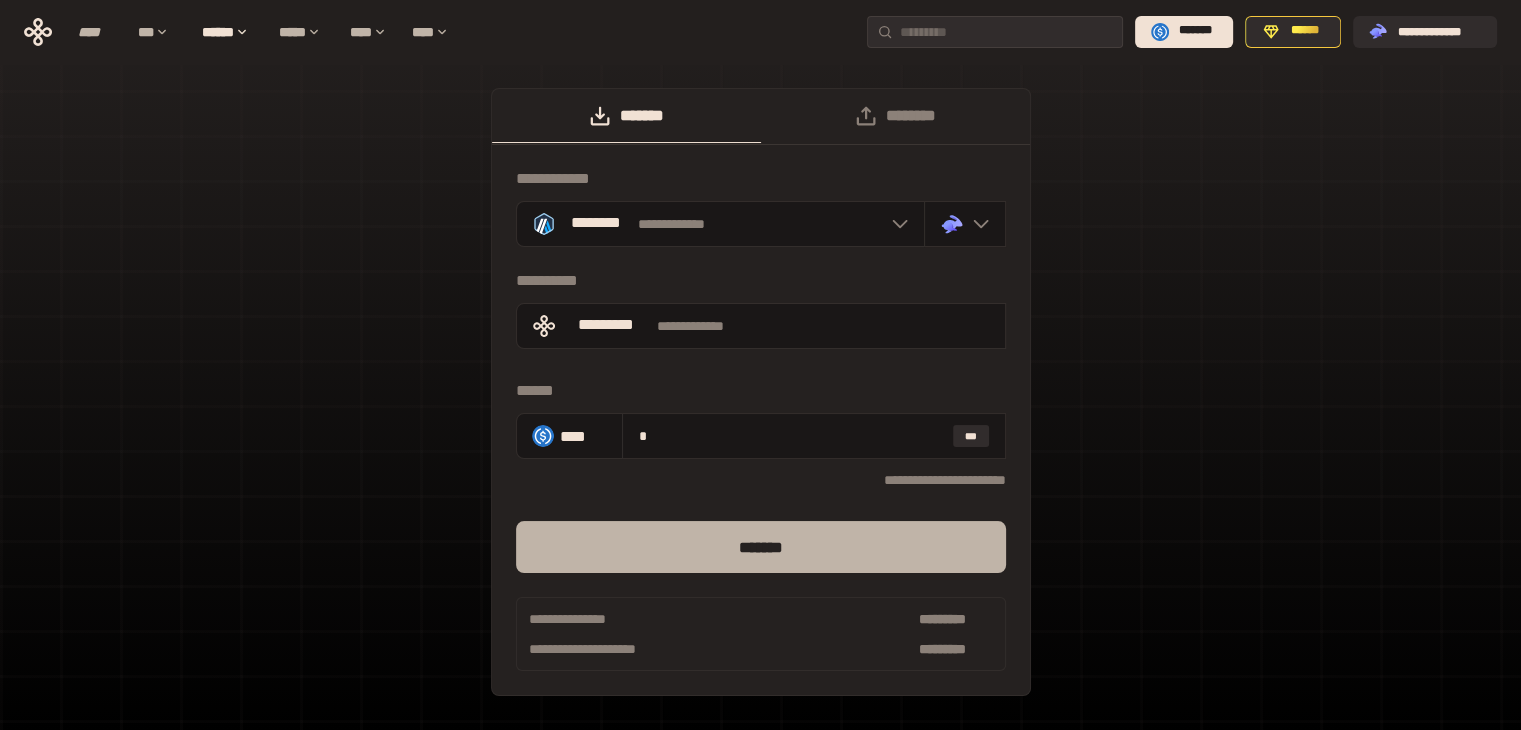 type on "*" 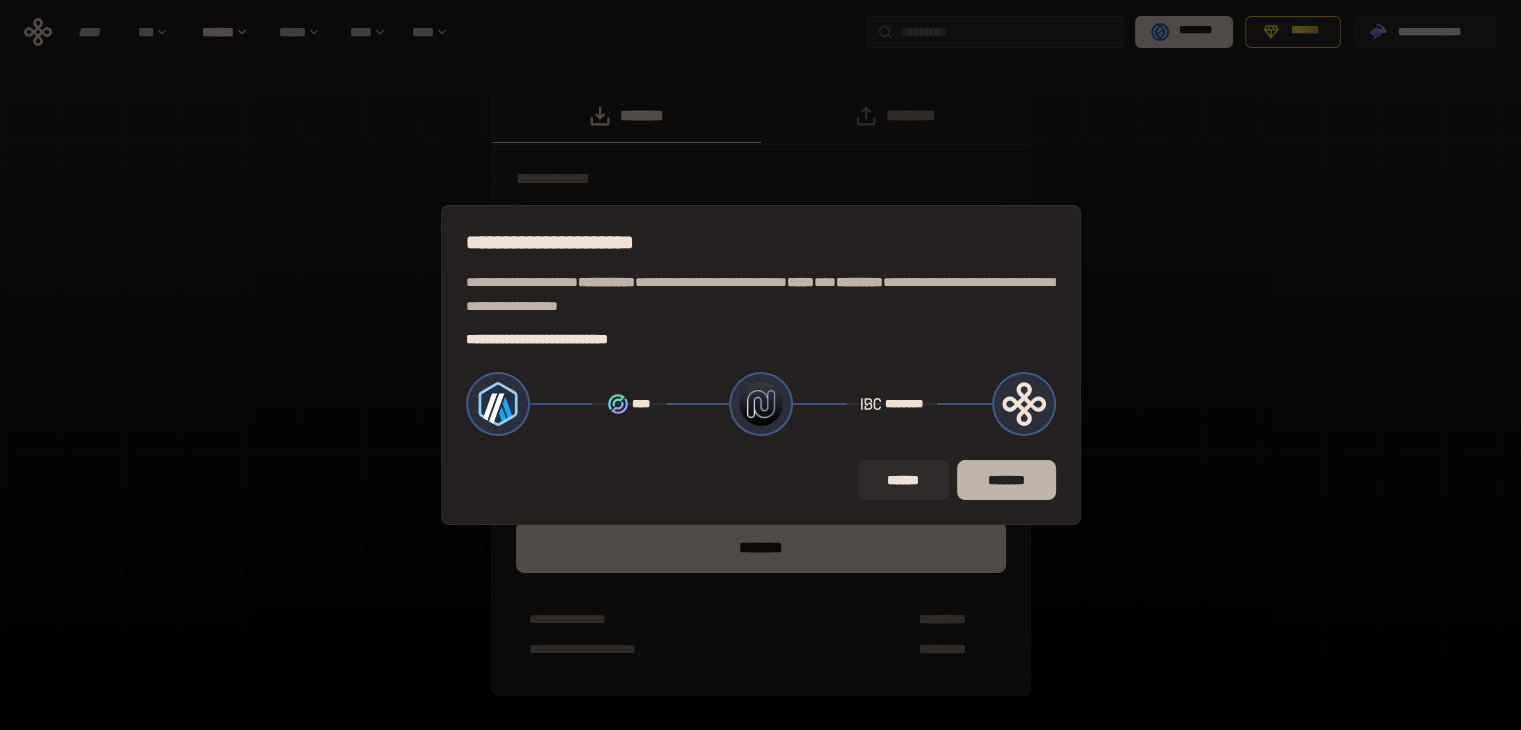 click on "*******" at bounding box center [1006, 480] 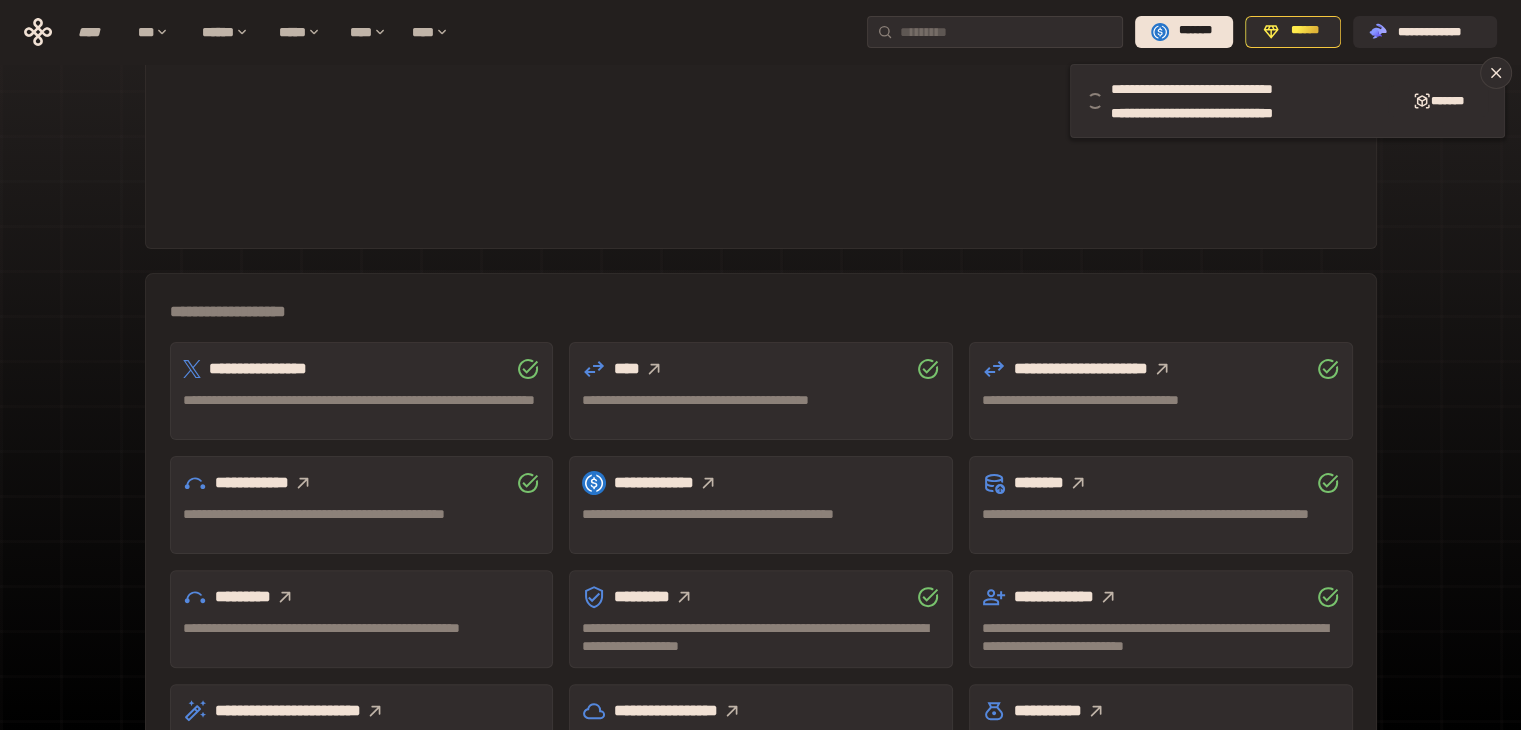 scroll, scrollTop: 400, scrollLeft: 0, axis: vertical 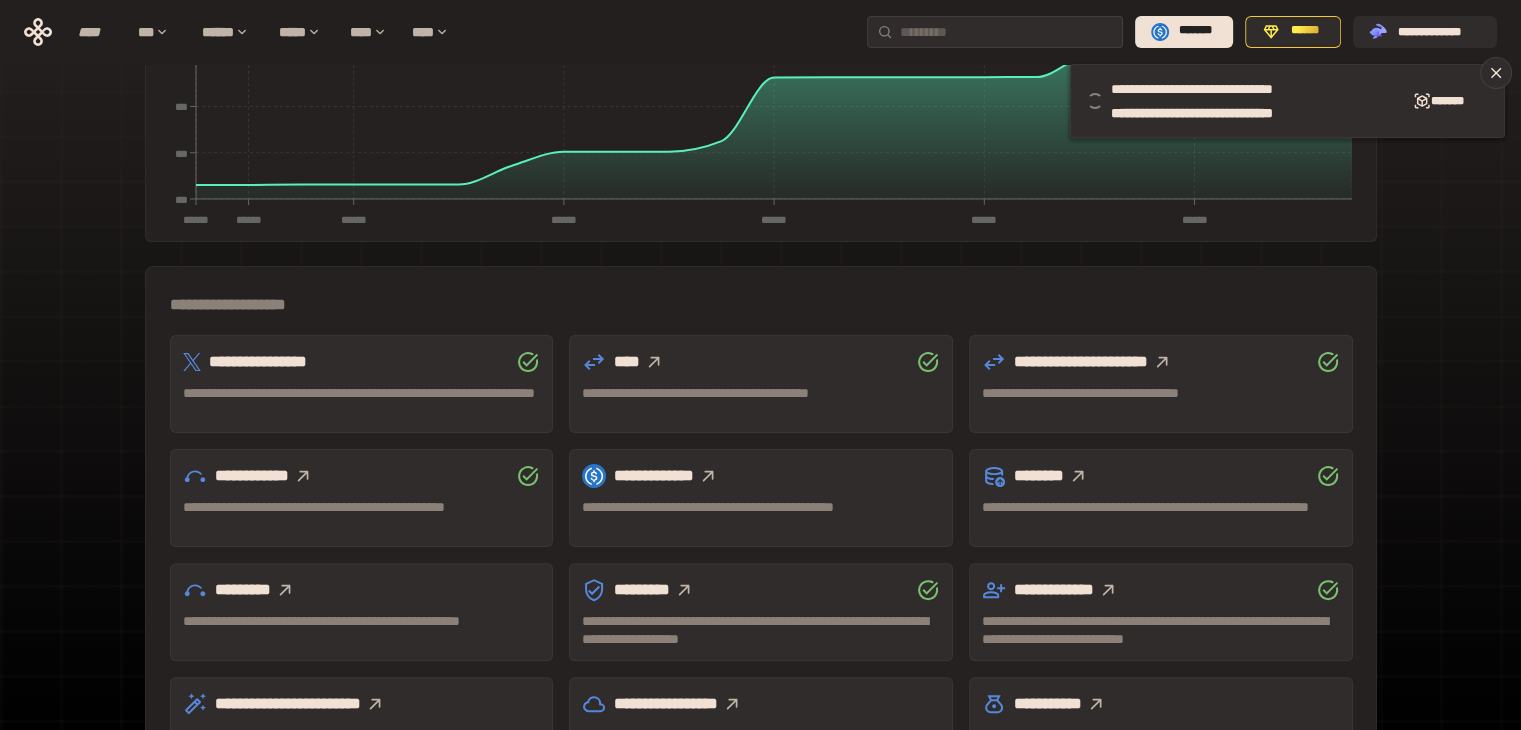 click 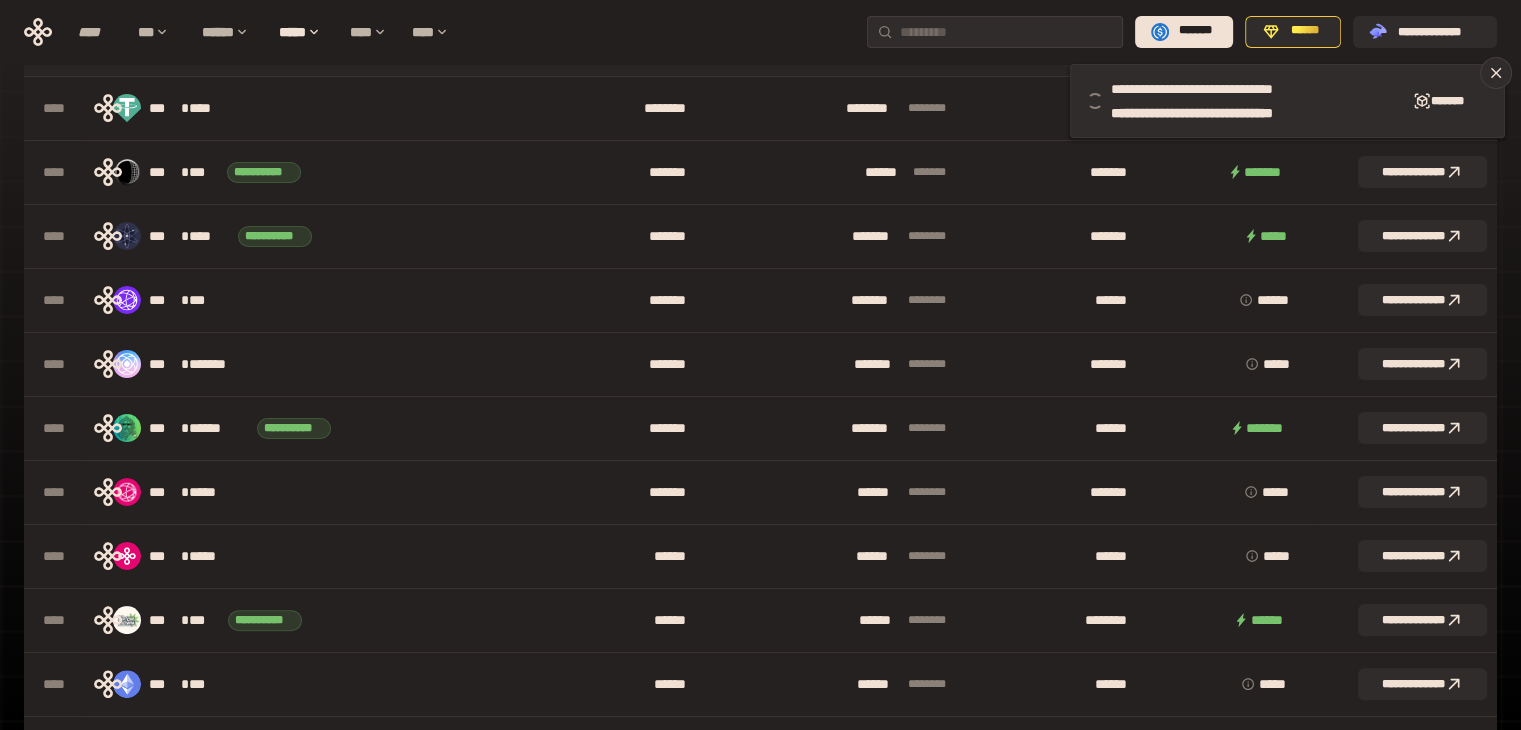 scroll, scrollTop: 0, scrollLeft: 0, axis: both 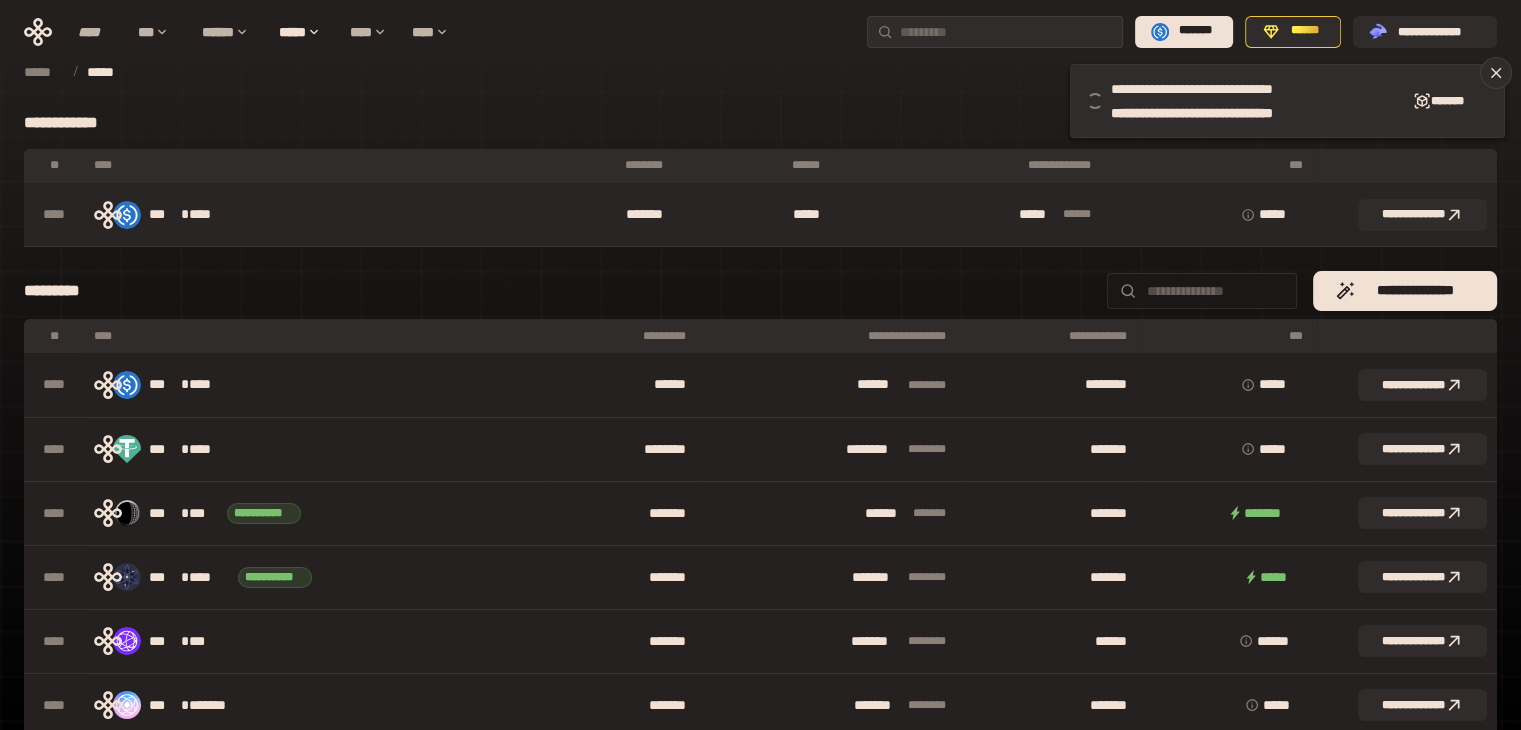 click on "*****" at bounding box center (755, 215) 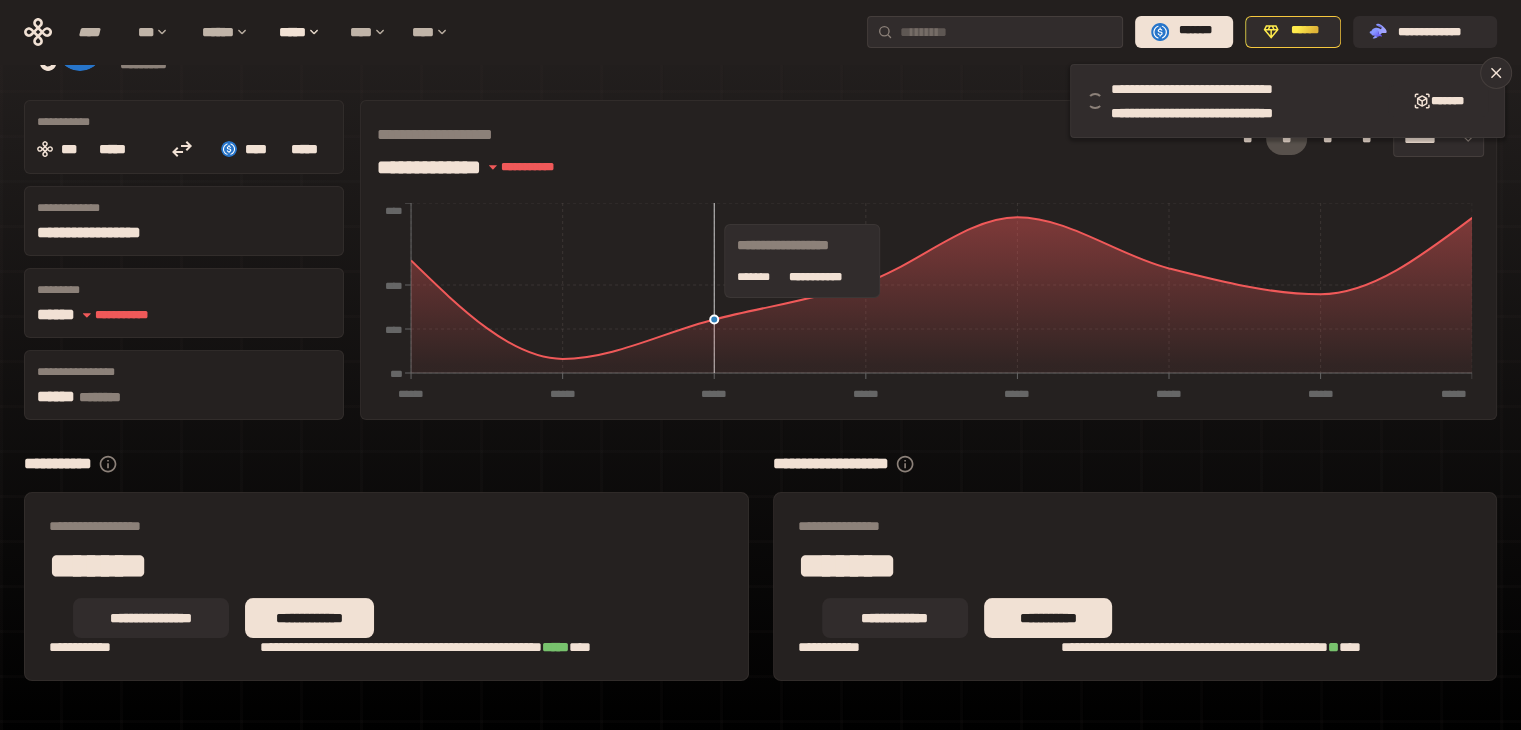 scroll, scrollTop: 88, scrollLeft: 0, axis: vertical 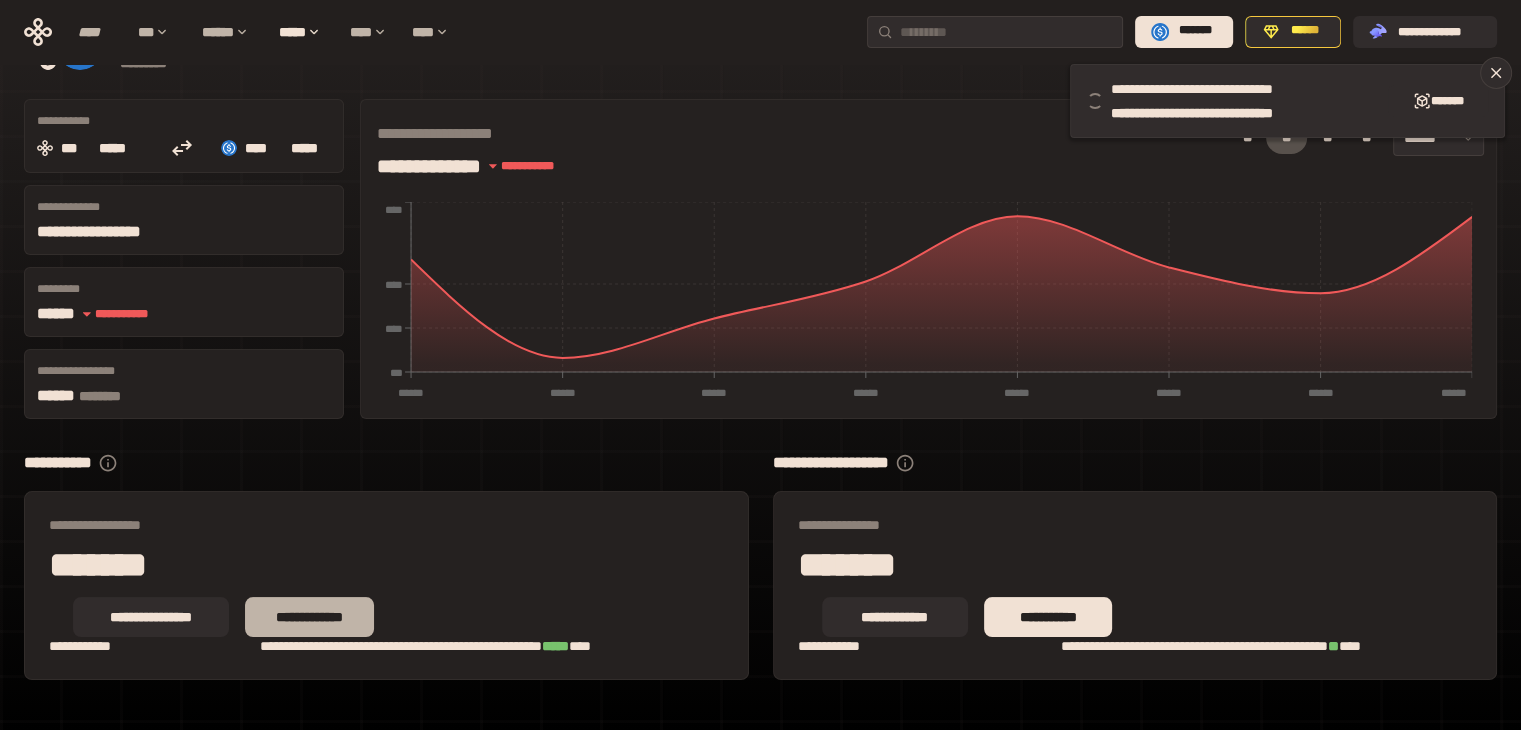 click on "**********" at bounding box center (309, 617) 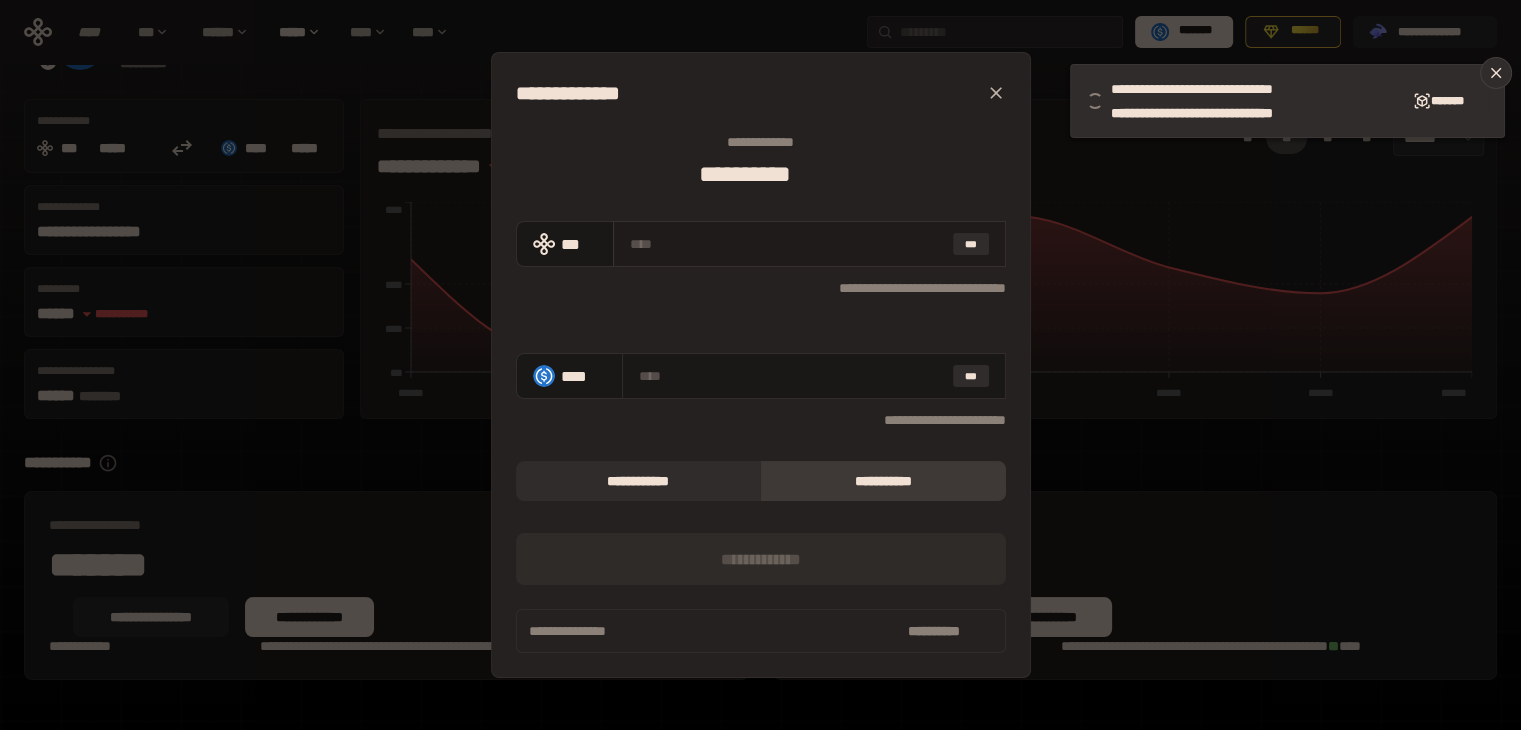 click at bounding box center (787, 244) 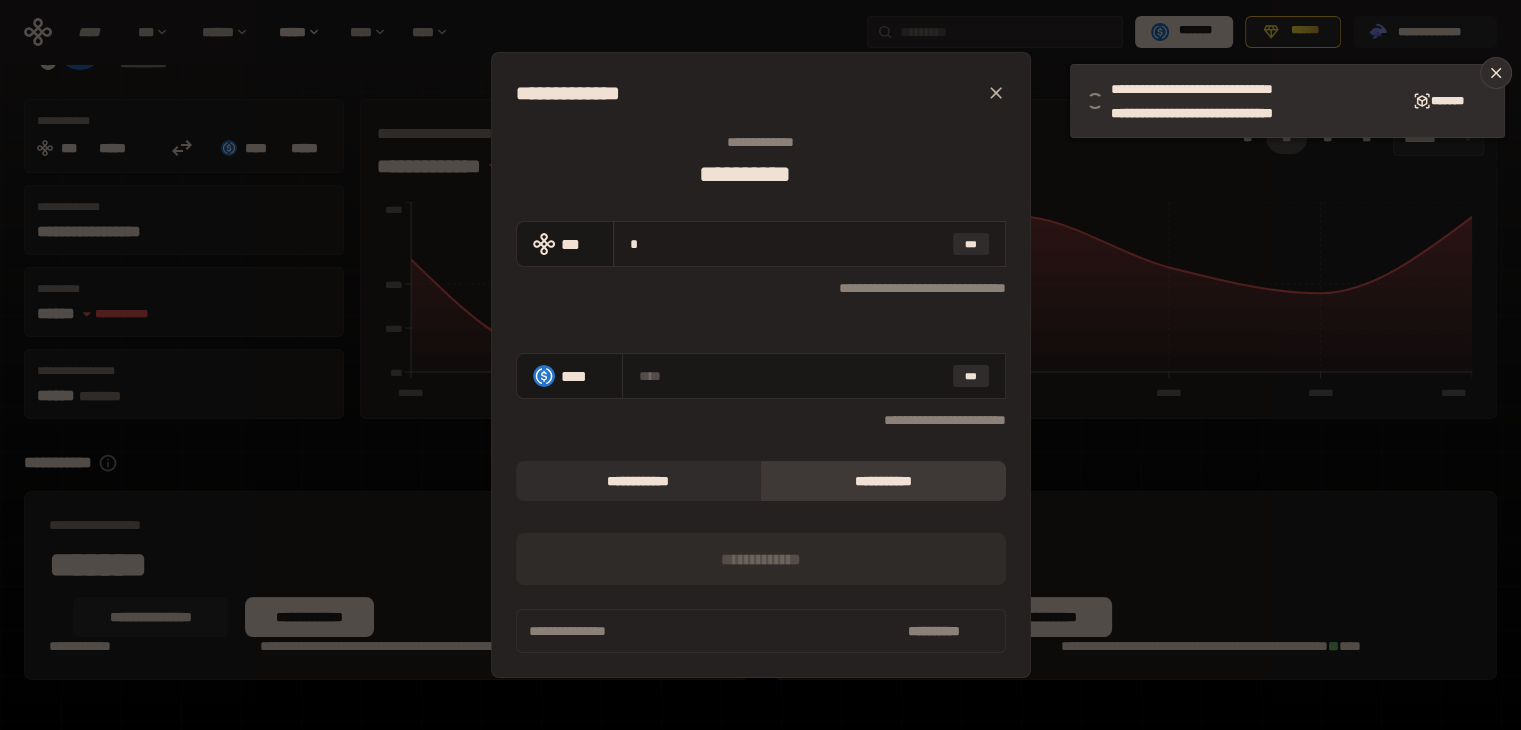 type on "**********" 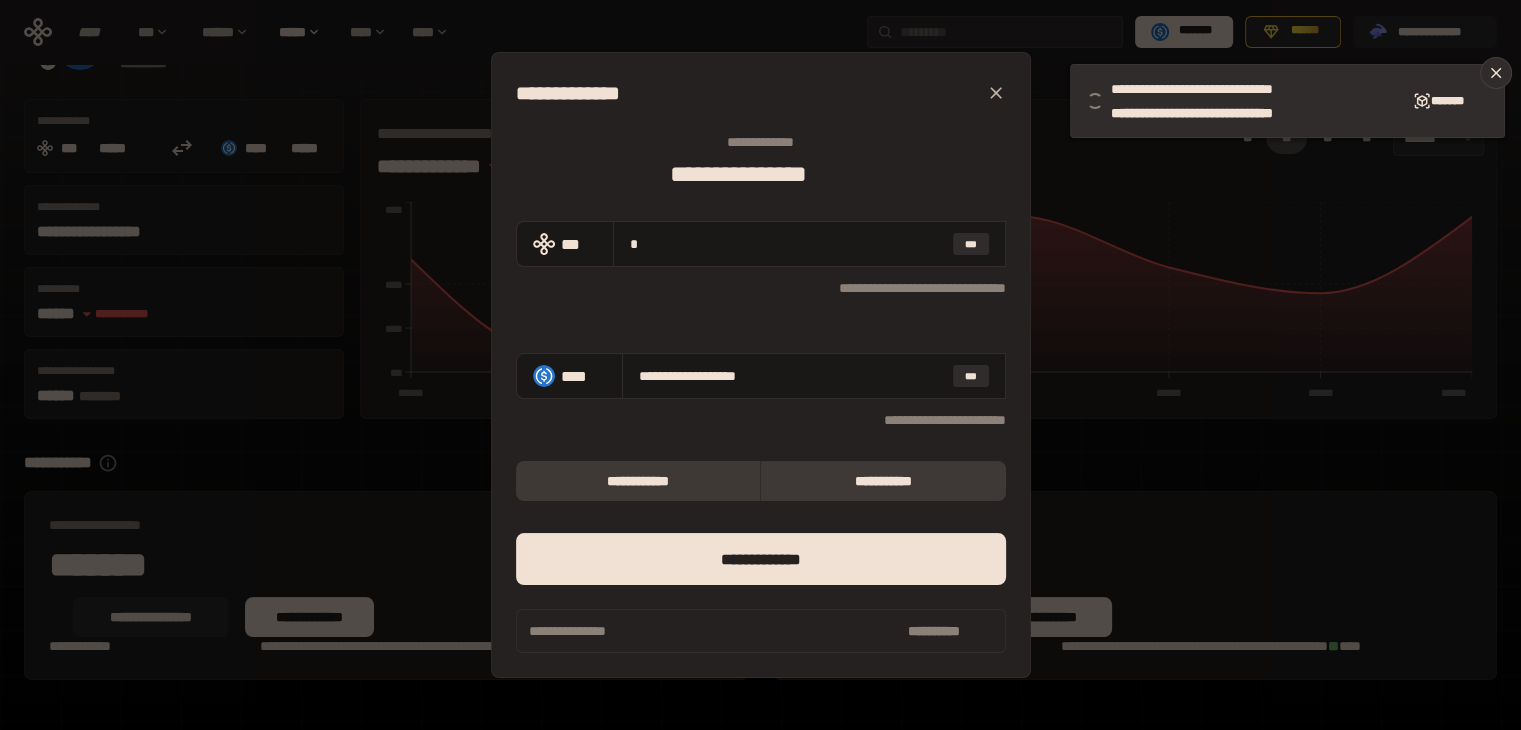 type on "*" 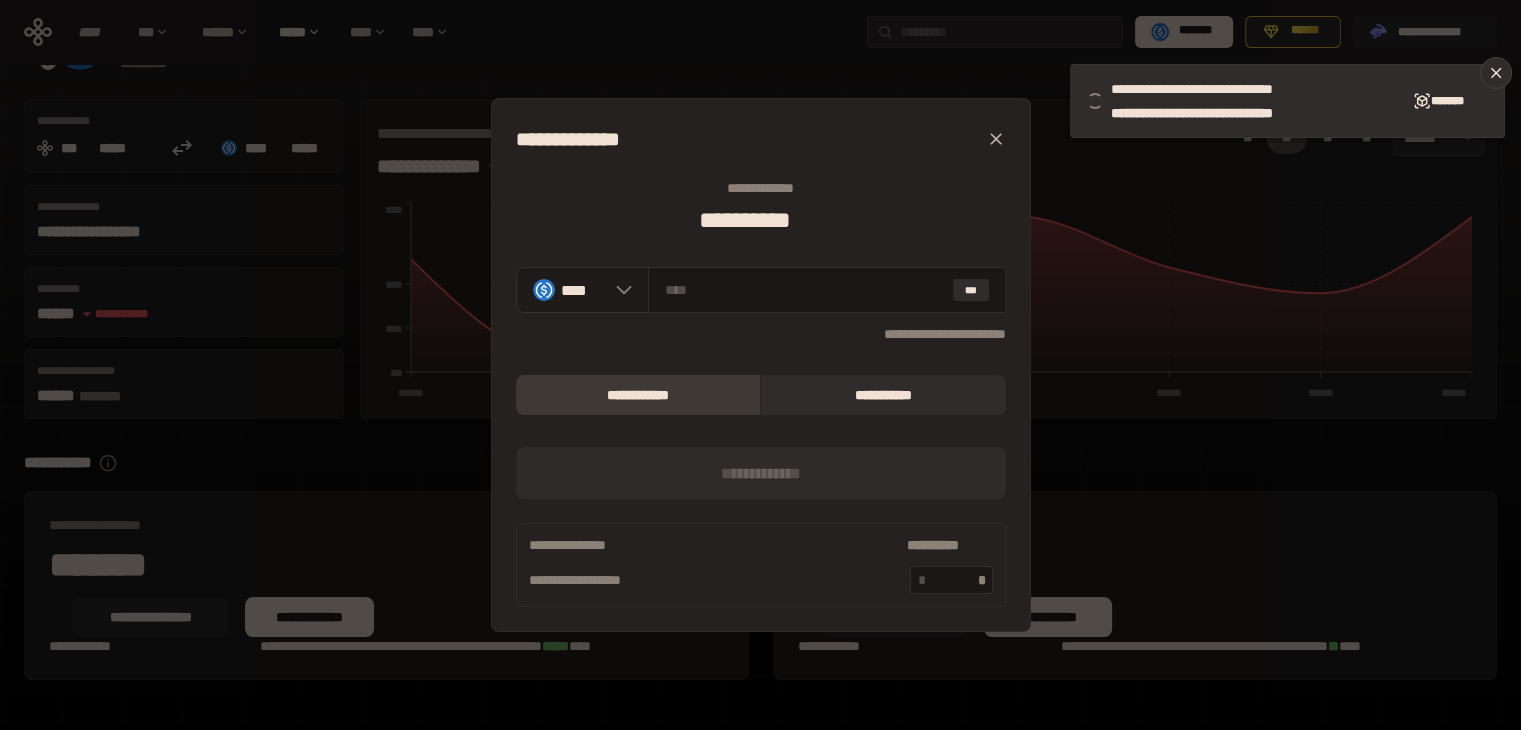 click 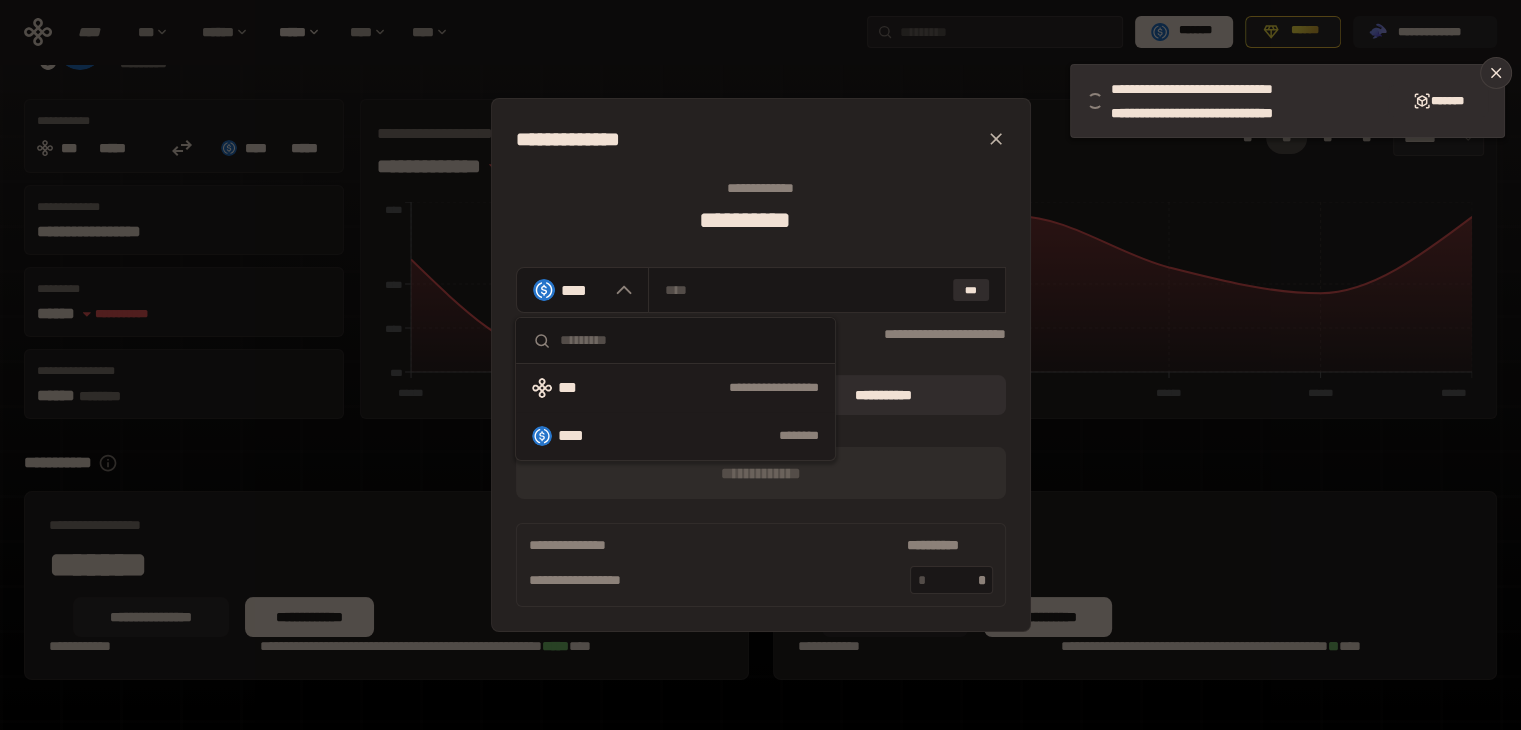 click on "**********" at bounding box center (675, 388) 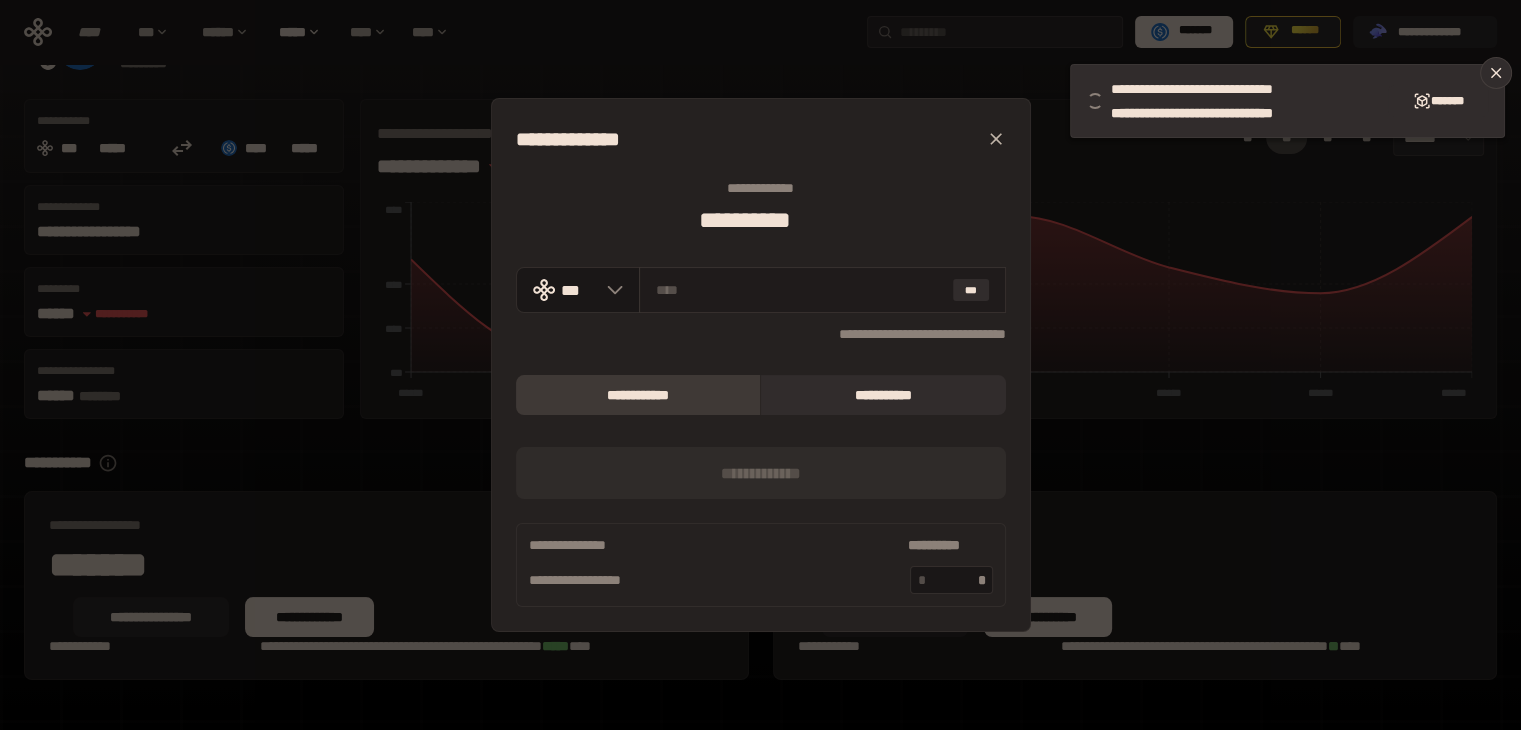click at bounding box center [800, 290] 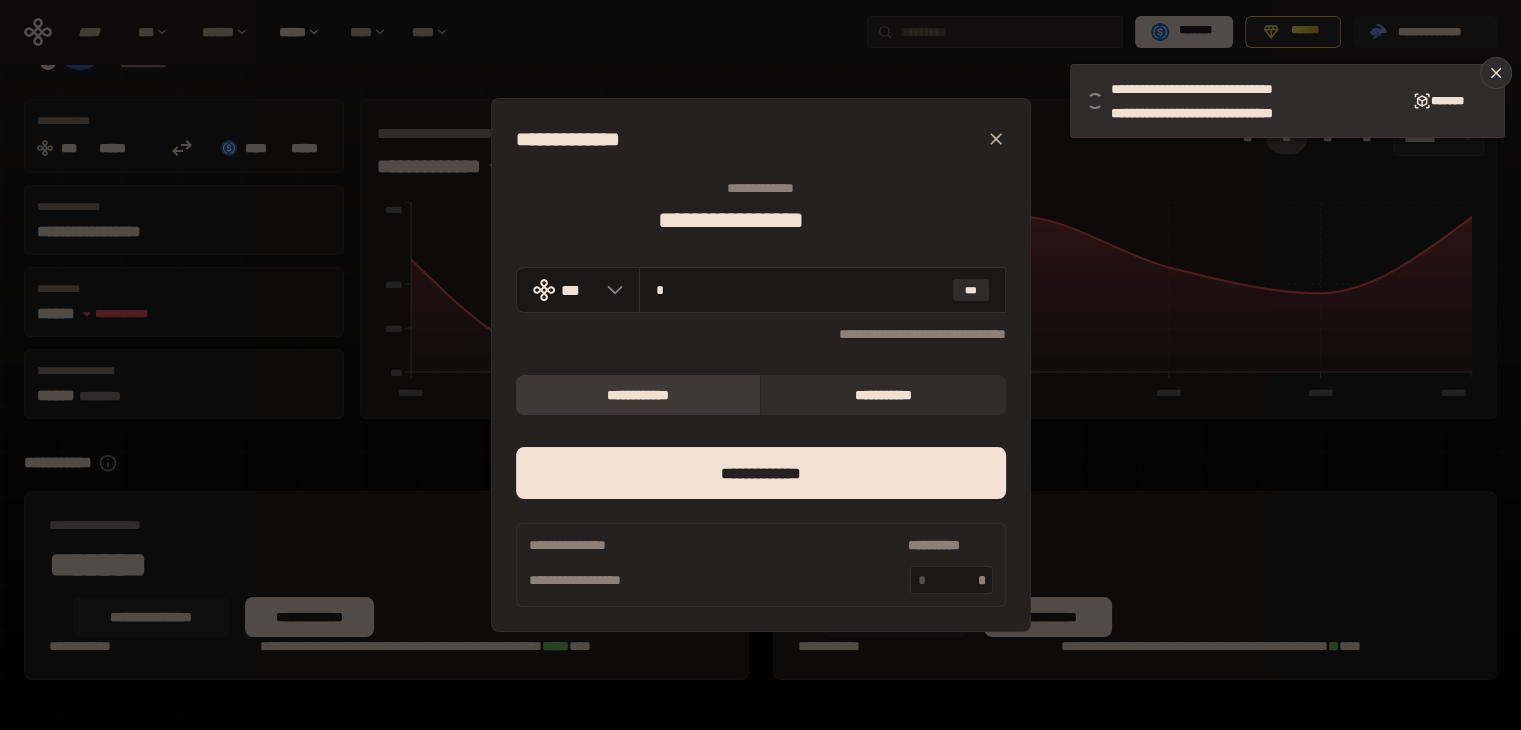 type on "*" 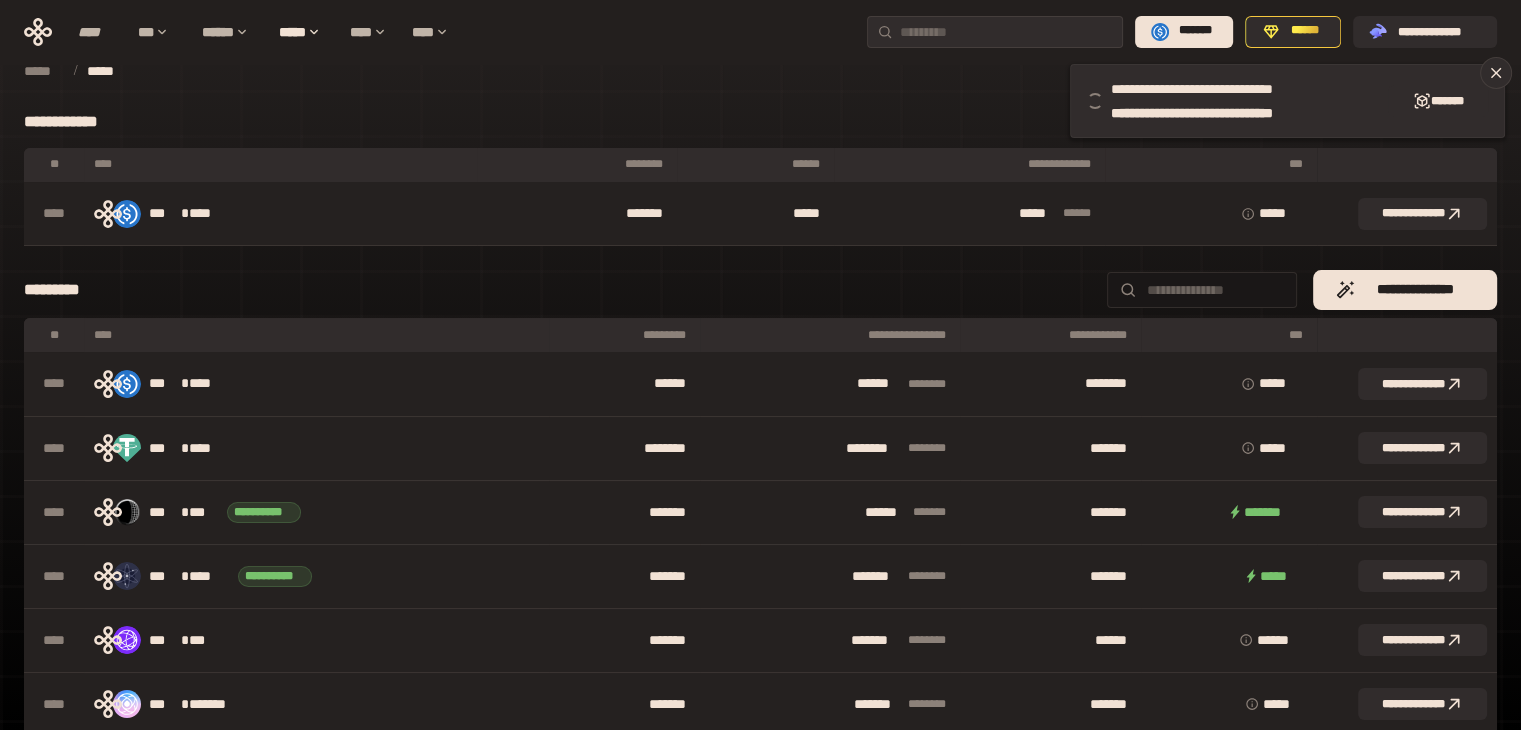 scroll, scrollTop: 0, scrollLeft: 0, axis: both 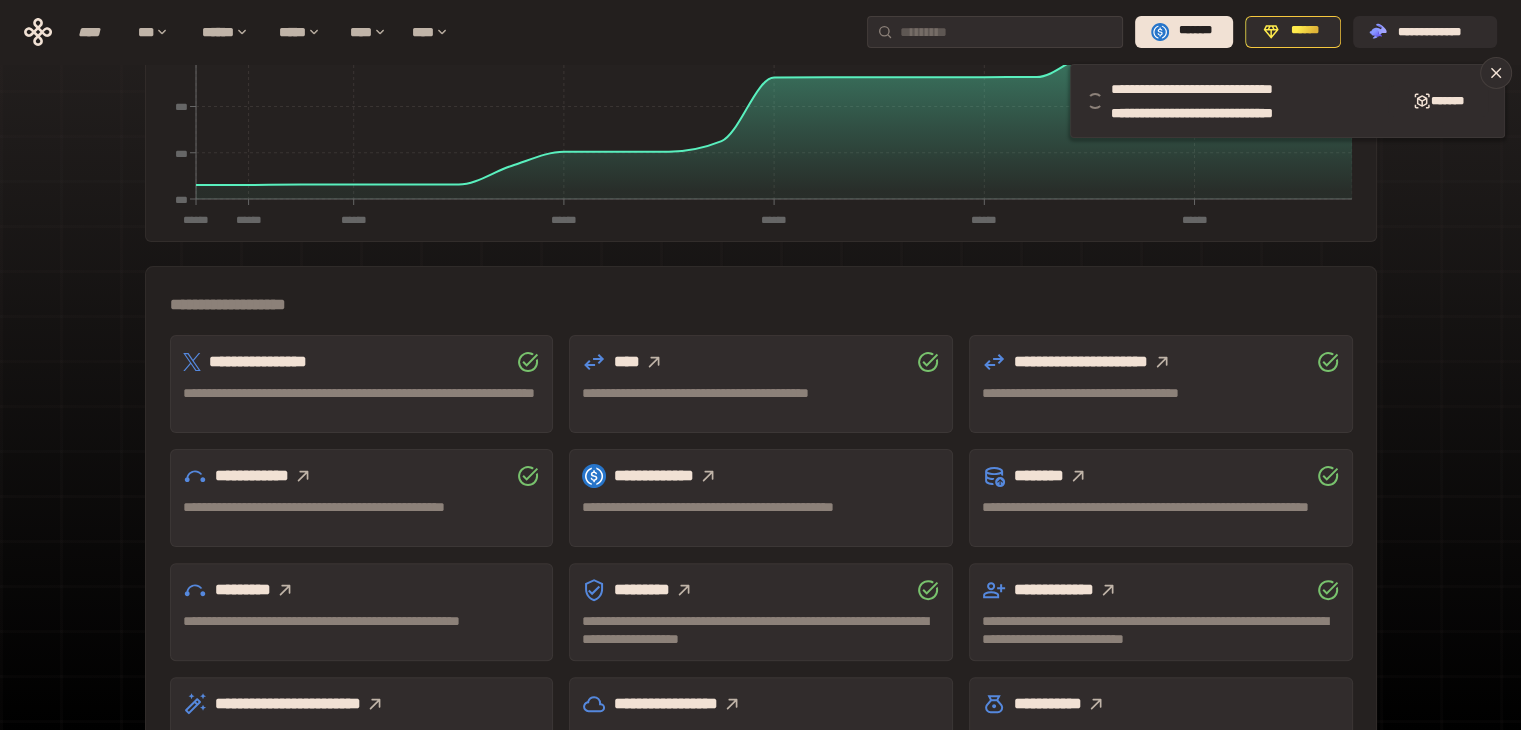 click 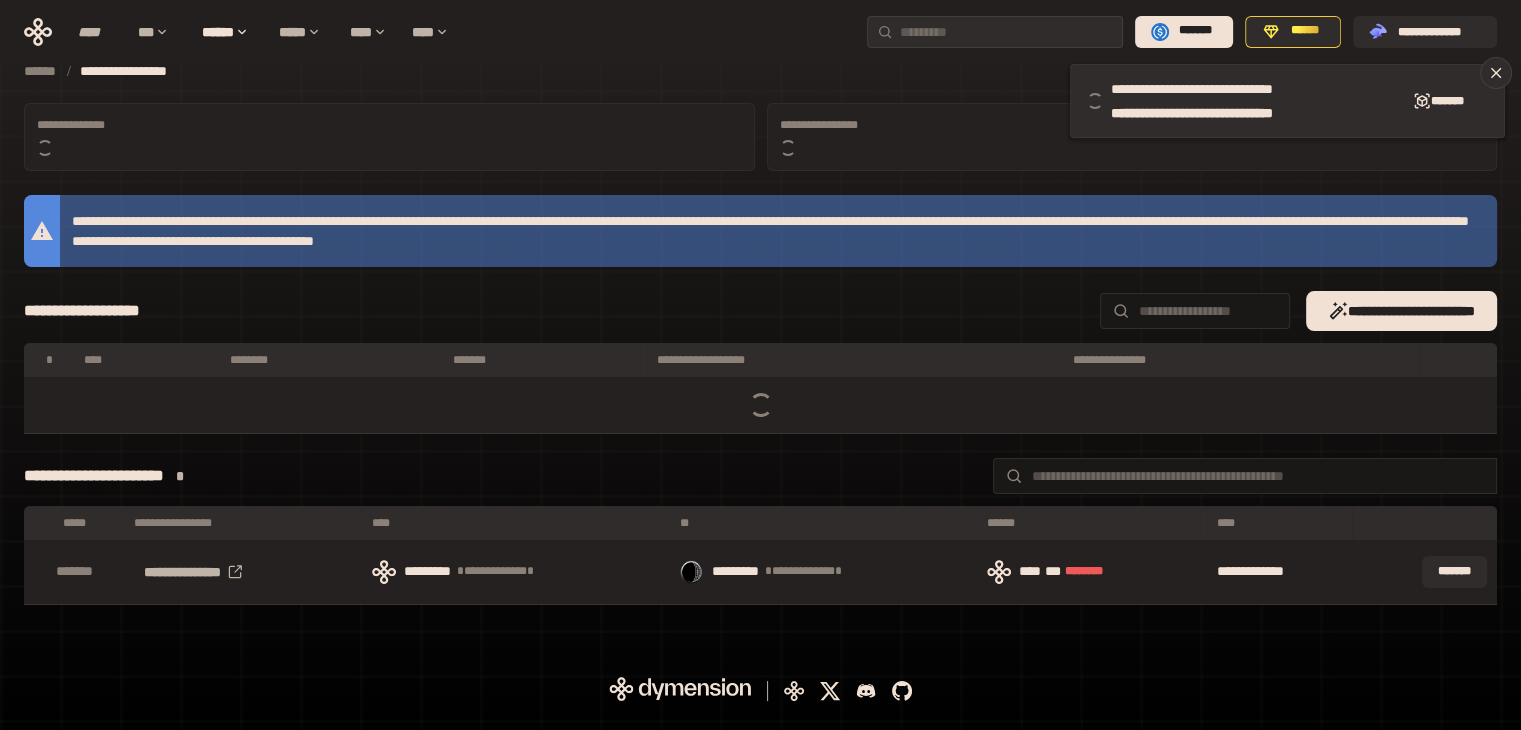 scroll, scrollTop: 0, scrollLeft: 0, axis: both 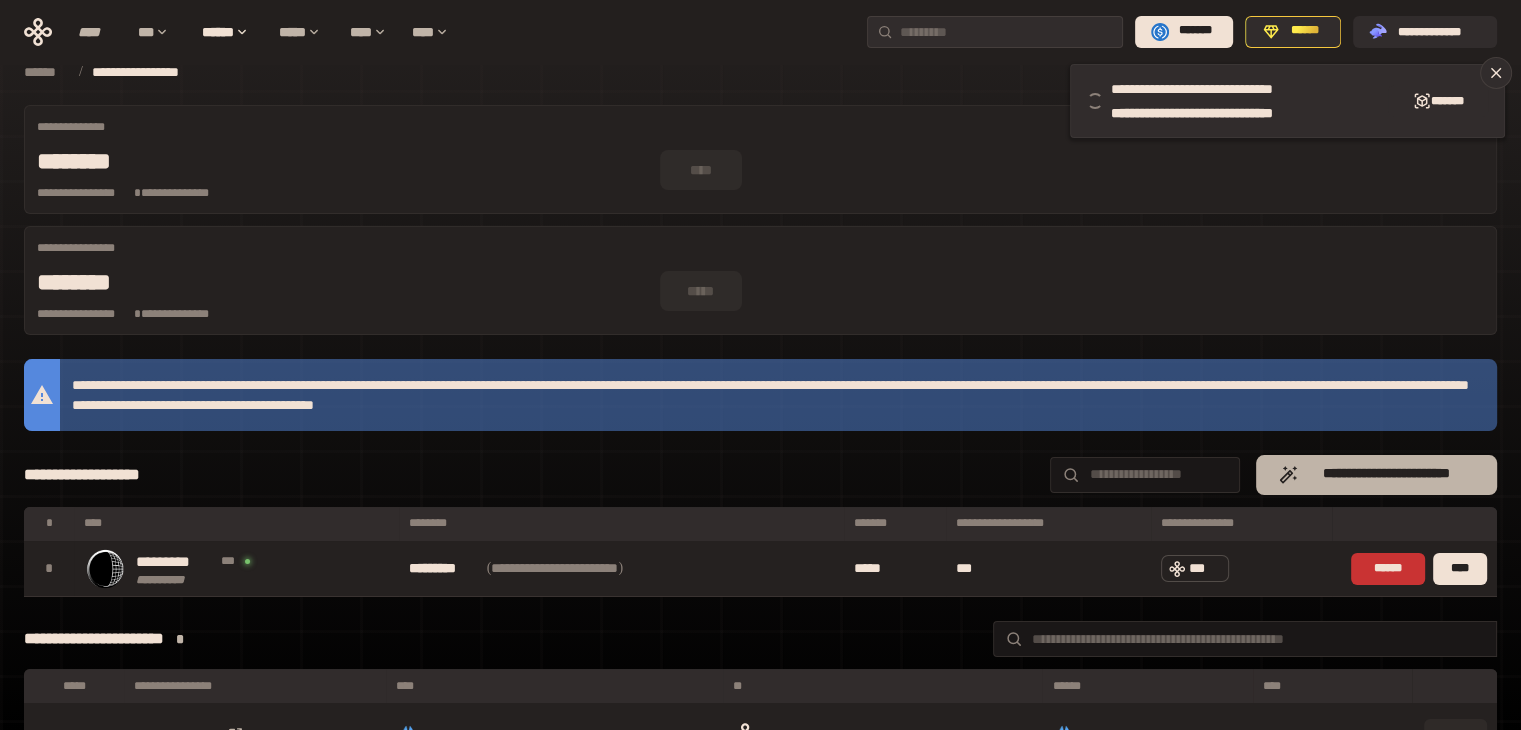 click on "**********" at bounding box center (1386, 474) 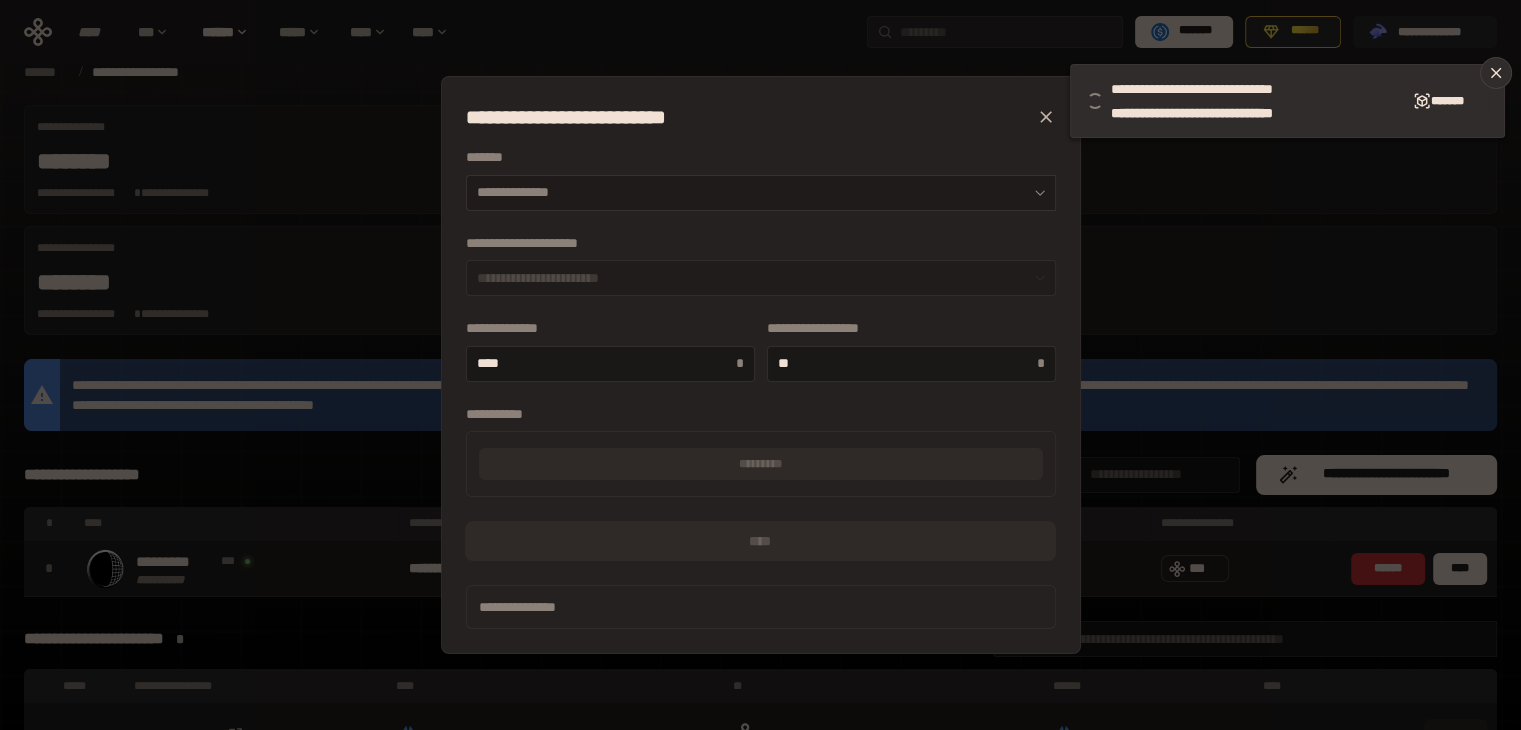 click on "**********" at bounding box center (761, 193) 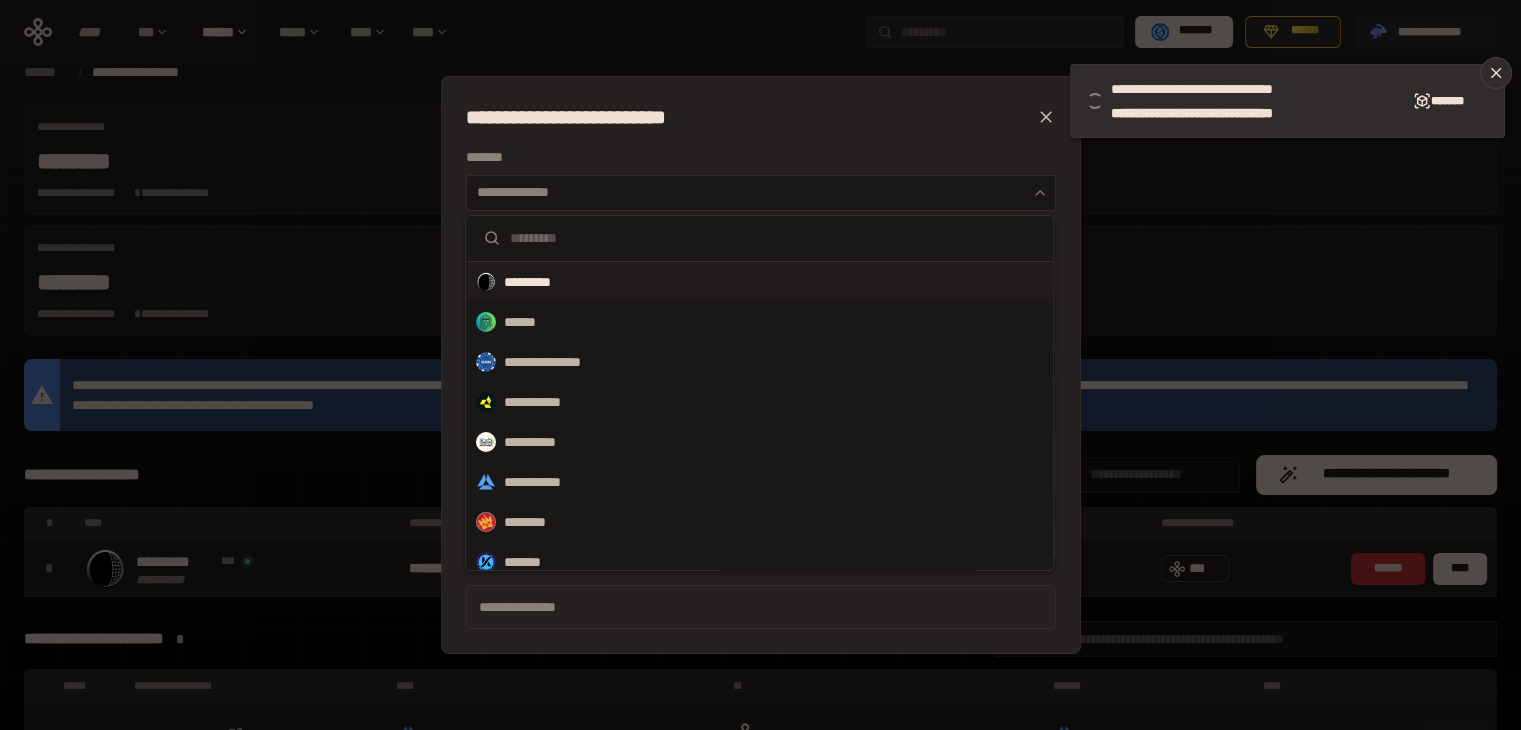 click on "*********" at bounding box center [759, 282] 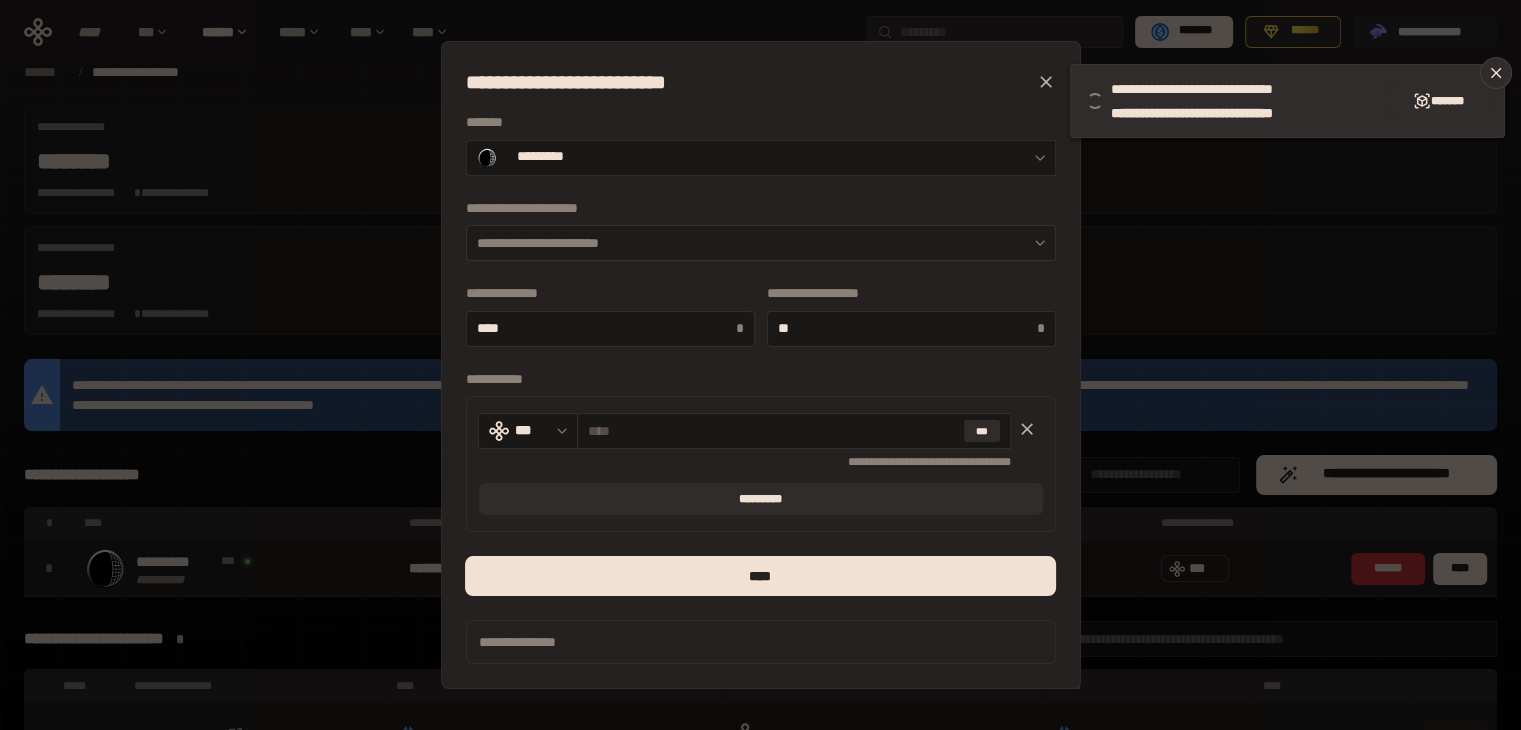 click on "**********" at bounding box center [761, 243] 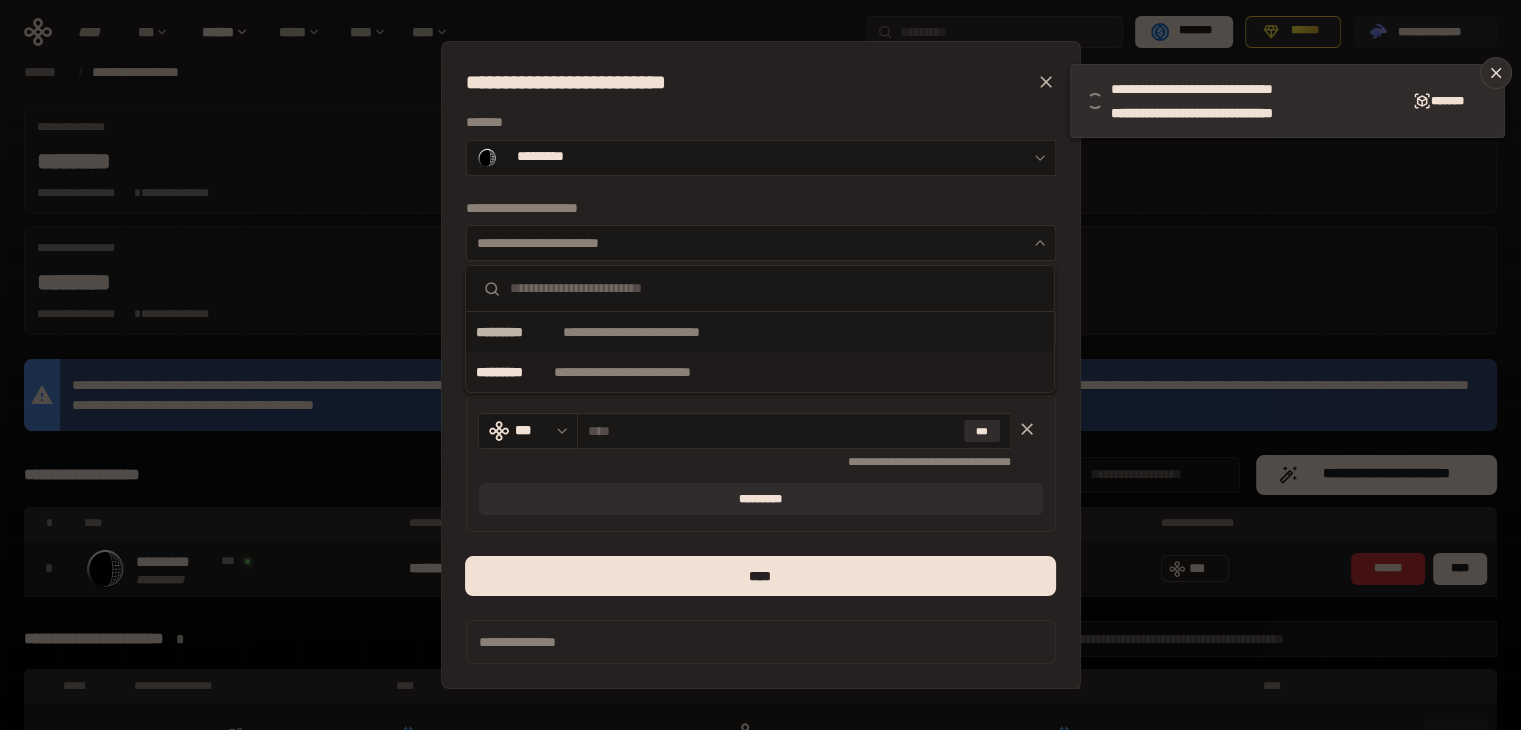 click on "**********" at bounding box center (647, 372) 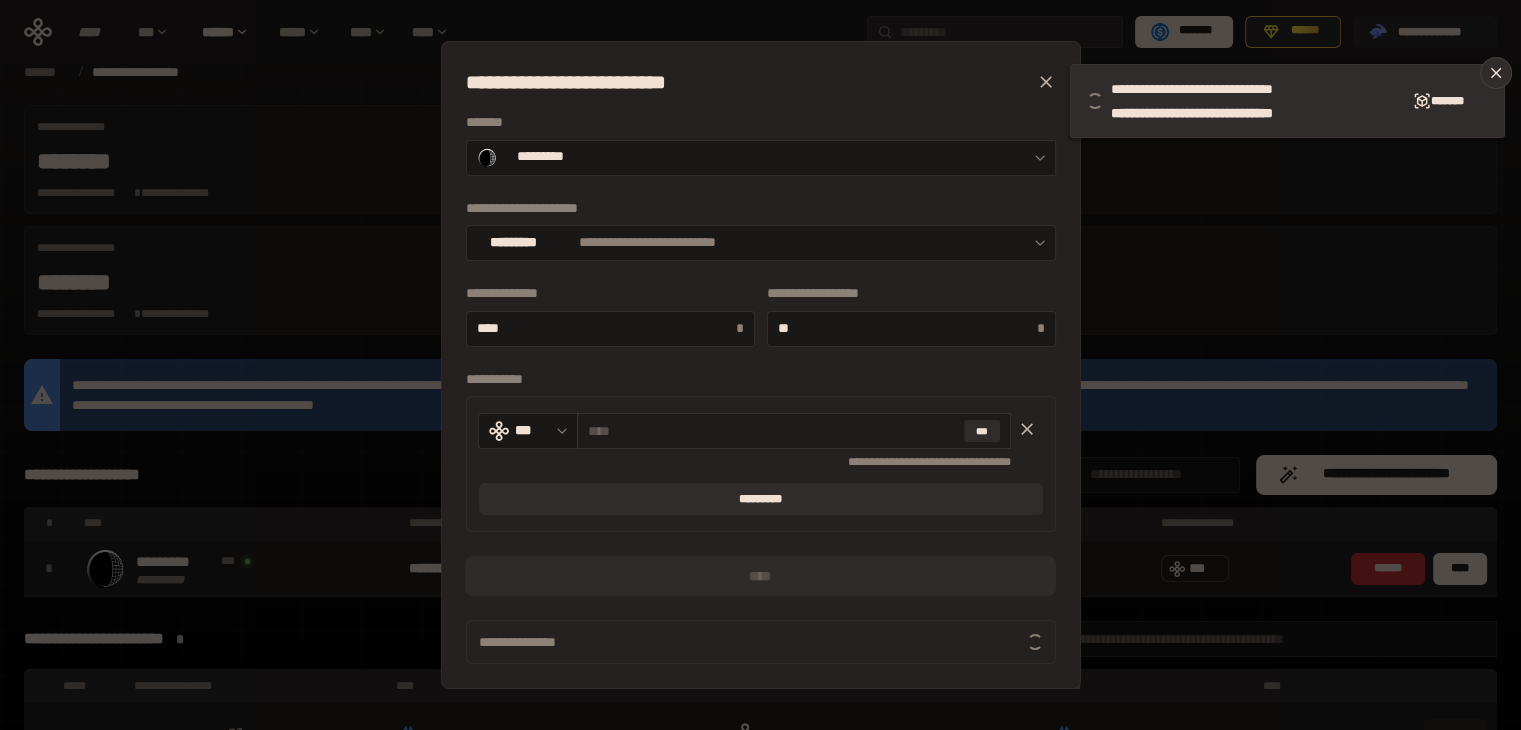 click at bounding box center [772, 431] 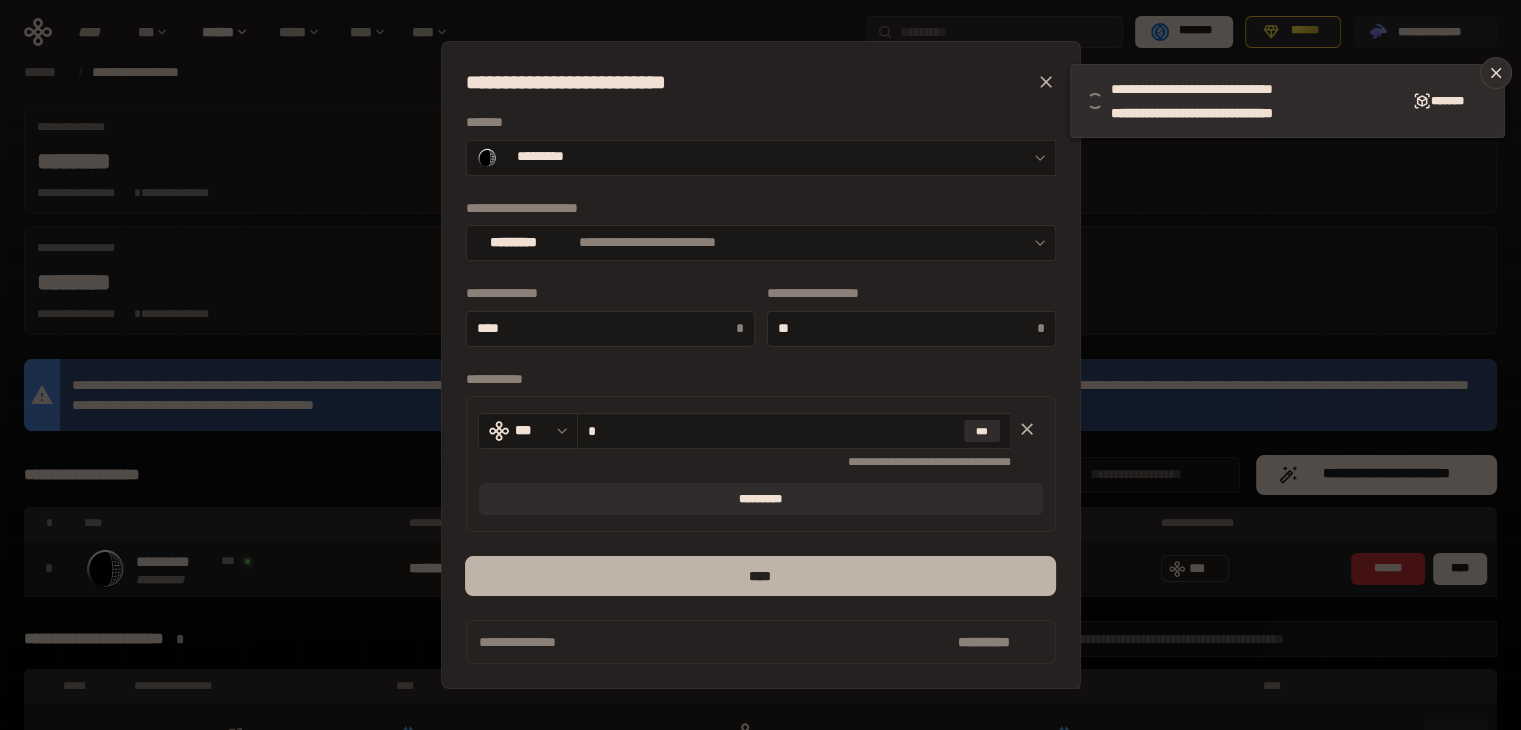 type on "*" 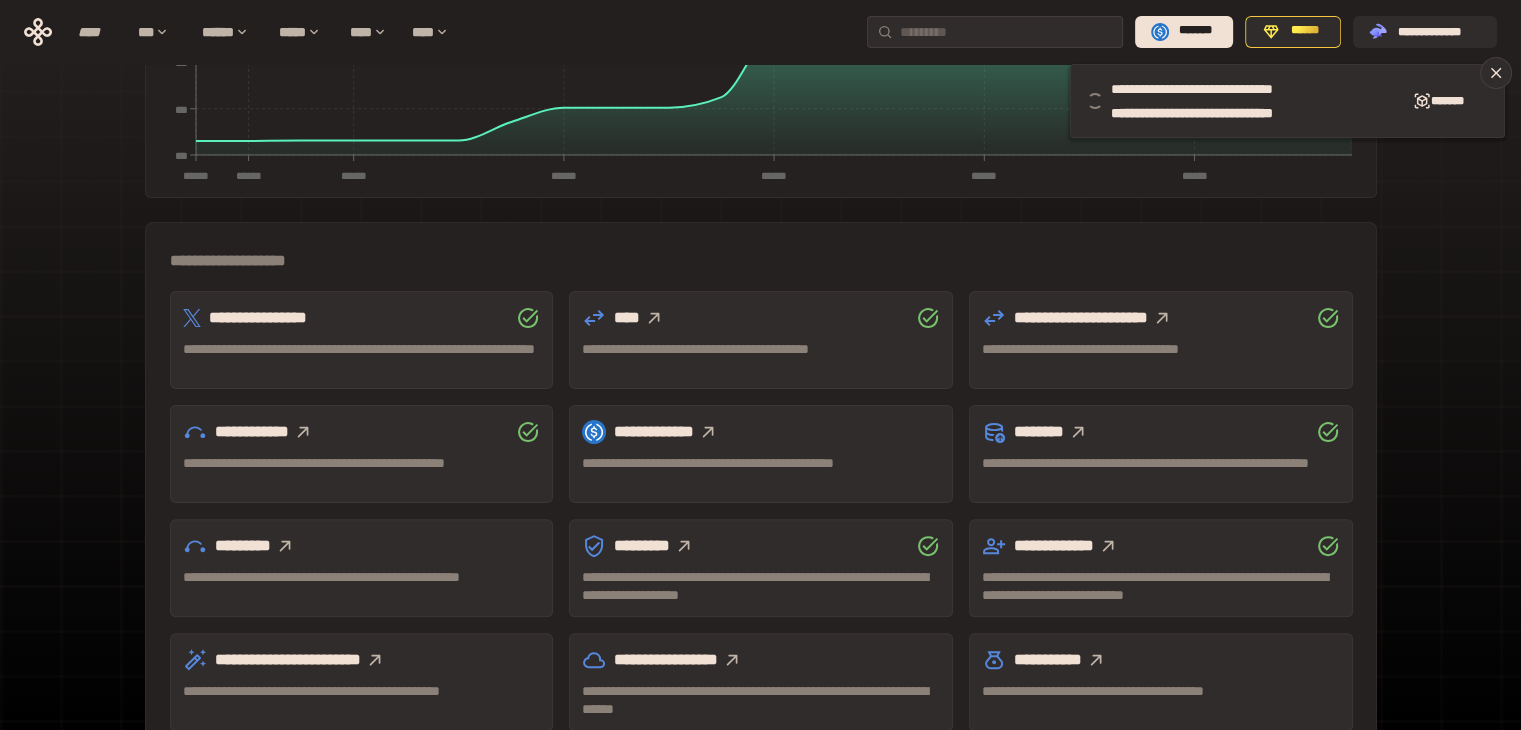 scroll, scrollTop: 475, scrollLeft: 0, axis: vertical 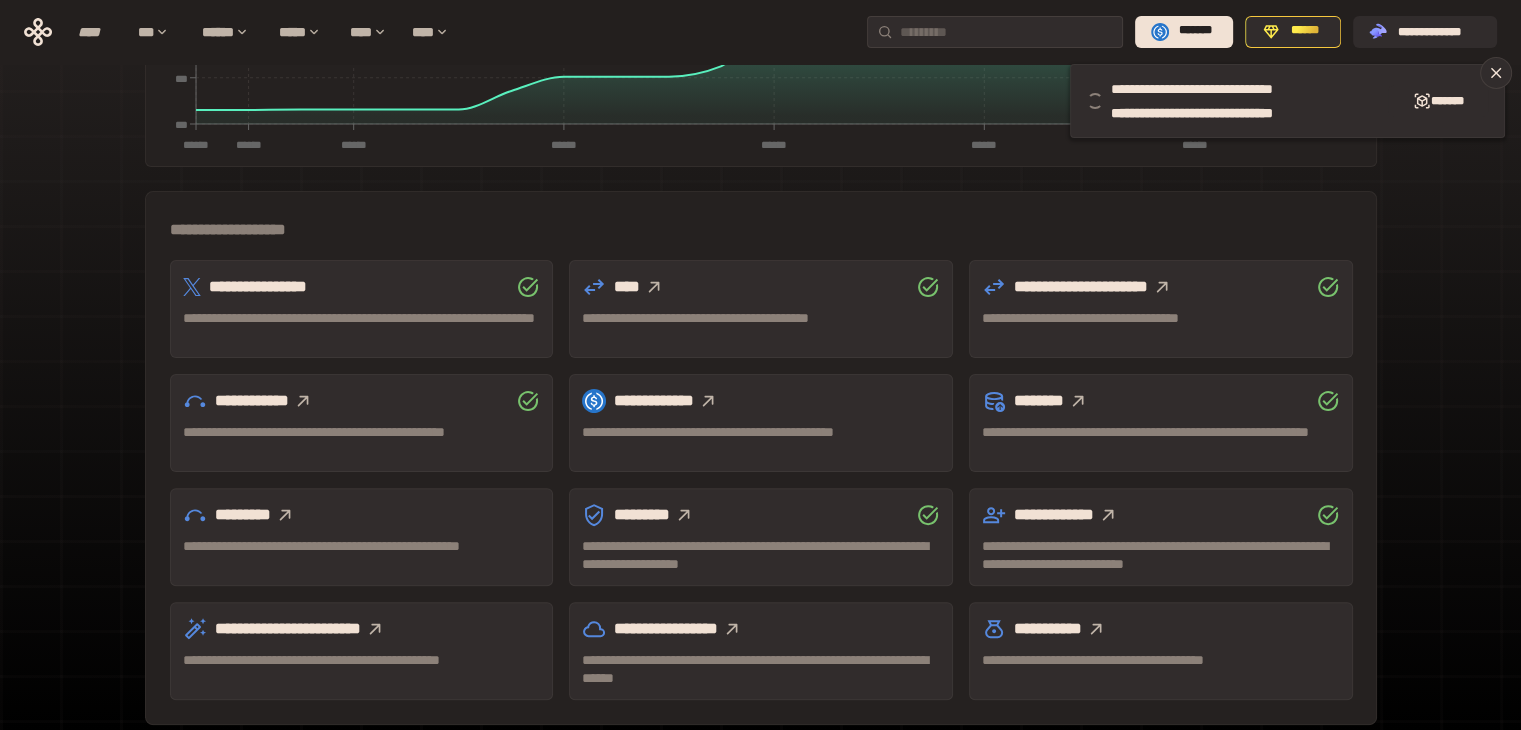 click 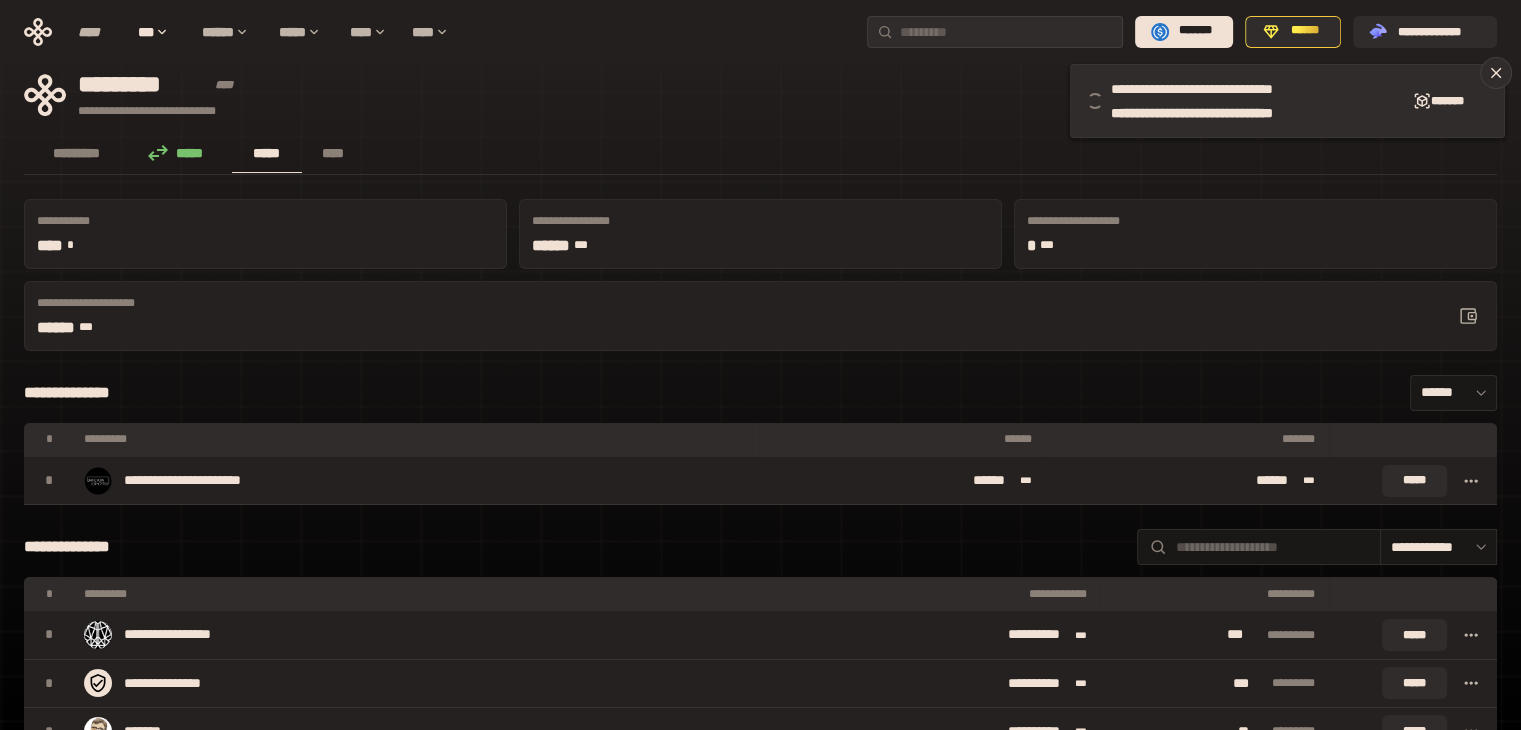 scroll, scrollTop: 0, scrollLeft: 0, axis: both 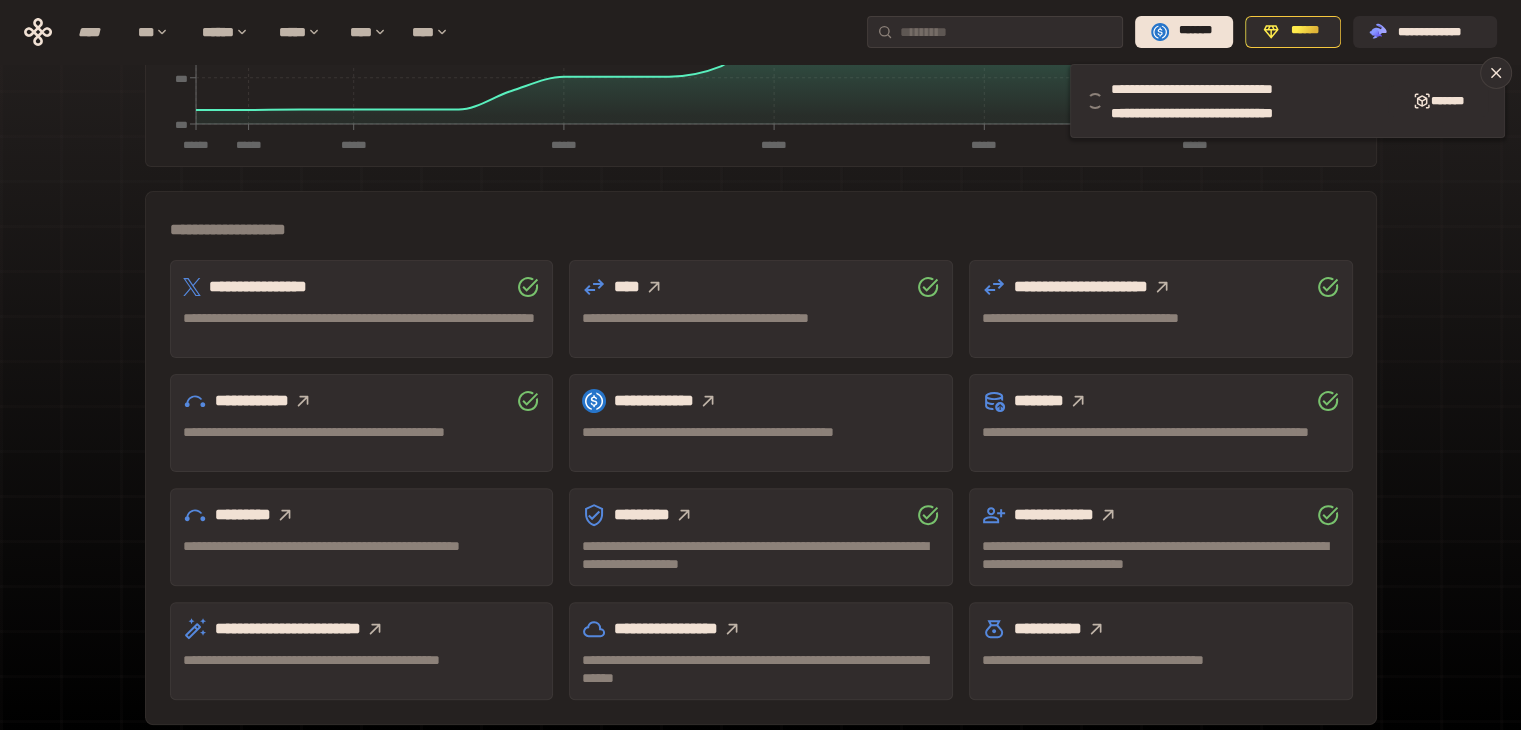 click 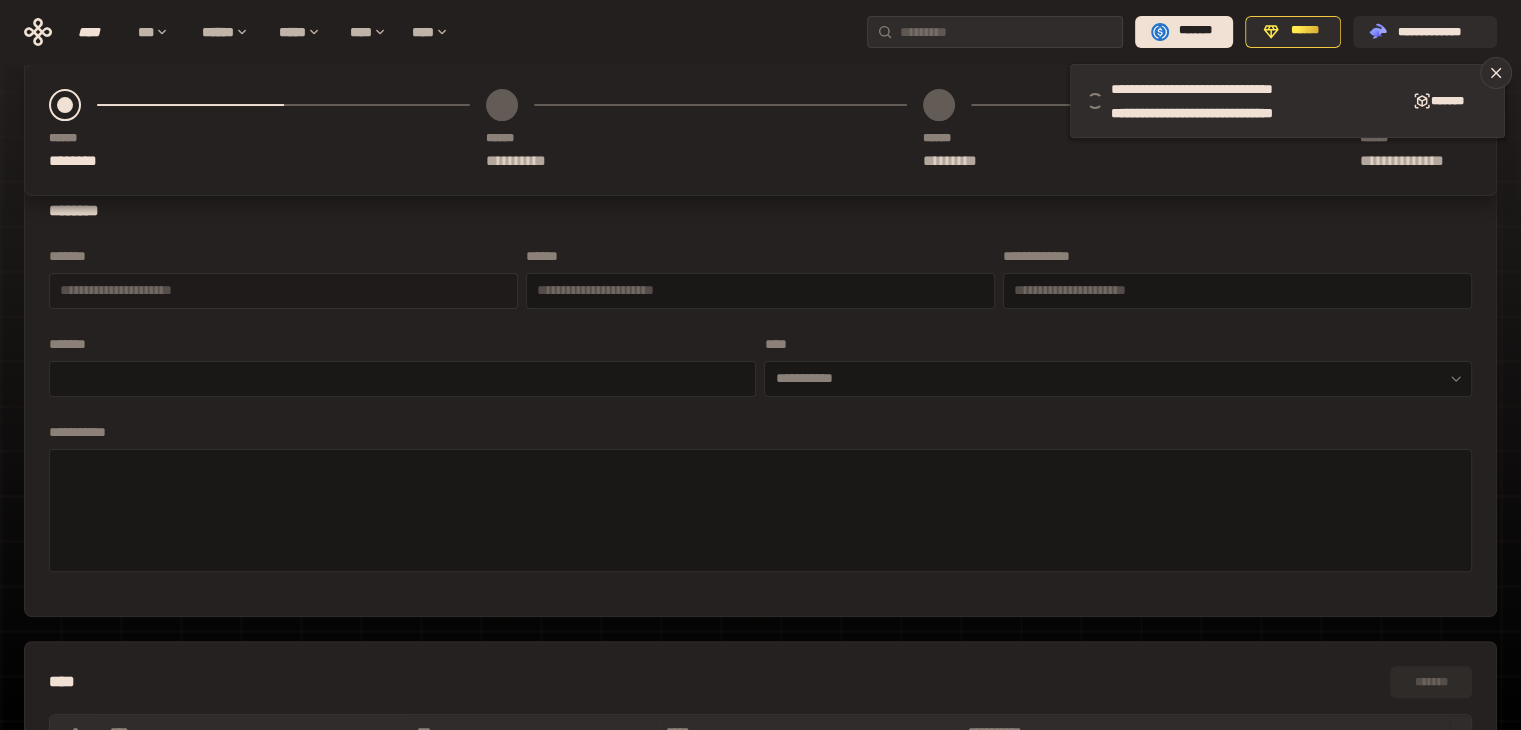 click at bounding box center (283, 290) 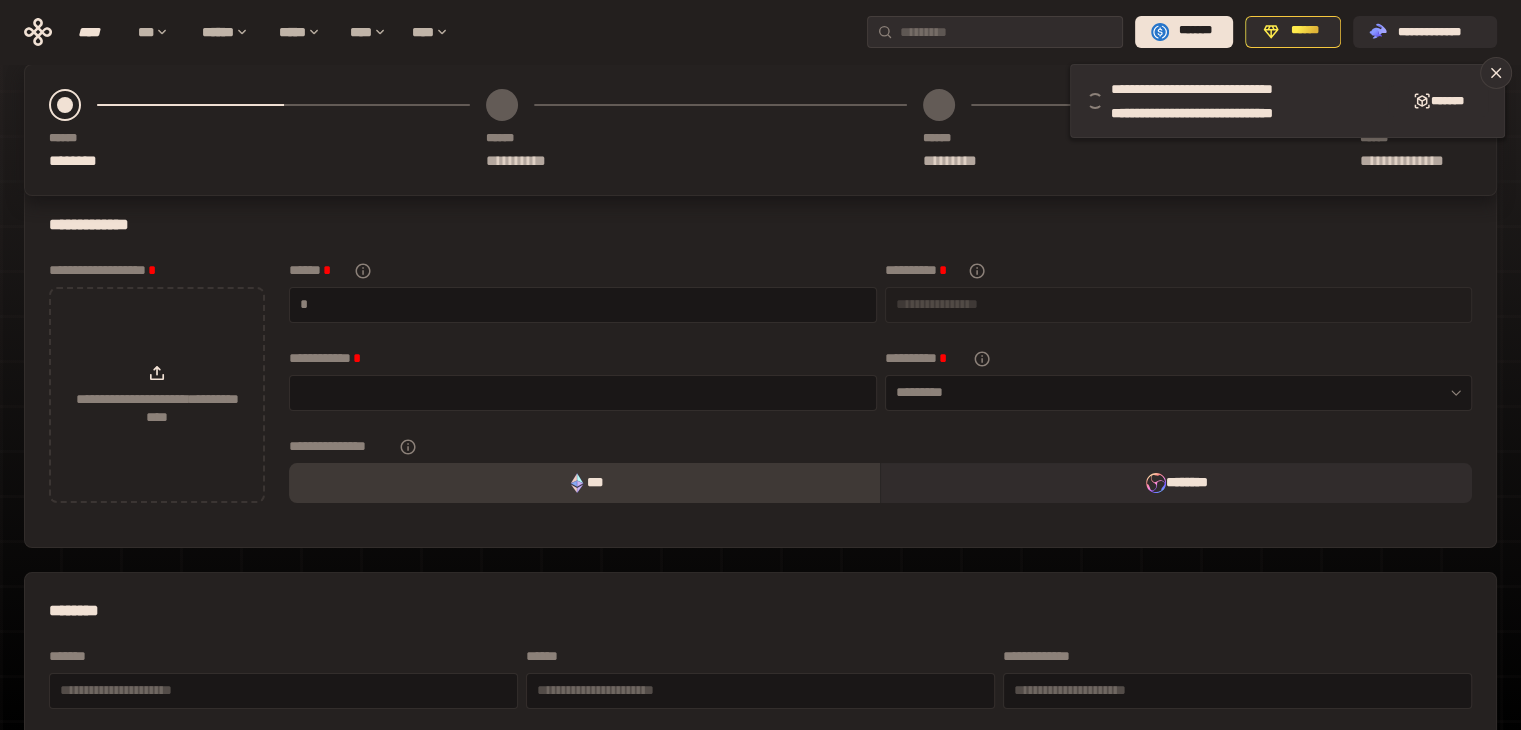 scroll, scrollTop: 0, scrollLeft: 0, axis: both 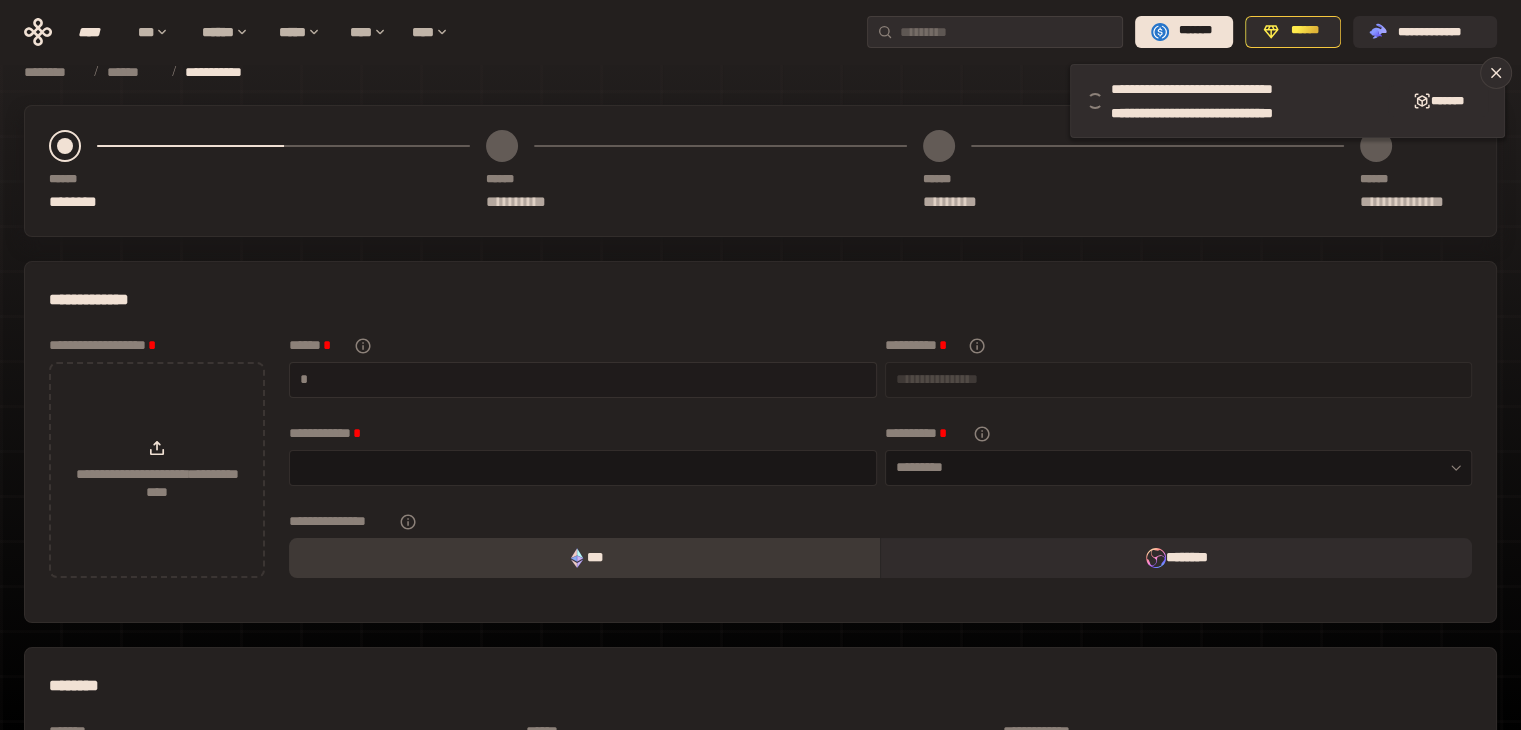 click at bounding box center (589, 379) 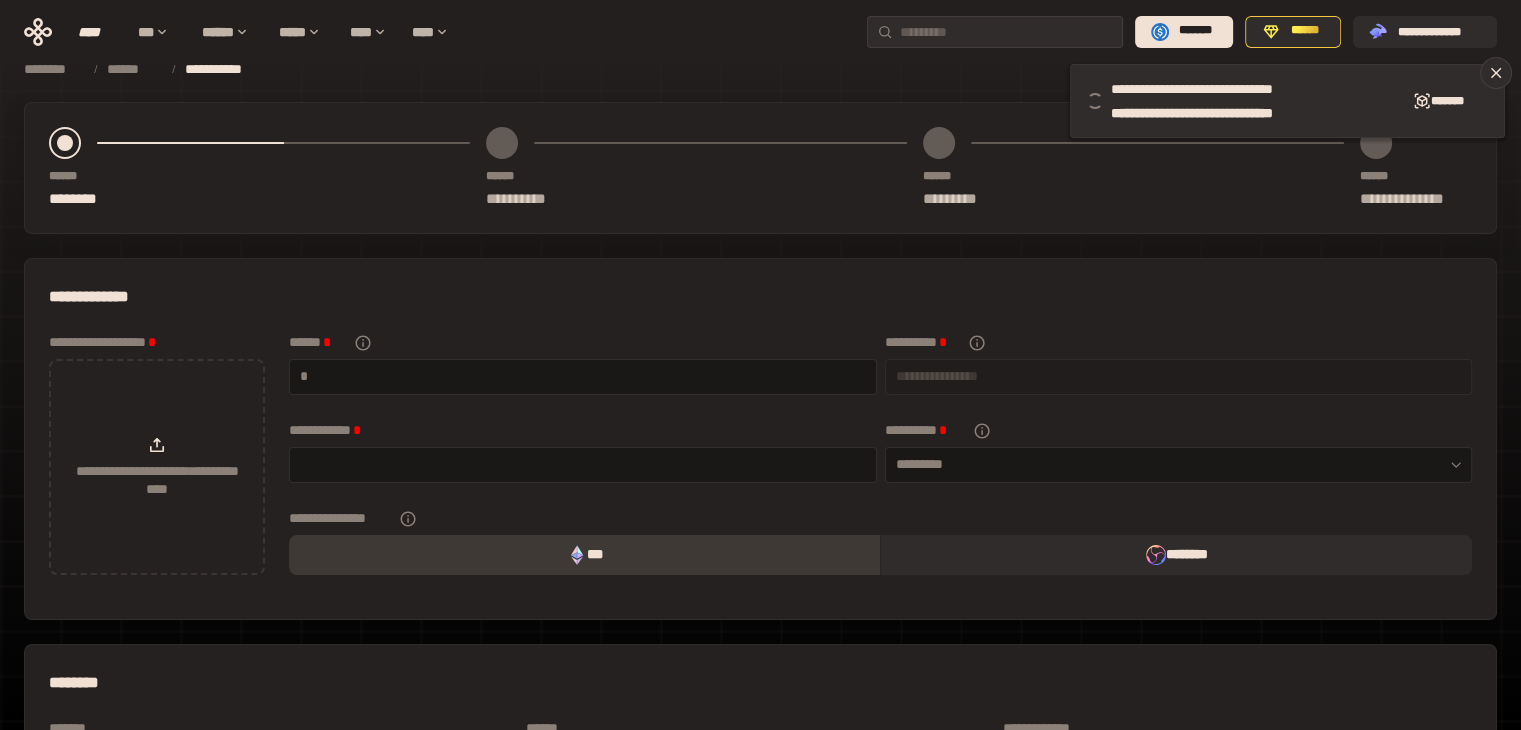 scroll, scrollTop: 0, scrollLeft: 0, axis: both 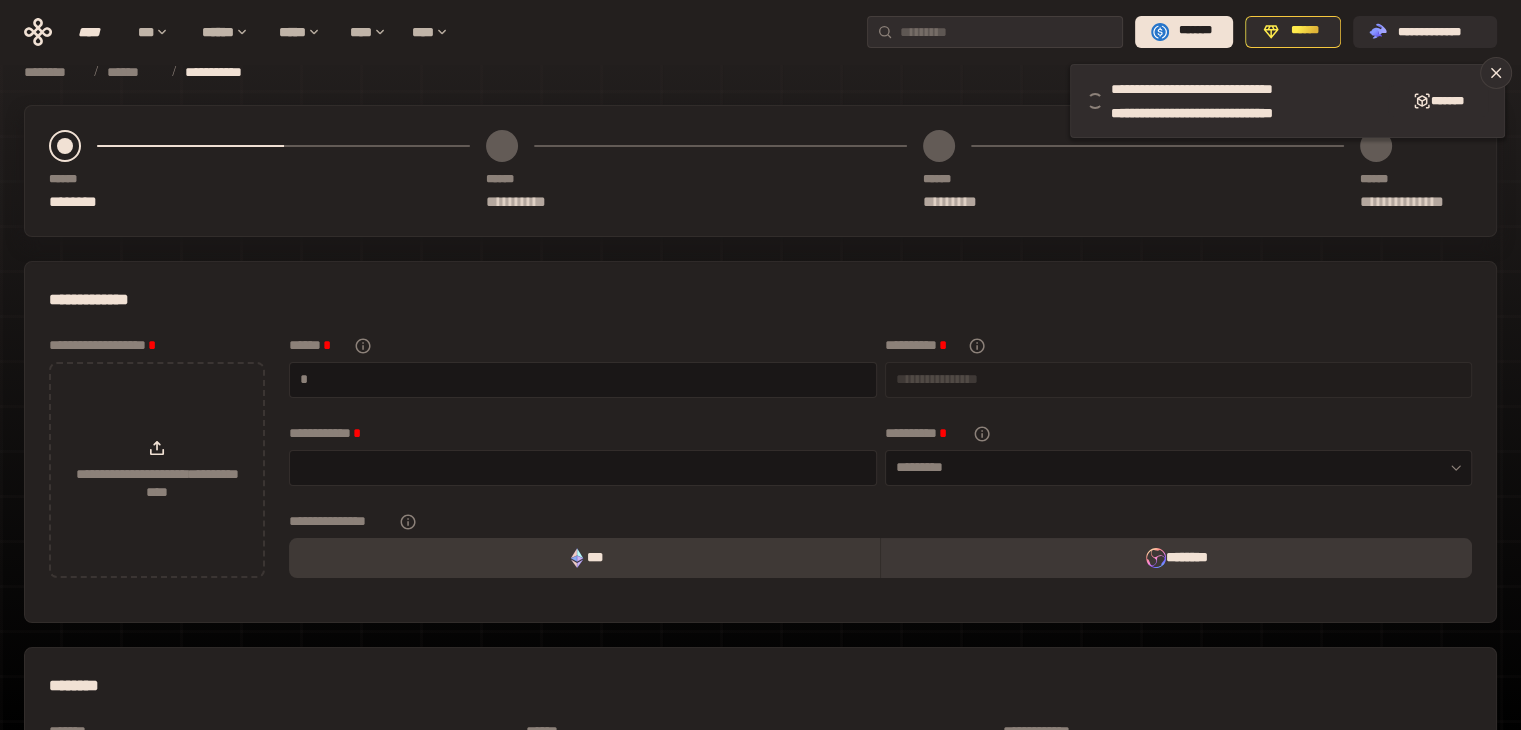 click on "********" at bounding box center [1176, 558] 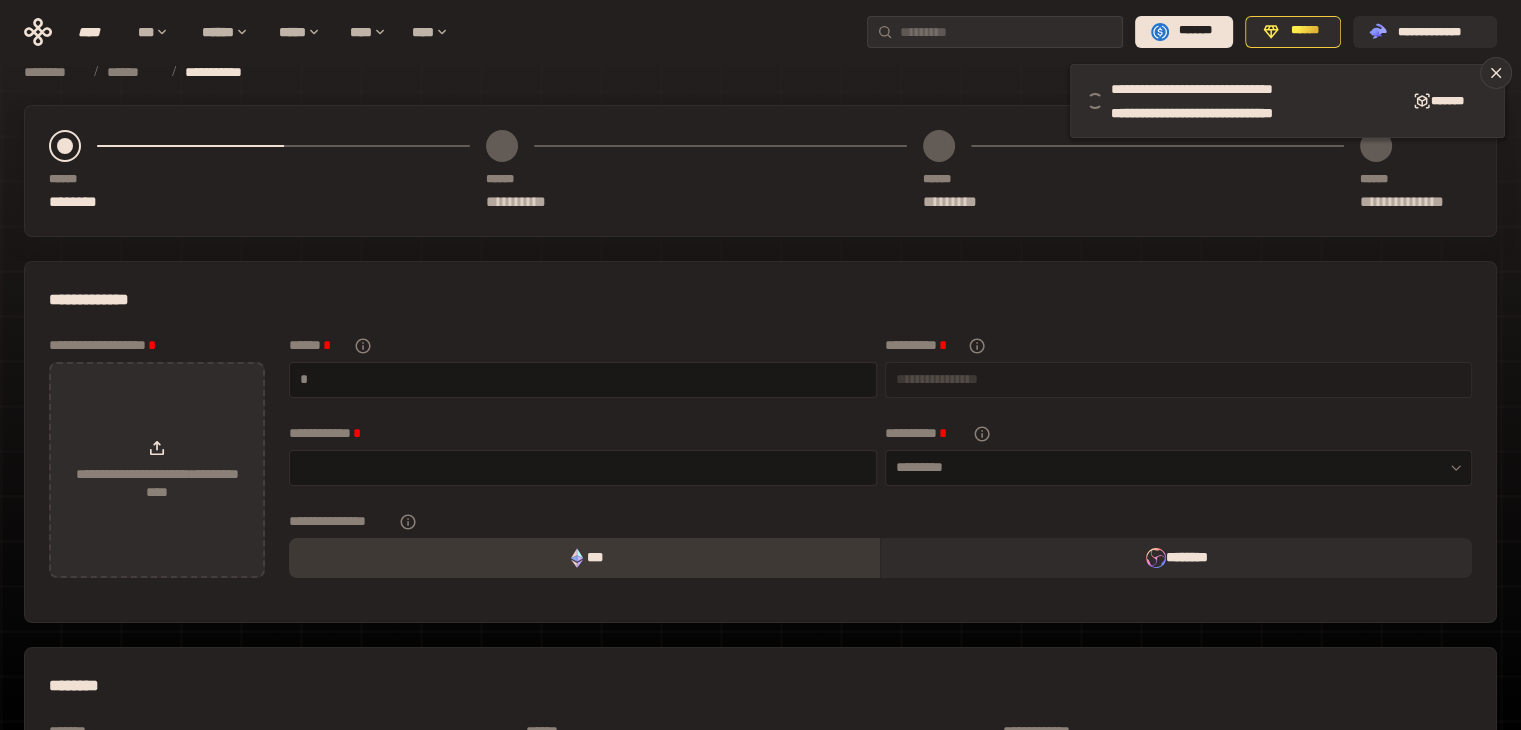 click on "**********" at bounding box center [157, 483] 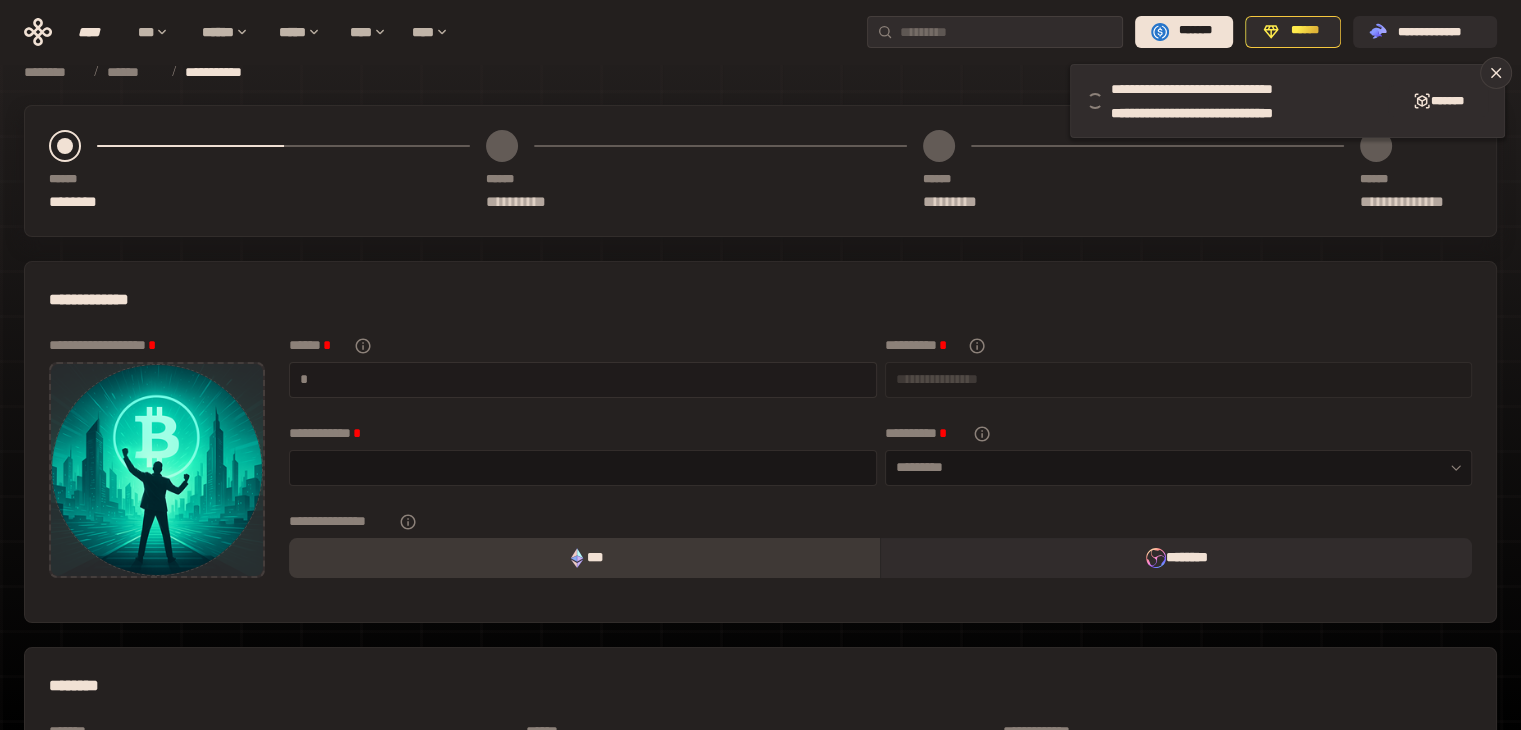 click on "*" at bounding box center (583, 380) 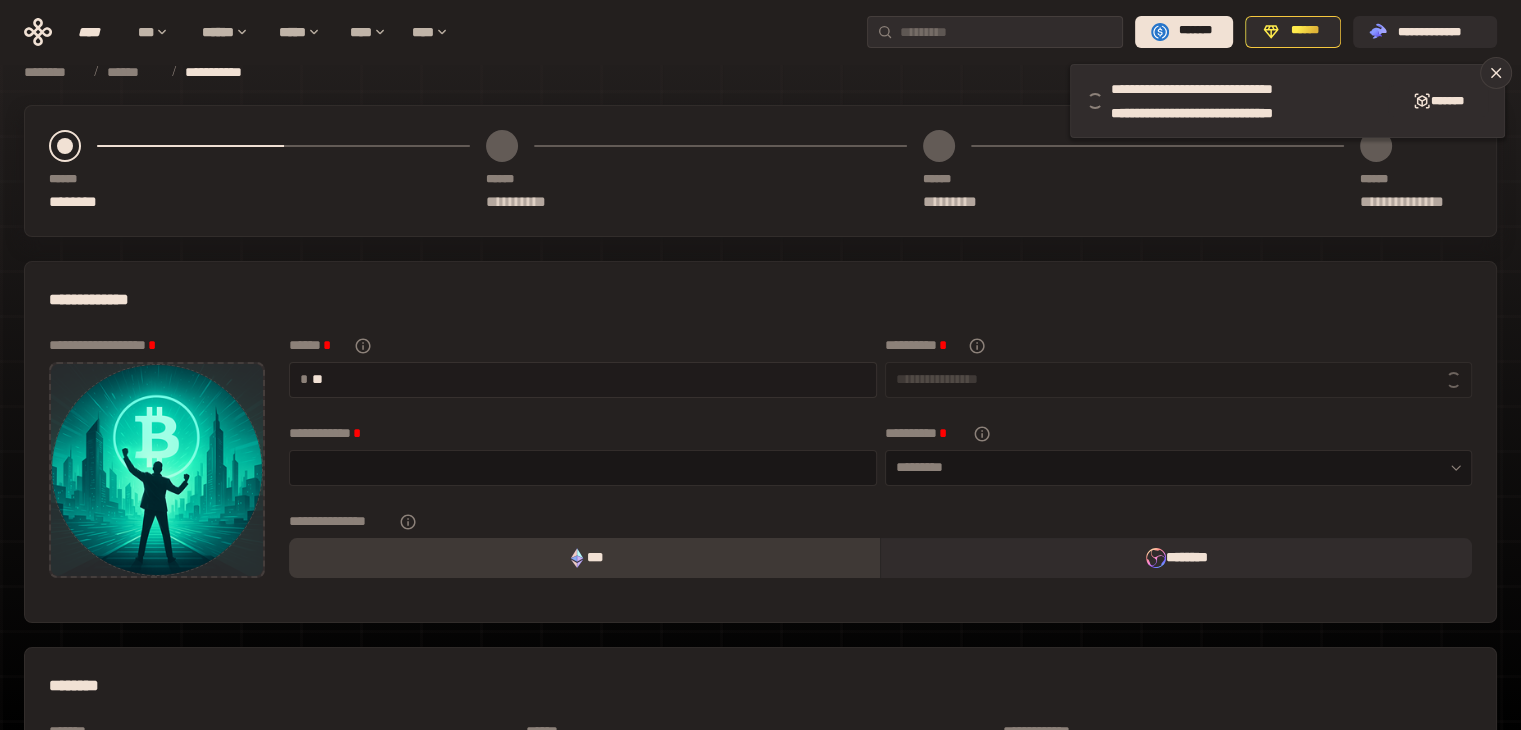 type on "***" 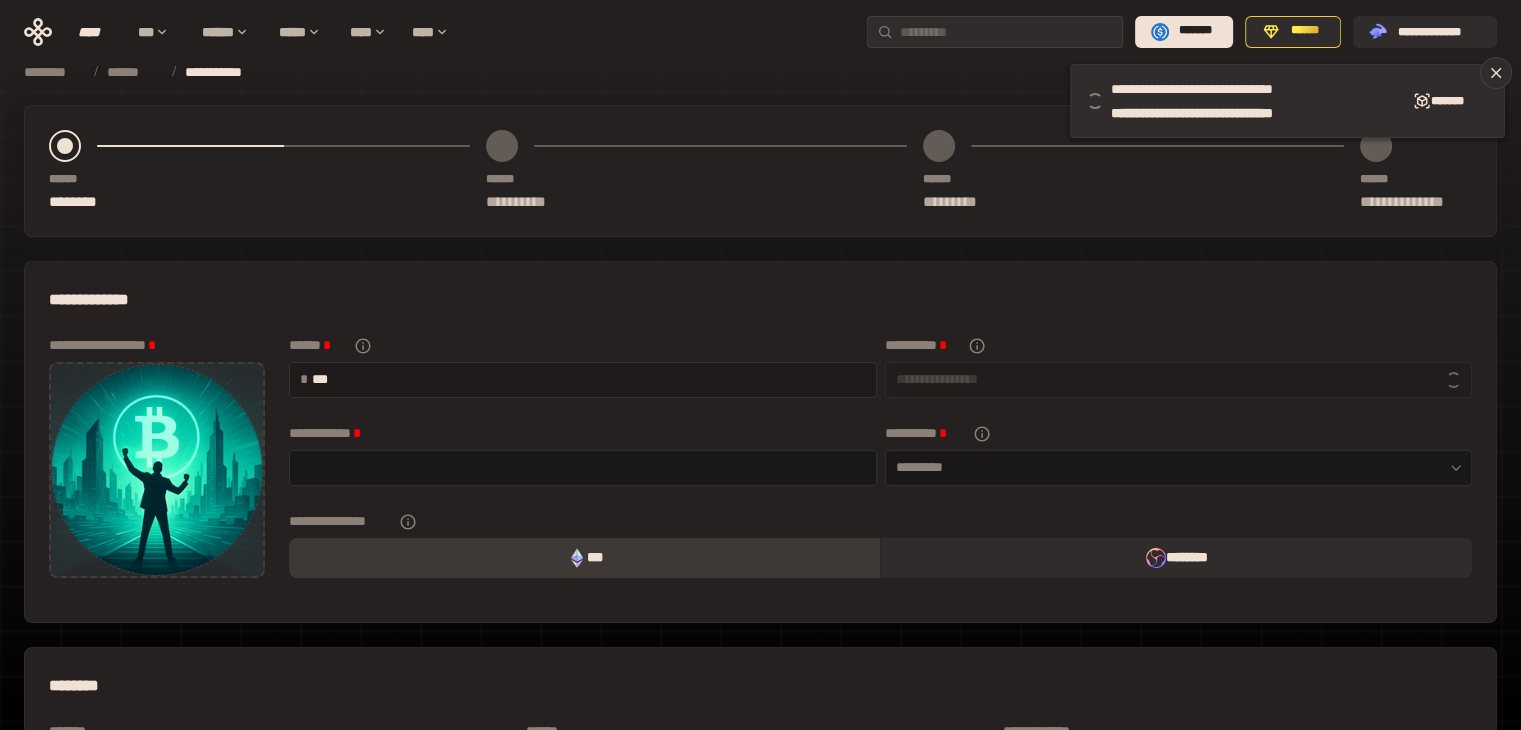 type on "**********" 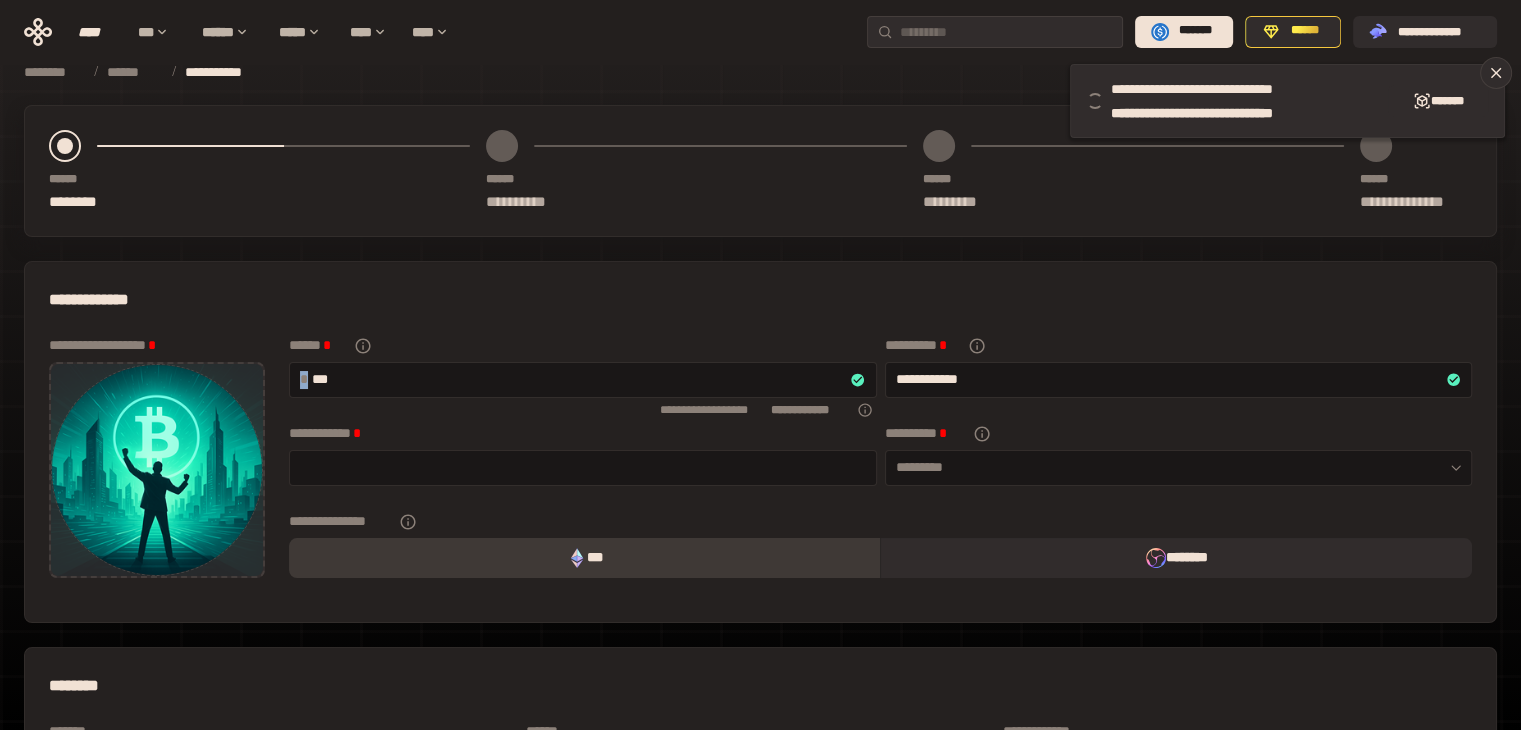 drag, startPoint x: 389, startPoint y: 367, endPoint x: 285, endPoint y: 367, distance: 104 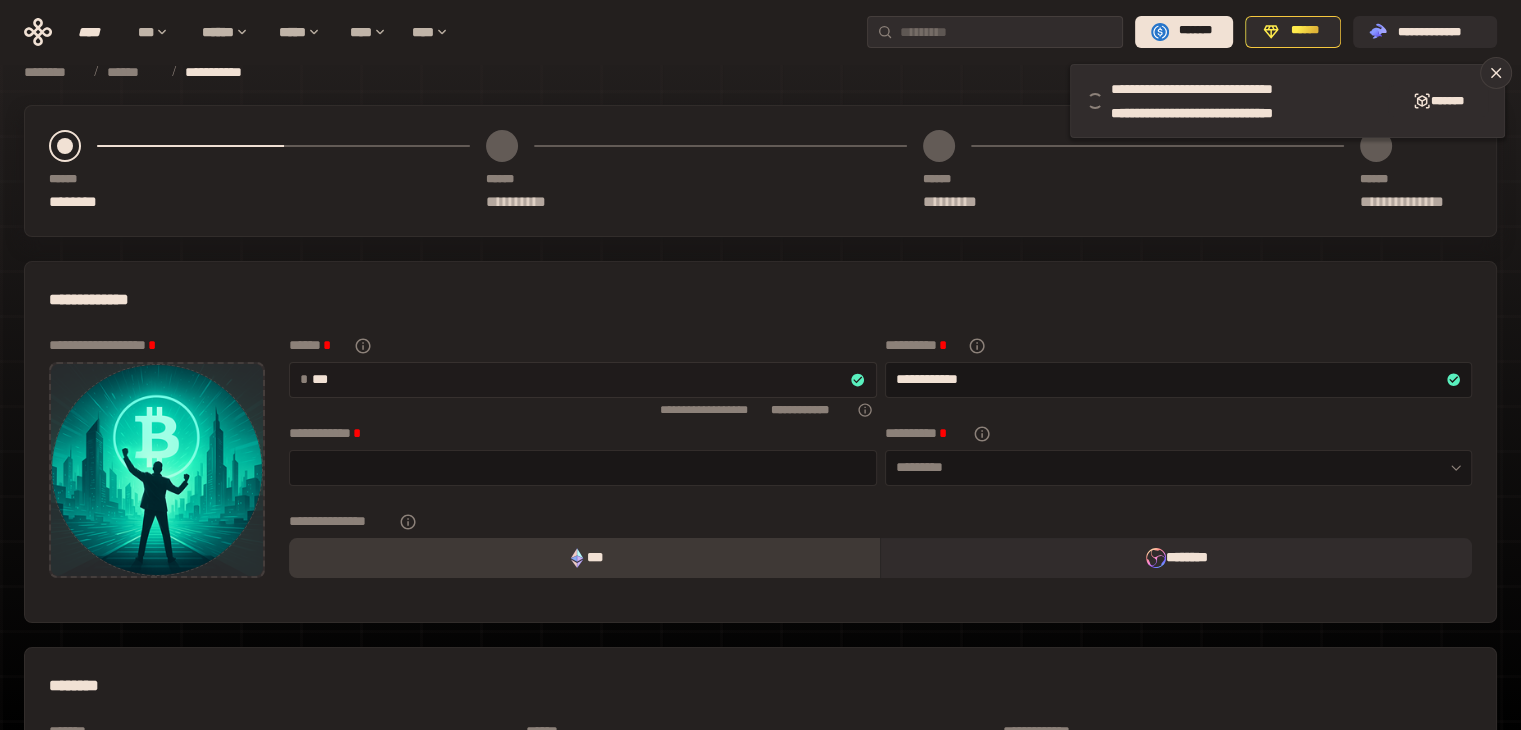 click on "***" at bounding box center (581, 379) 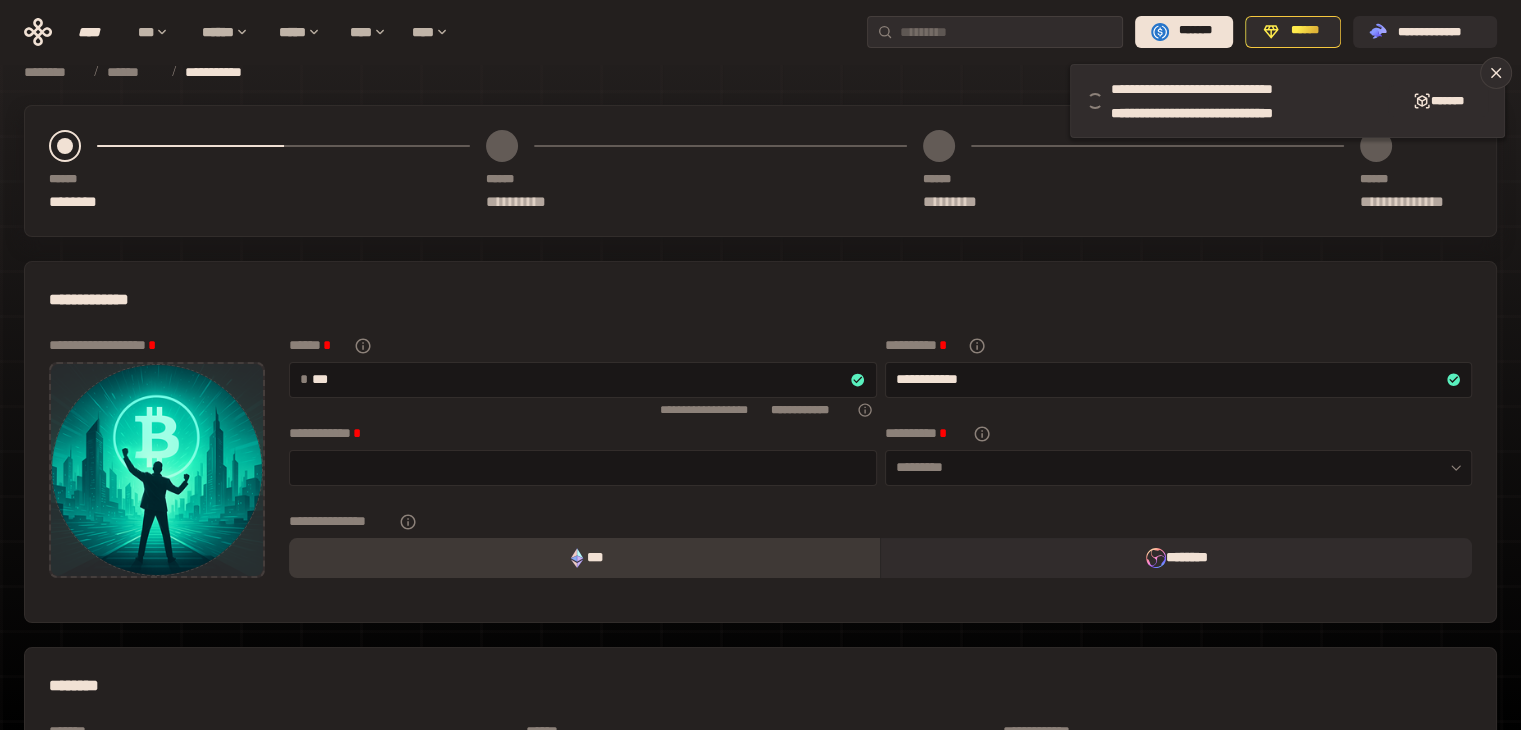 drag, startPoint x: 364, startPoint y: 377, endPoint x: 273, endPoint y: 373, distance: 91.08787 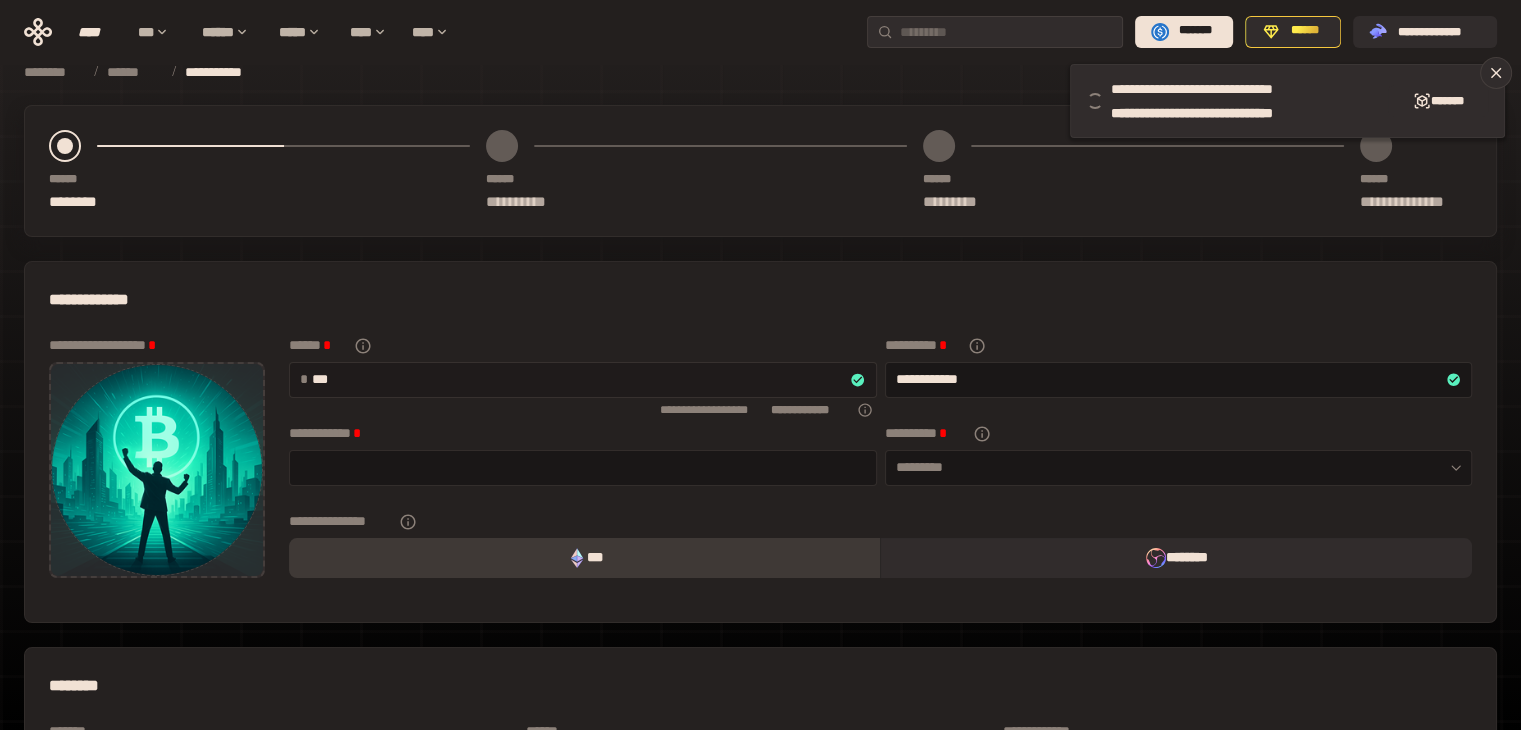 type on "***" 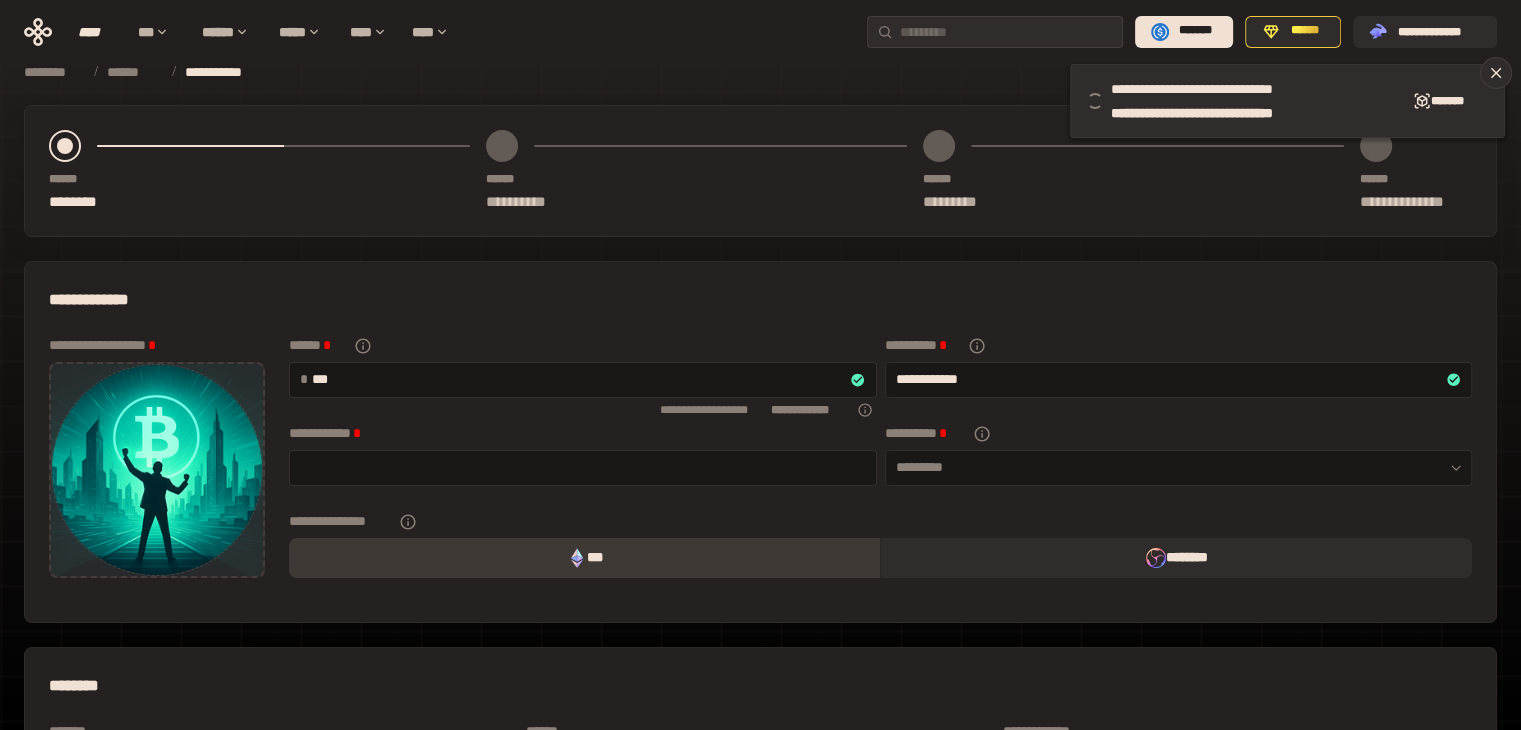 drag, startPoint x: 414, startPoint y: 375, endPoint x: 250, endPoint y: 369, distance: 164.10973 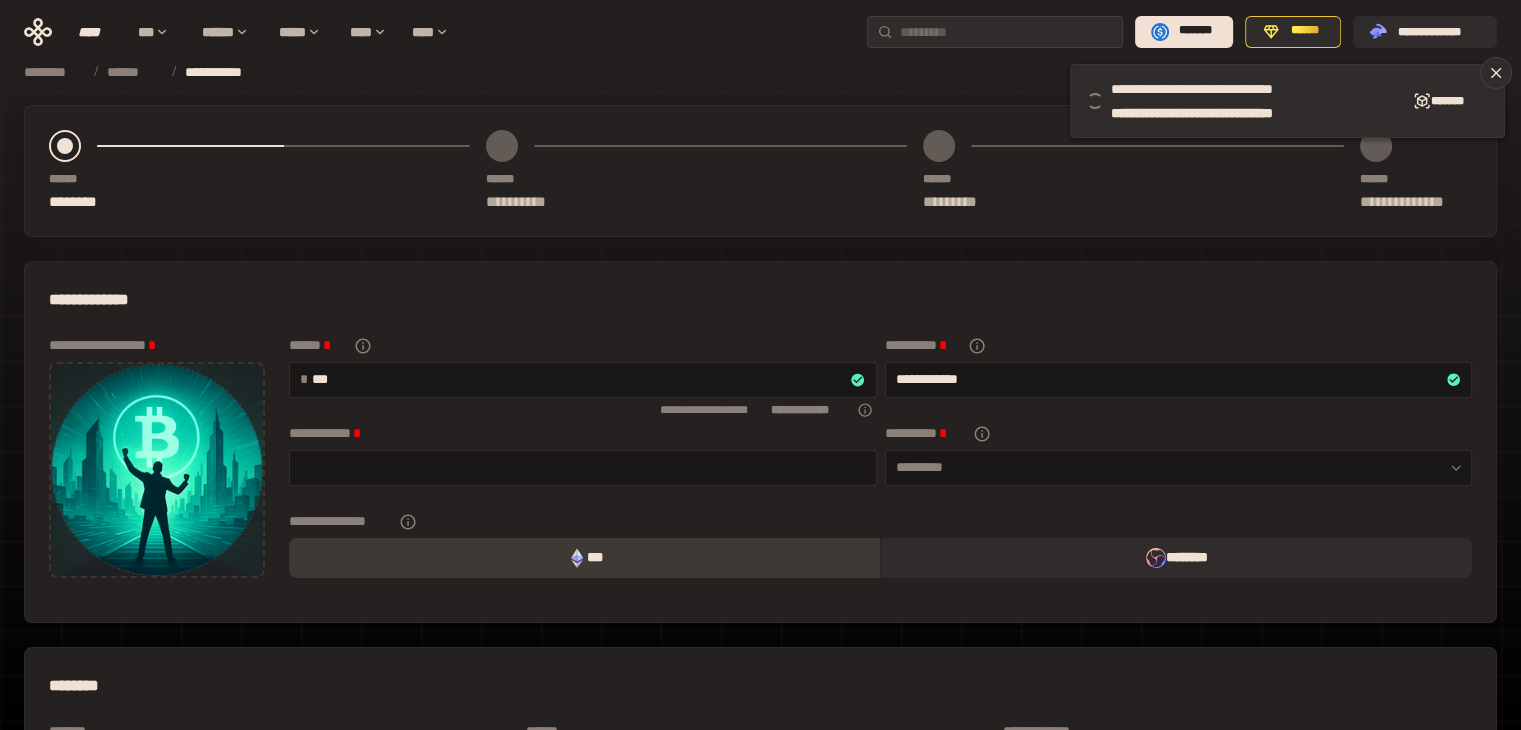 type 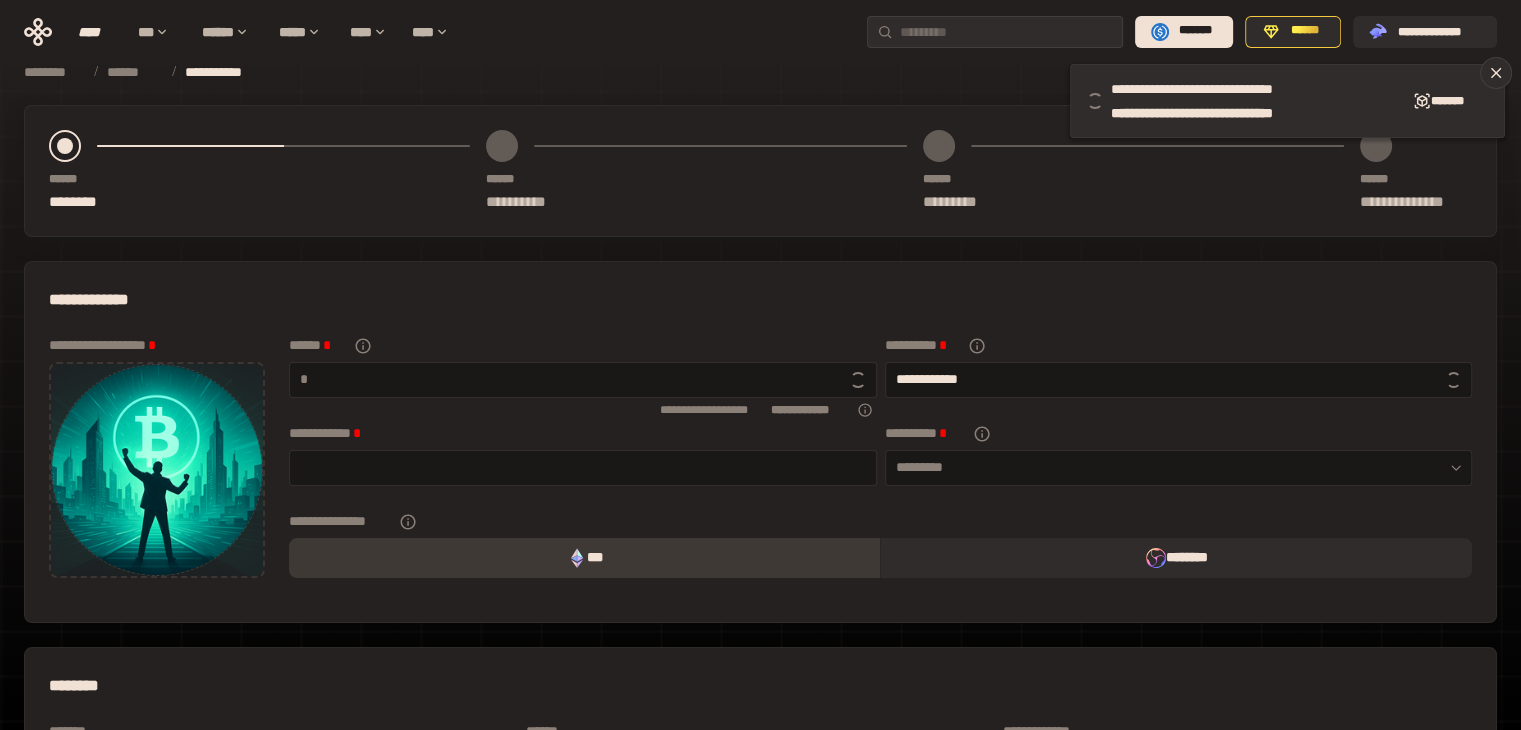 type 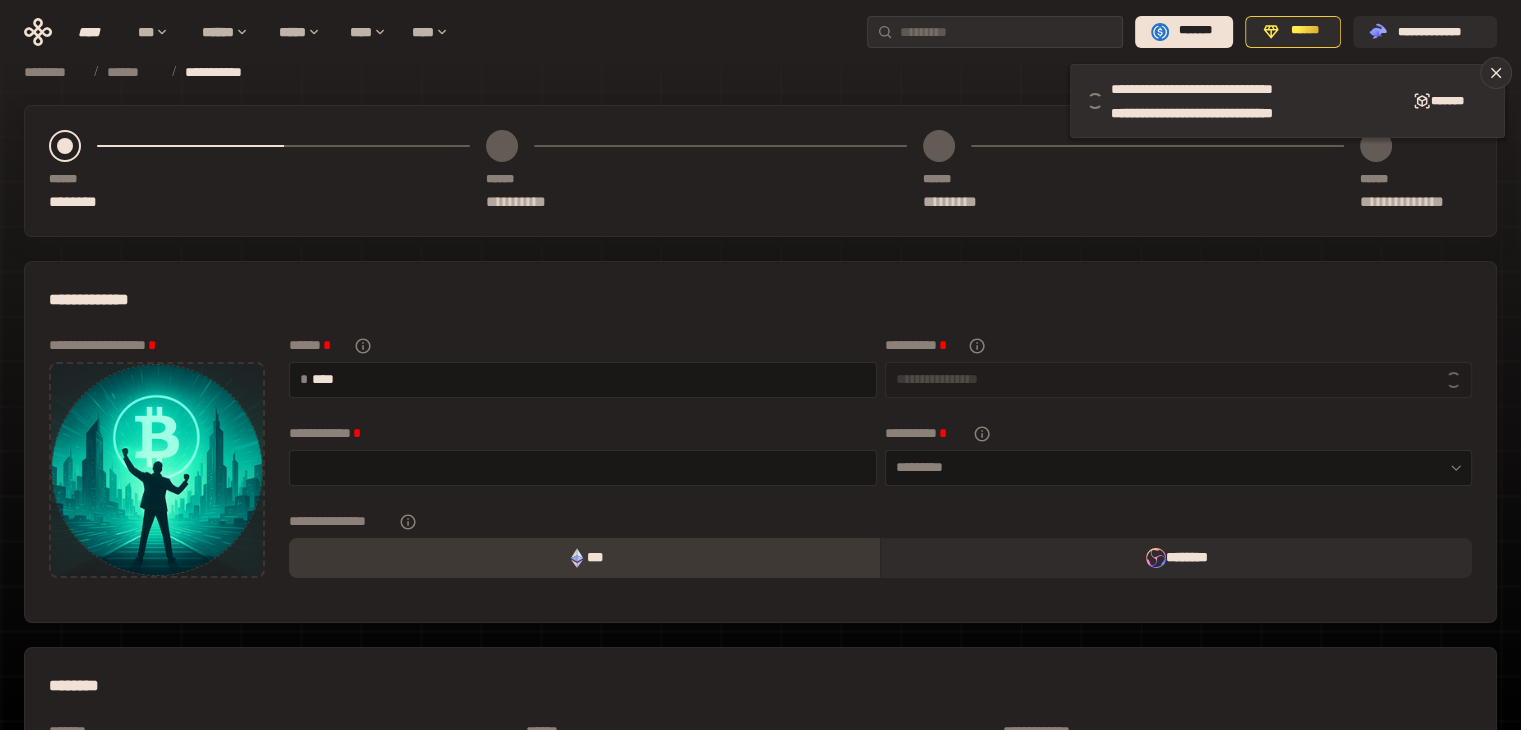 type on "*****" 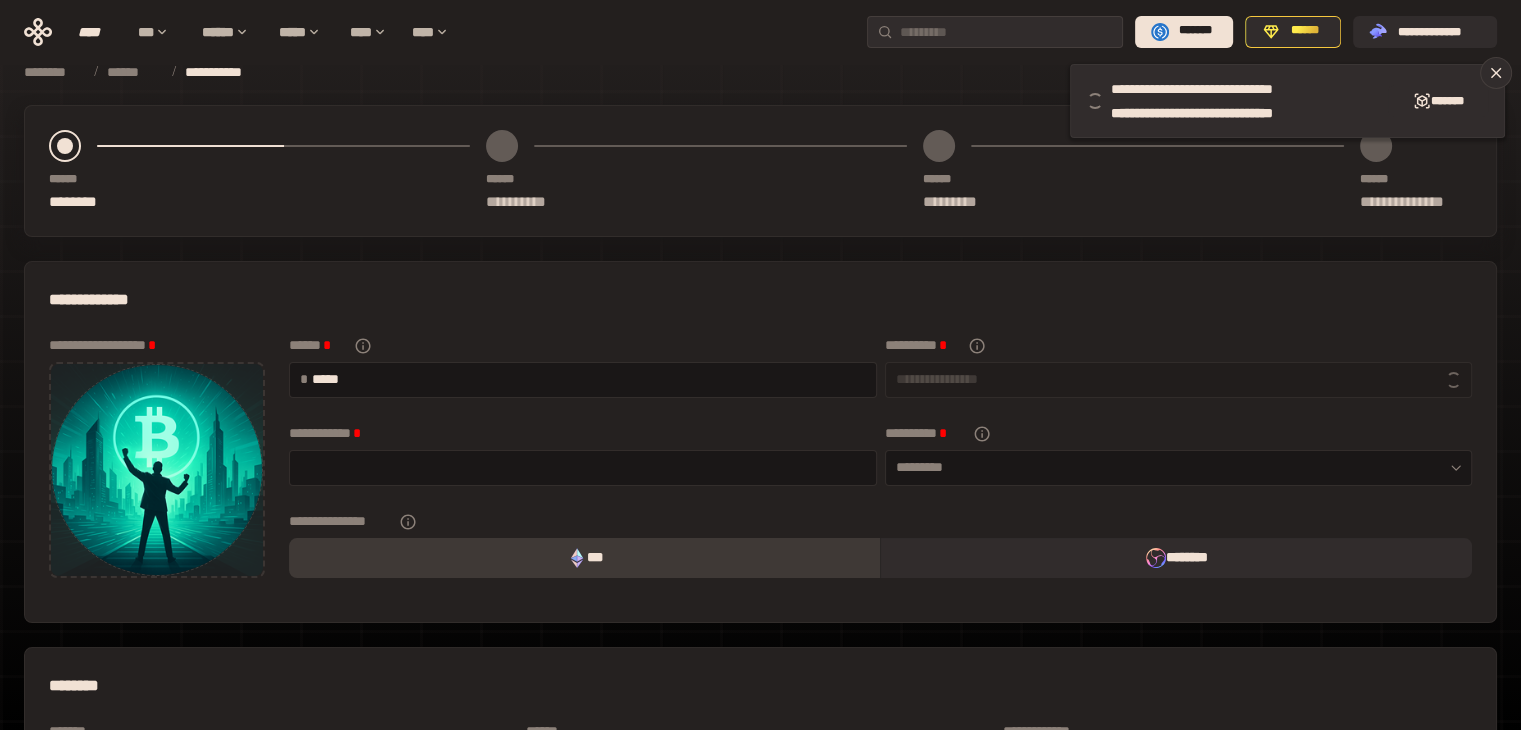 type on "**********" 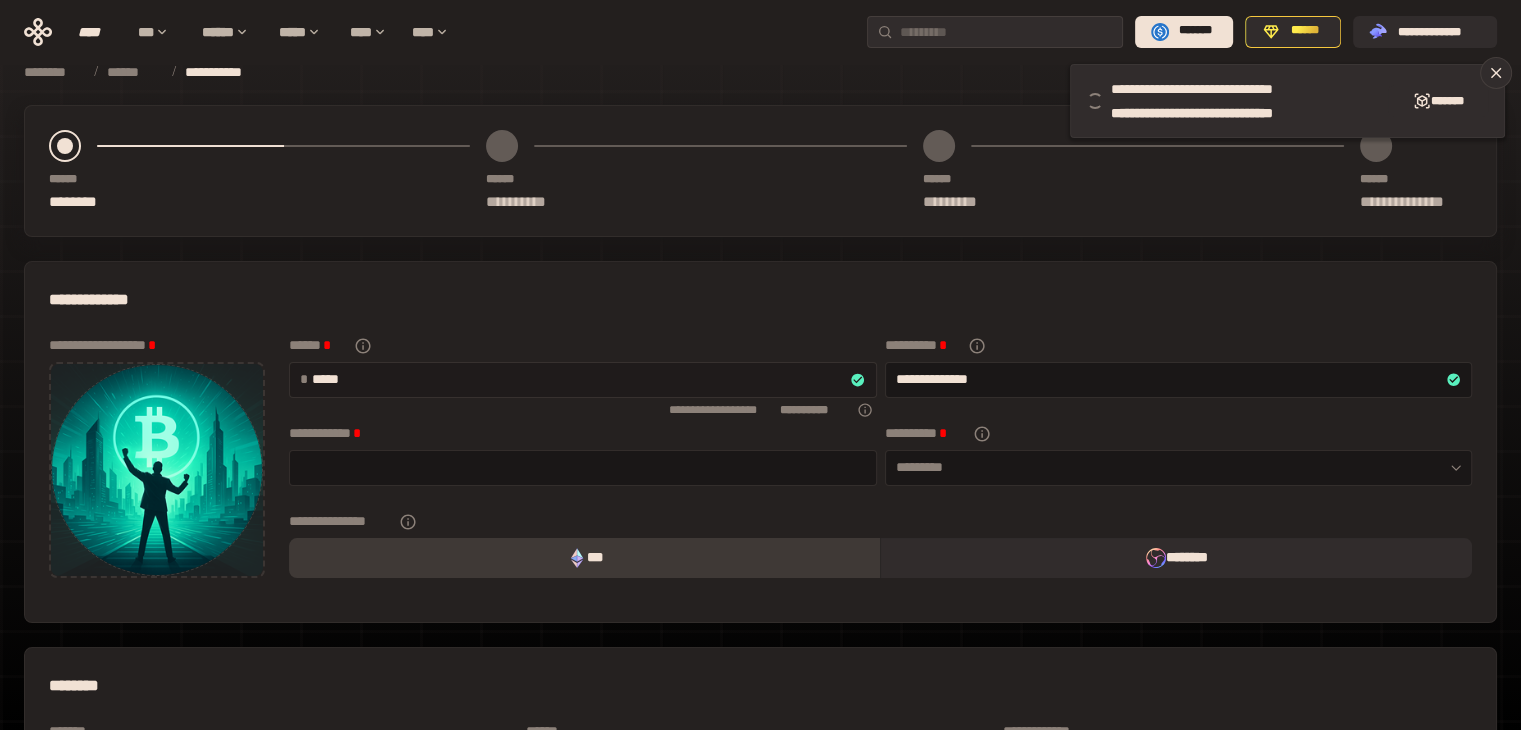 drag, startPoint x: 386, startPoint y: 382, endPoint x: 306, endPoint y: 379, distance: 80.05623 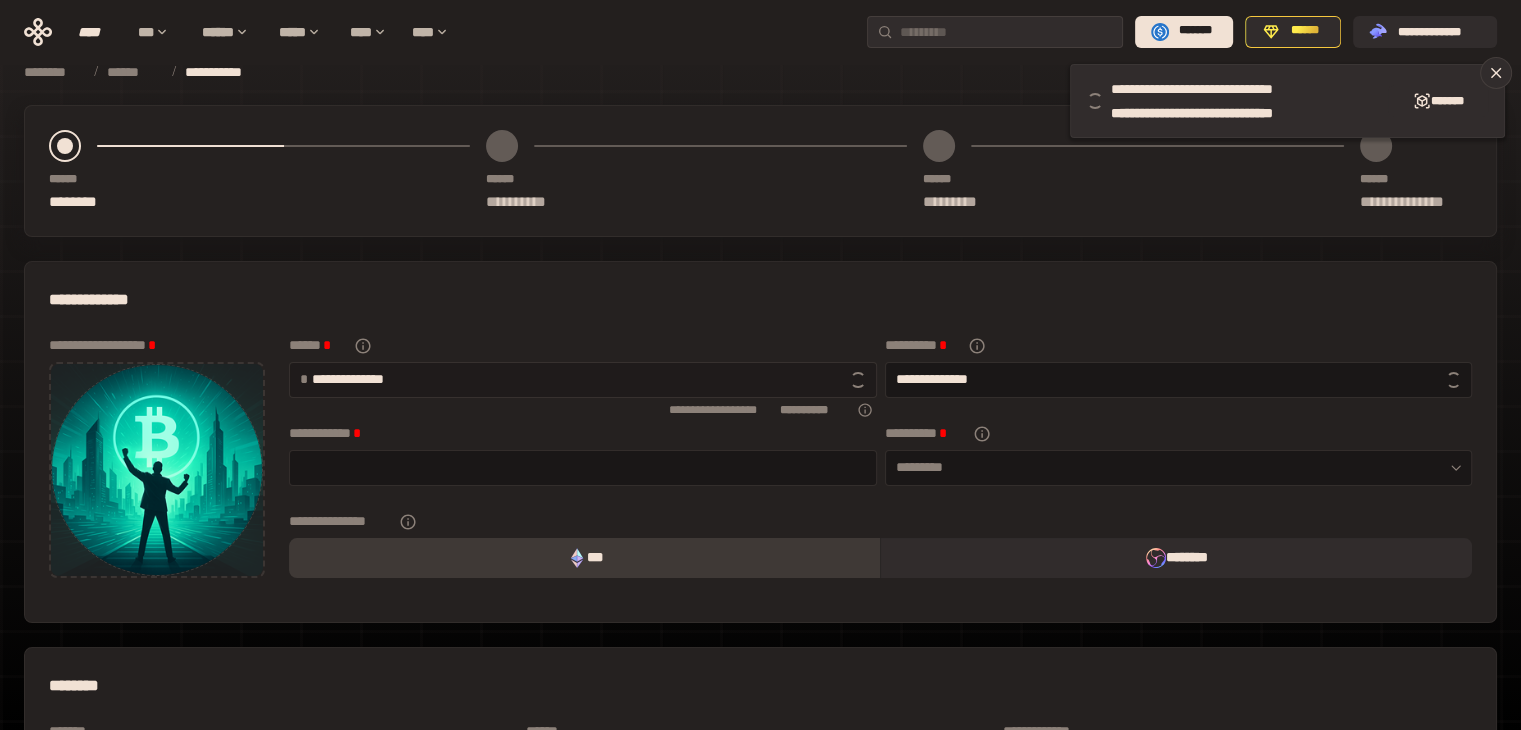 type on "**********" 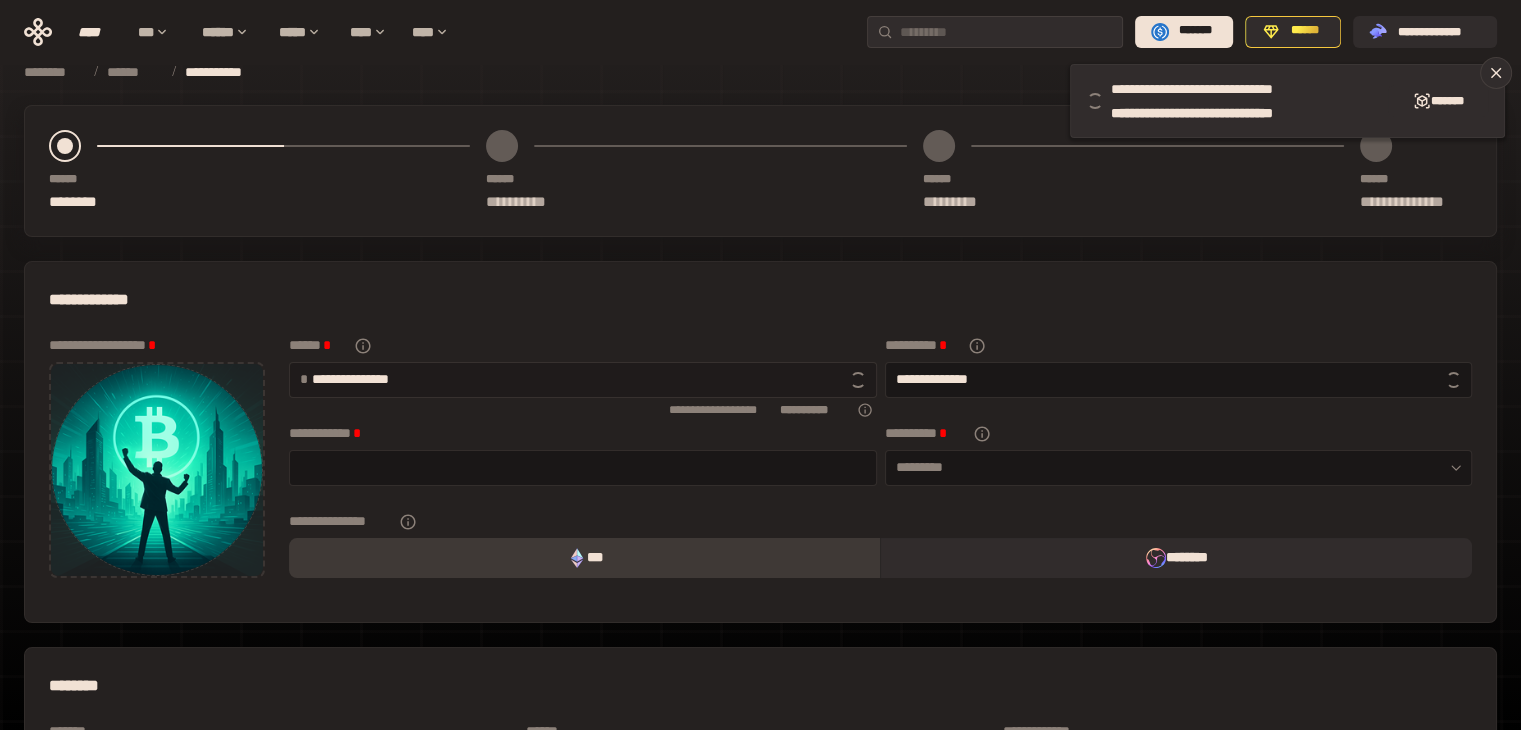 type on "**********" 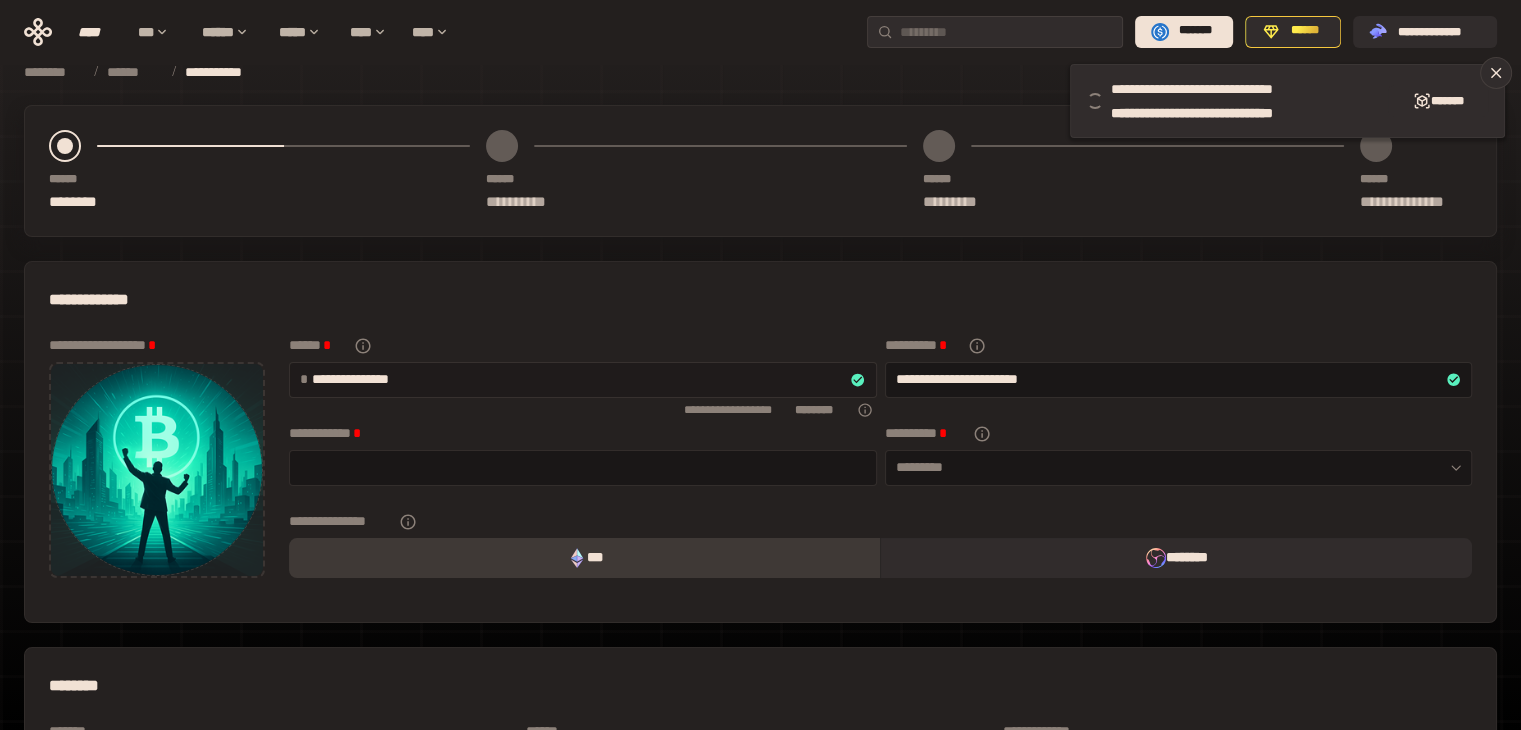 type on "**********" 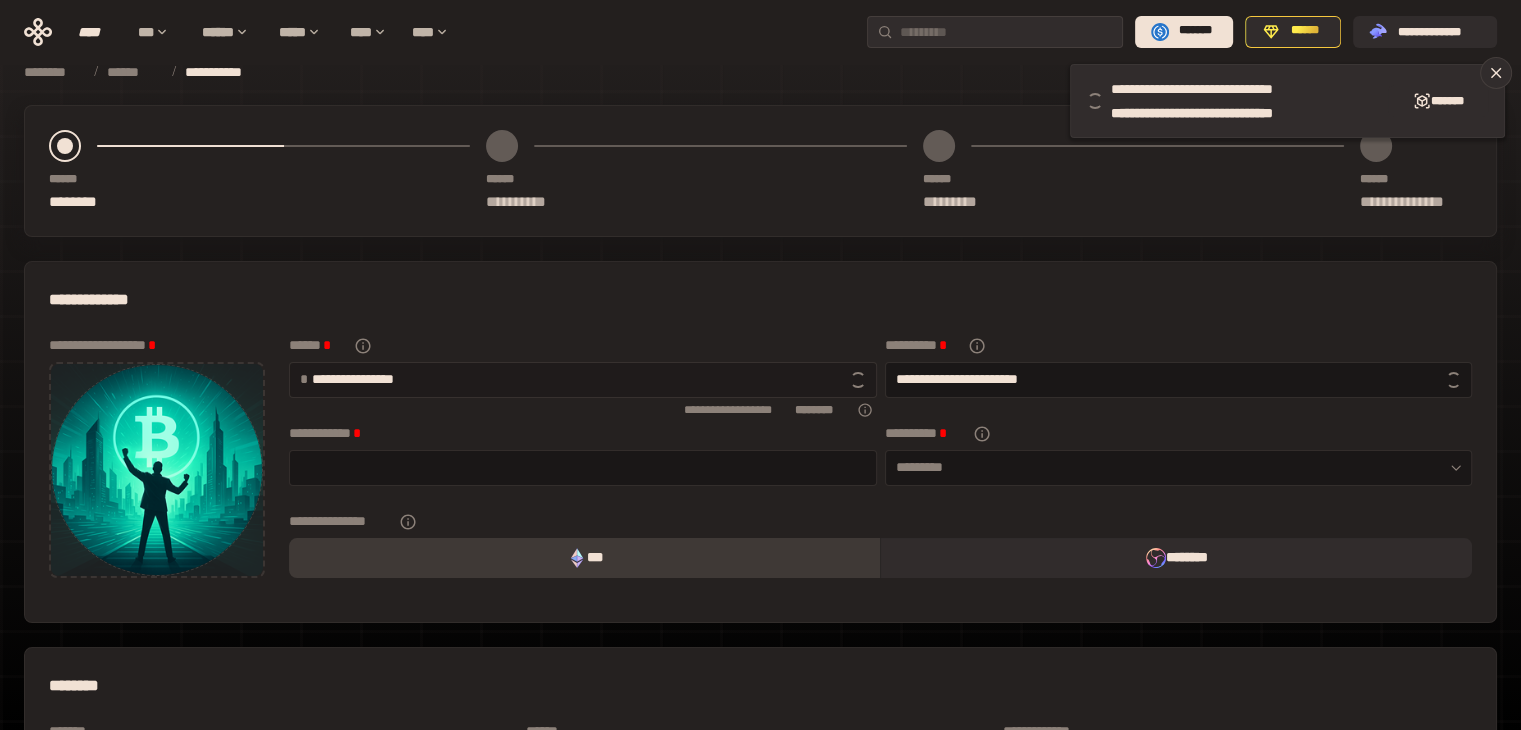 type on "**********" 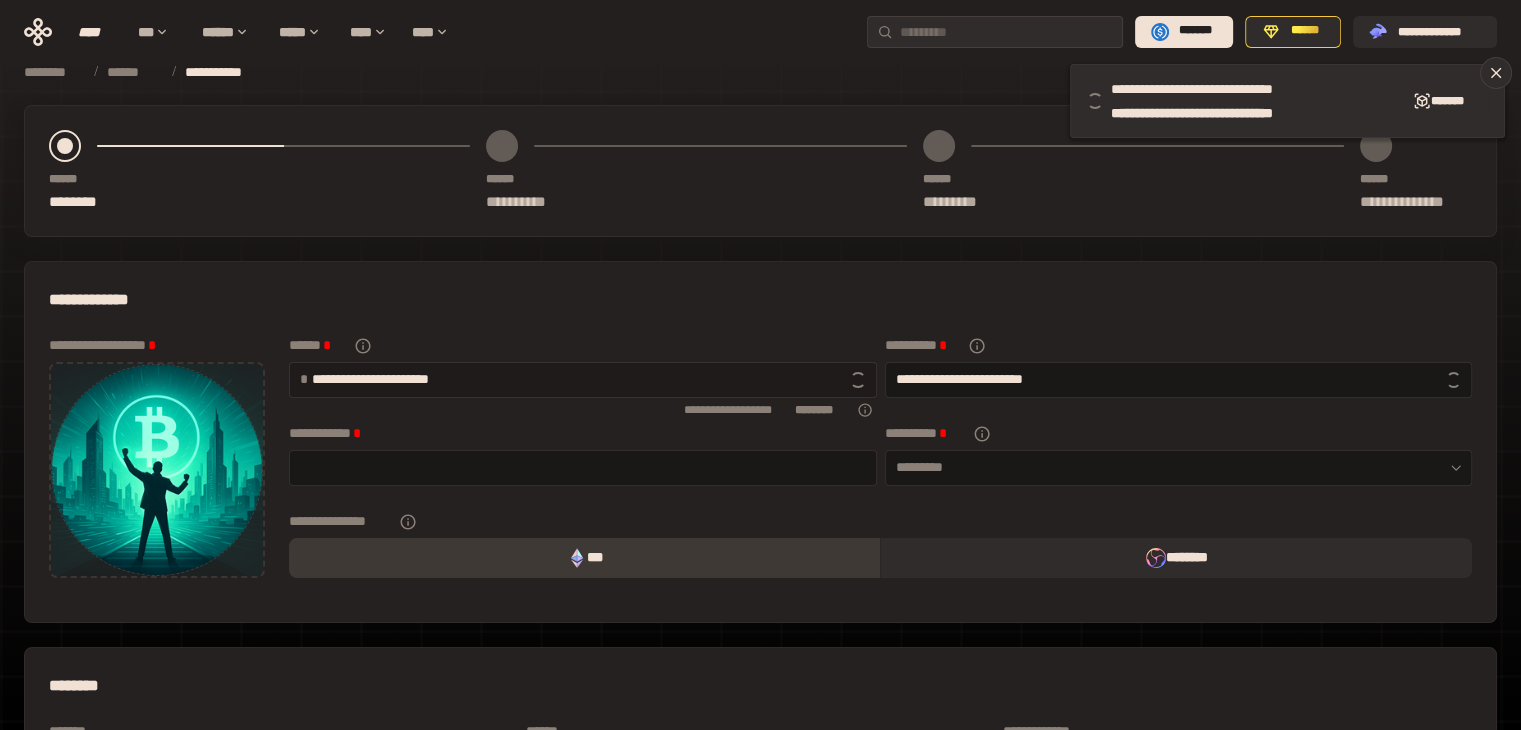 type on "**********" 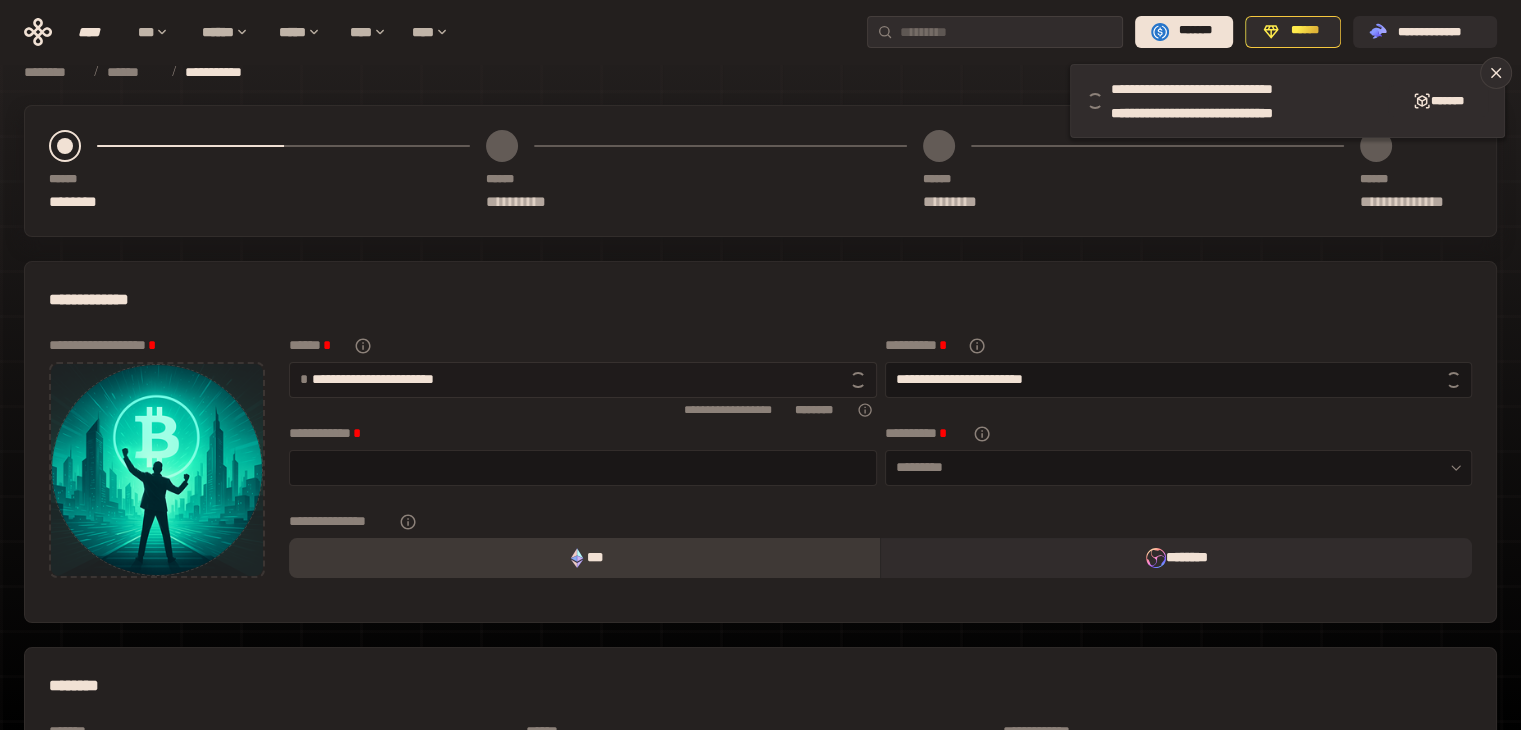 type on "**********" 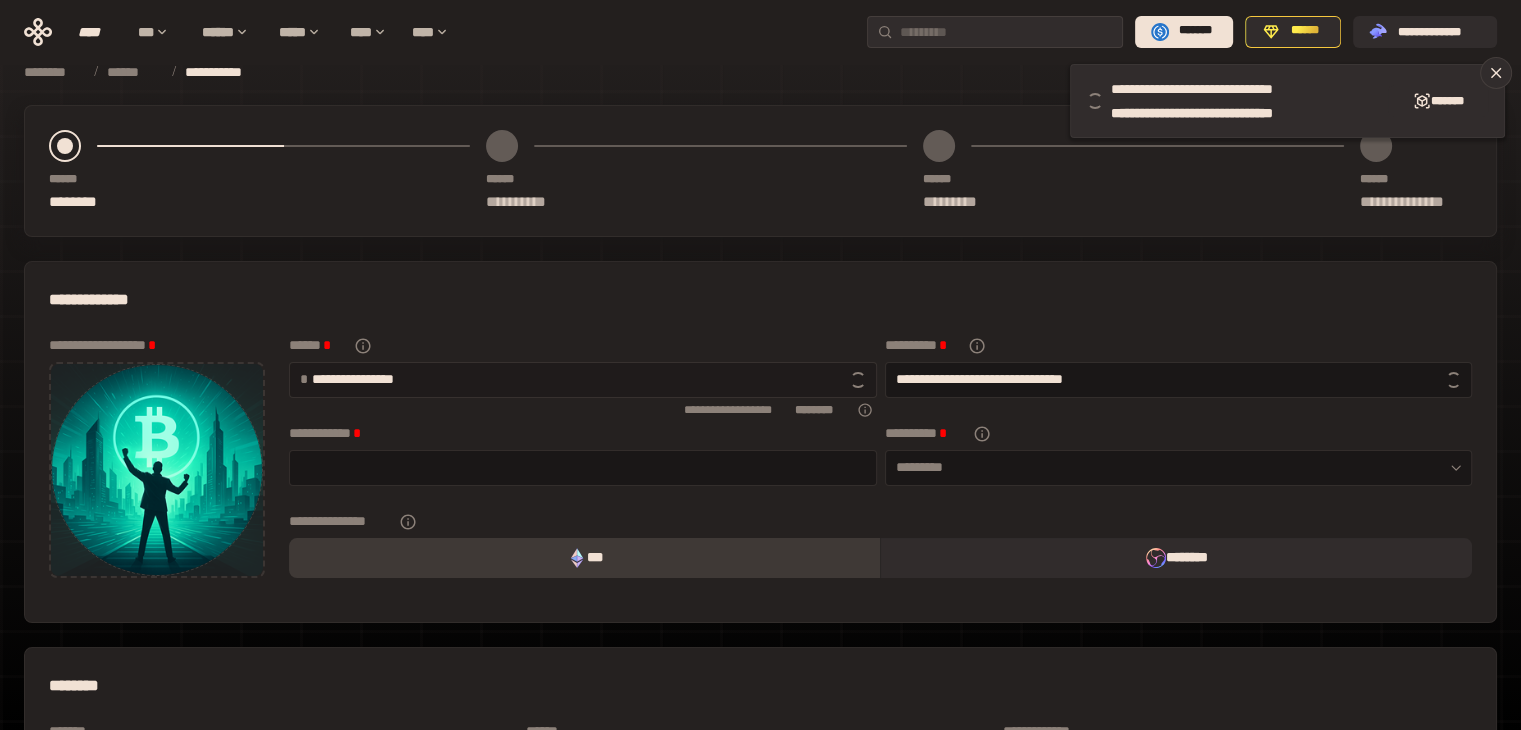 type on "**********" 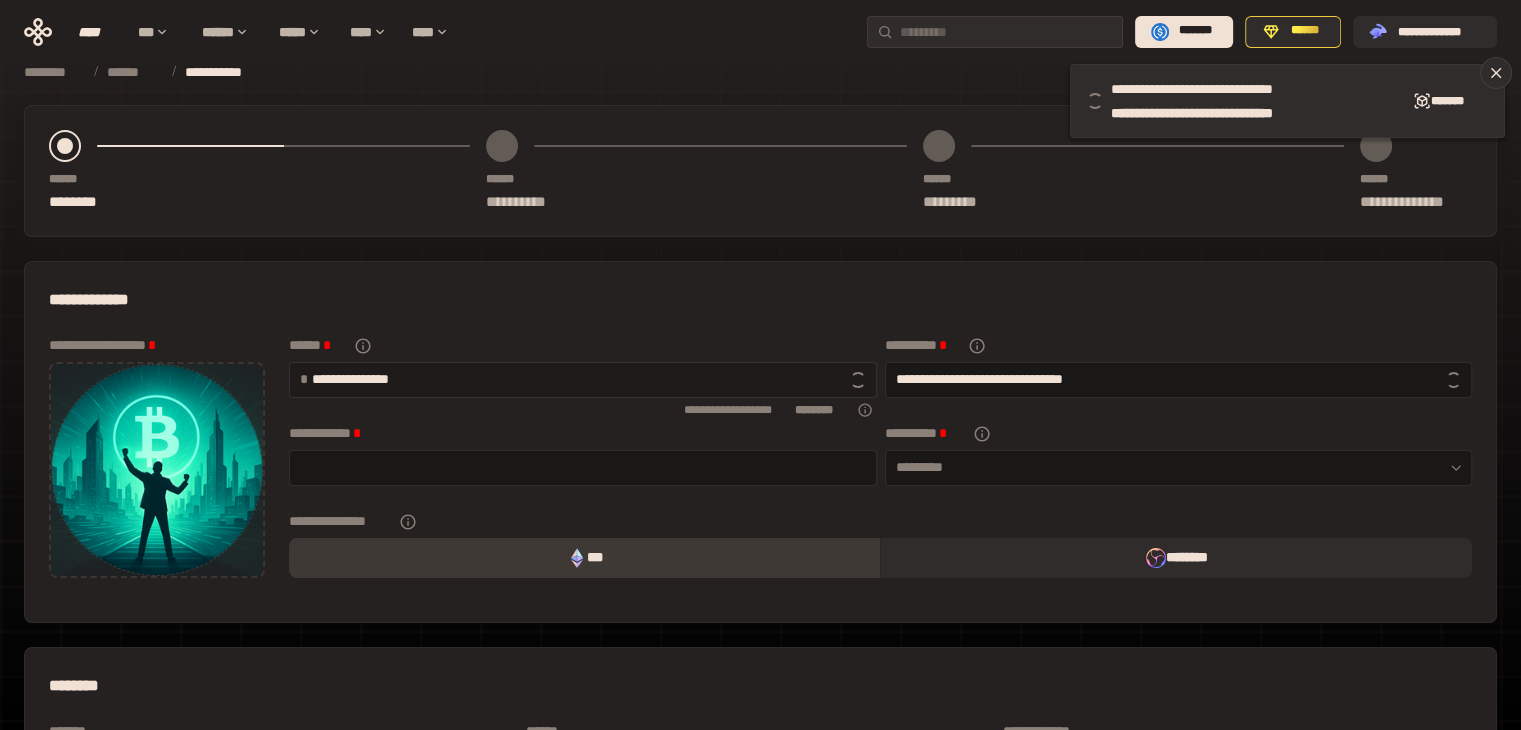type on "**********" 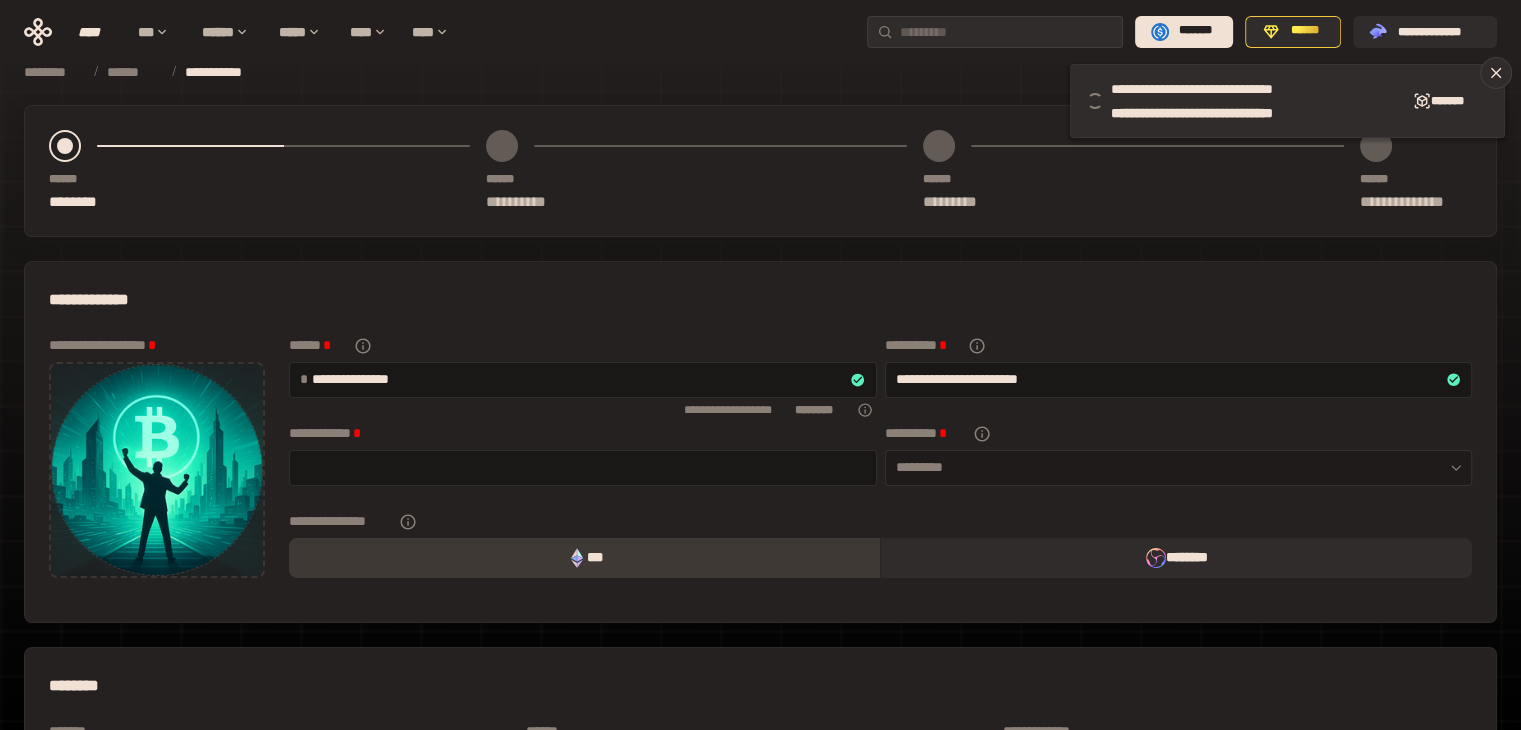 type on "**********" 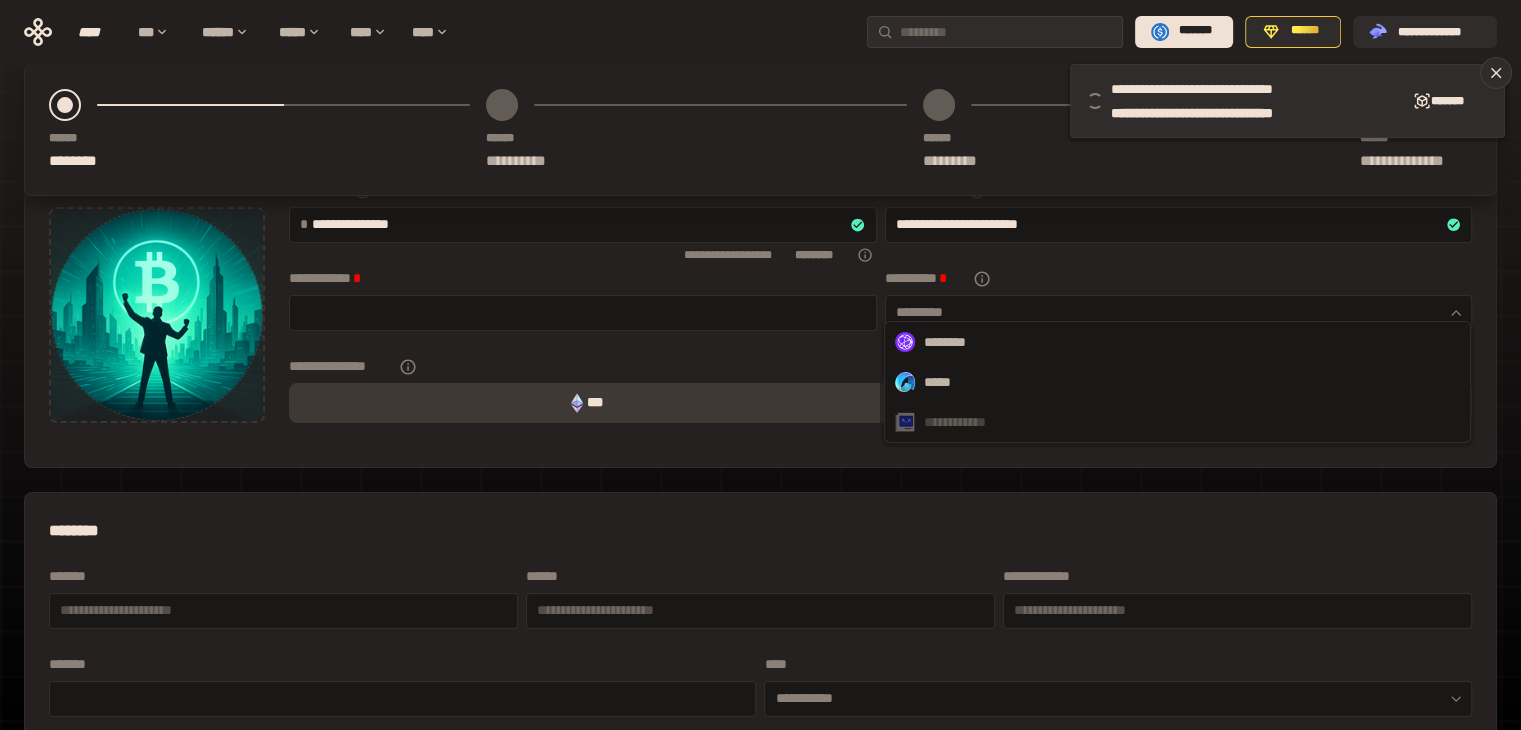 scroll, scrollTop: 200, scrollLeft: 0, axis: vertical 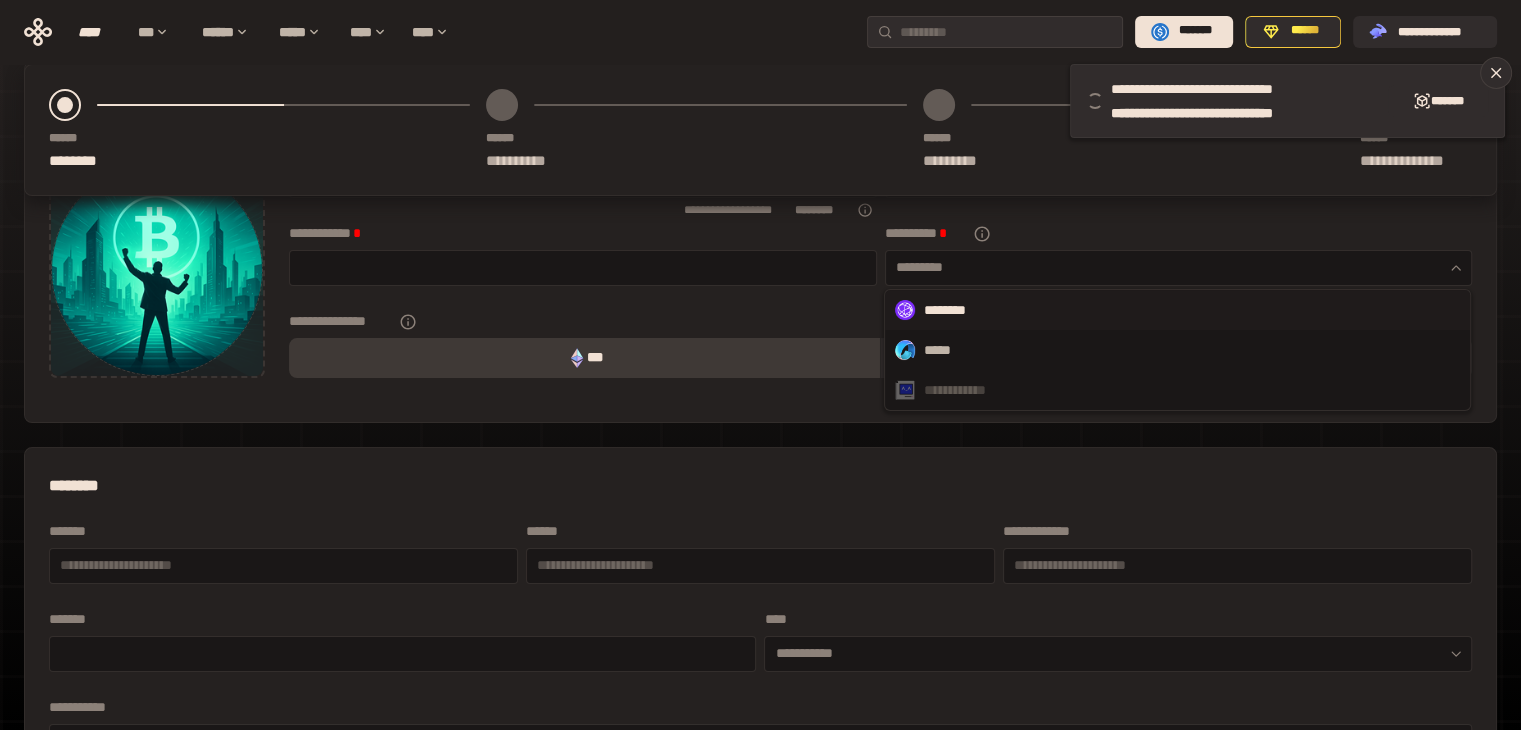 click on "********" at bounding box center [1177, 310] 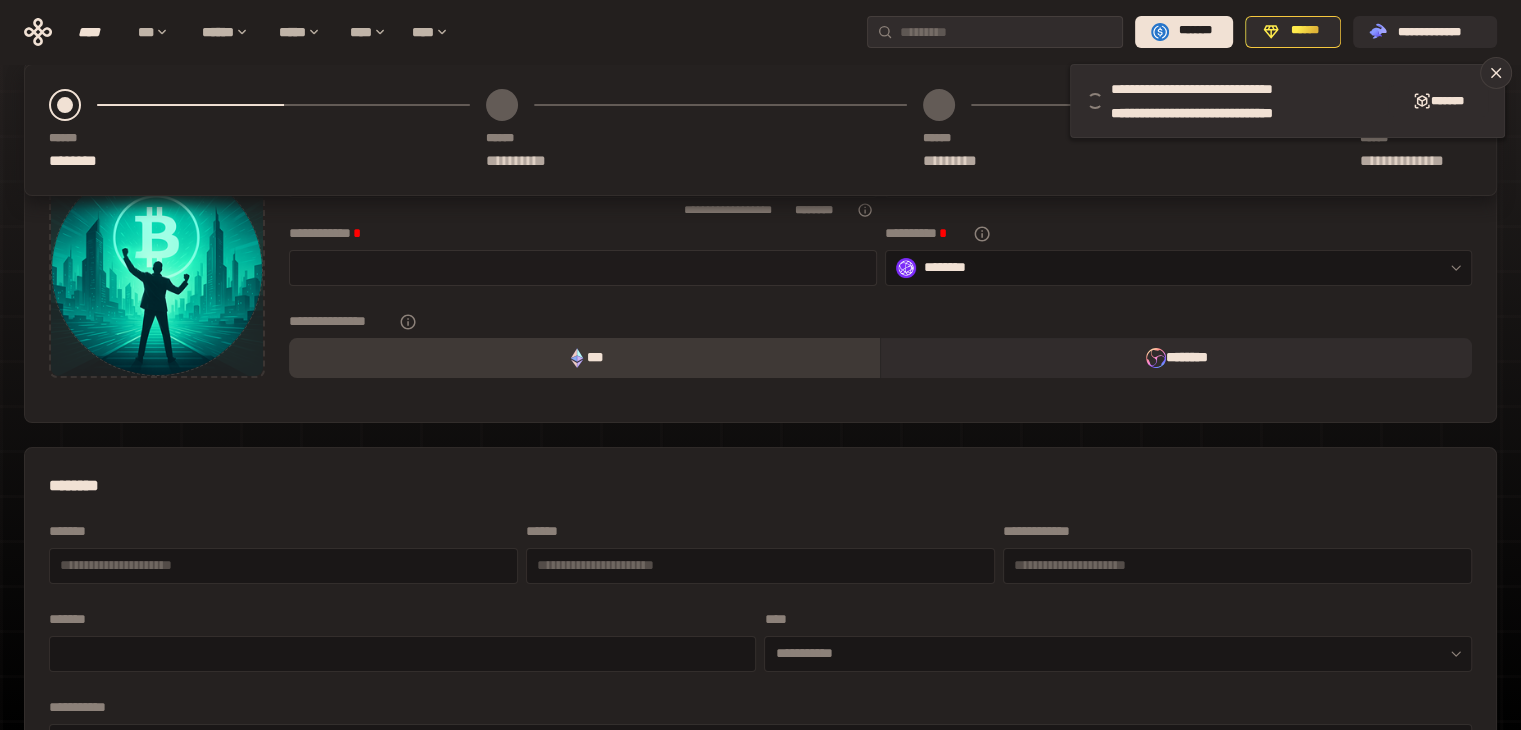 click at bounding box center (583, 267) 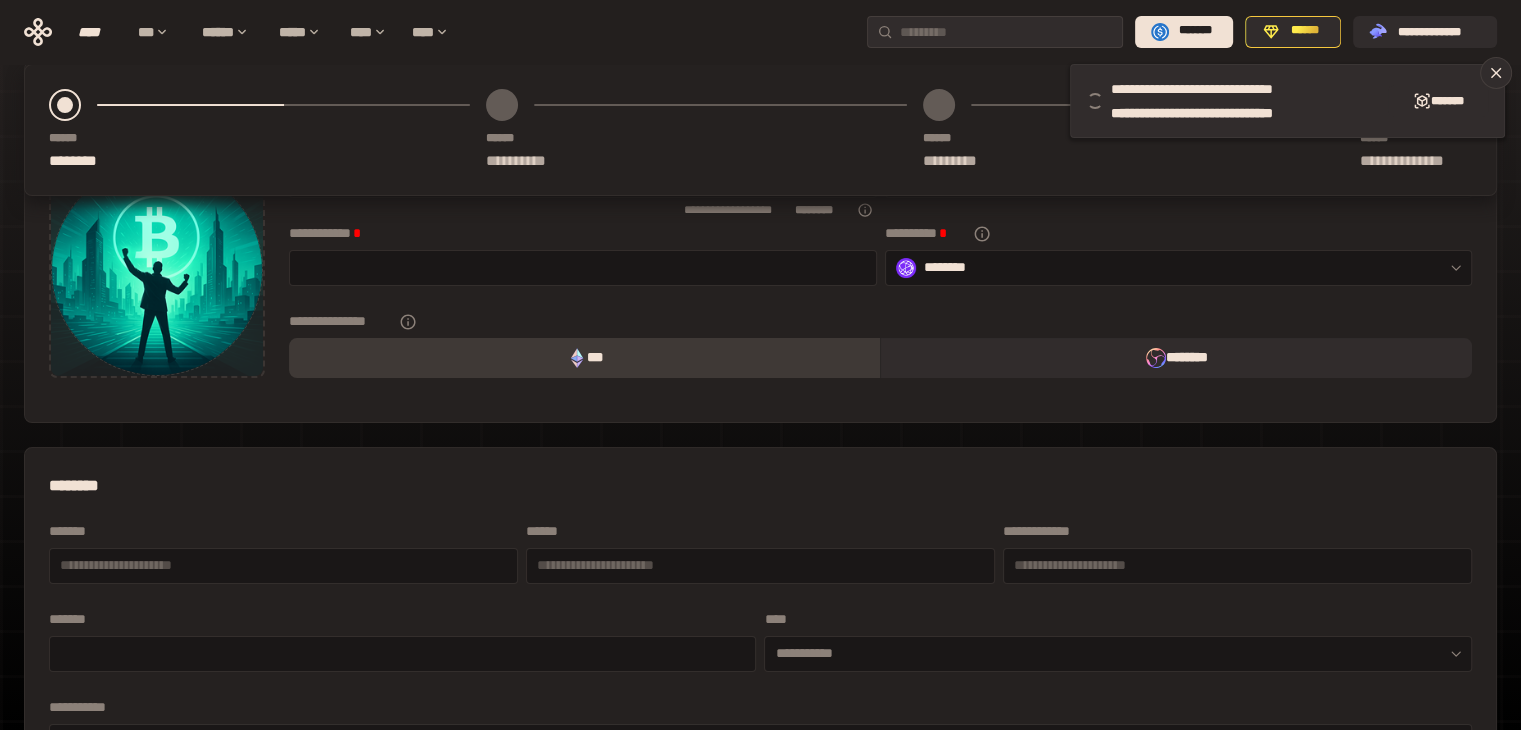 scroll, scrollTop: 0, scrollLeft: 0, axis: both 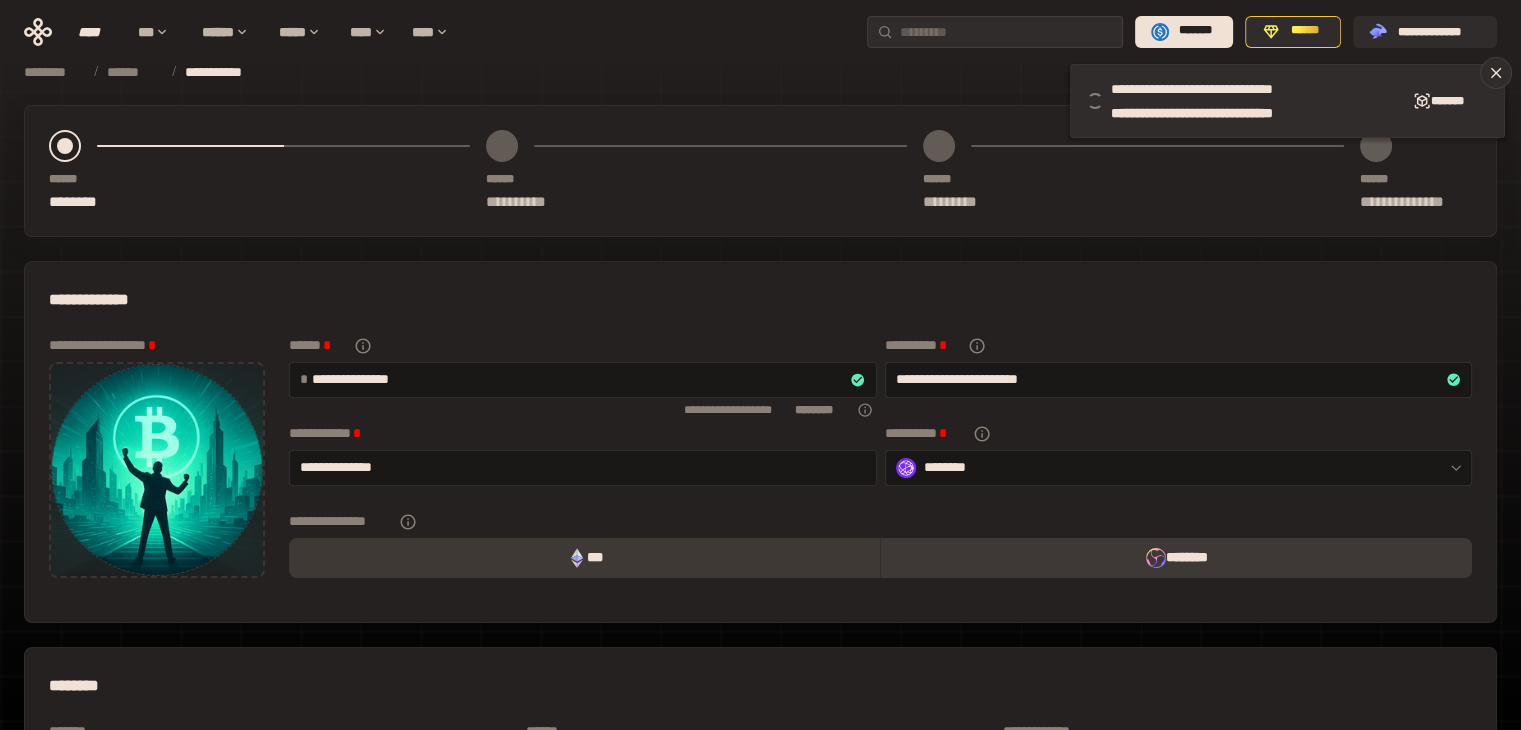 type on "**********" 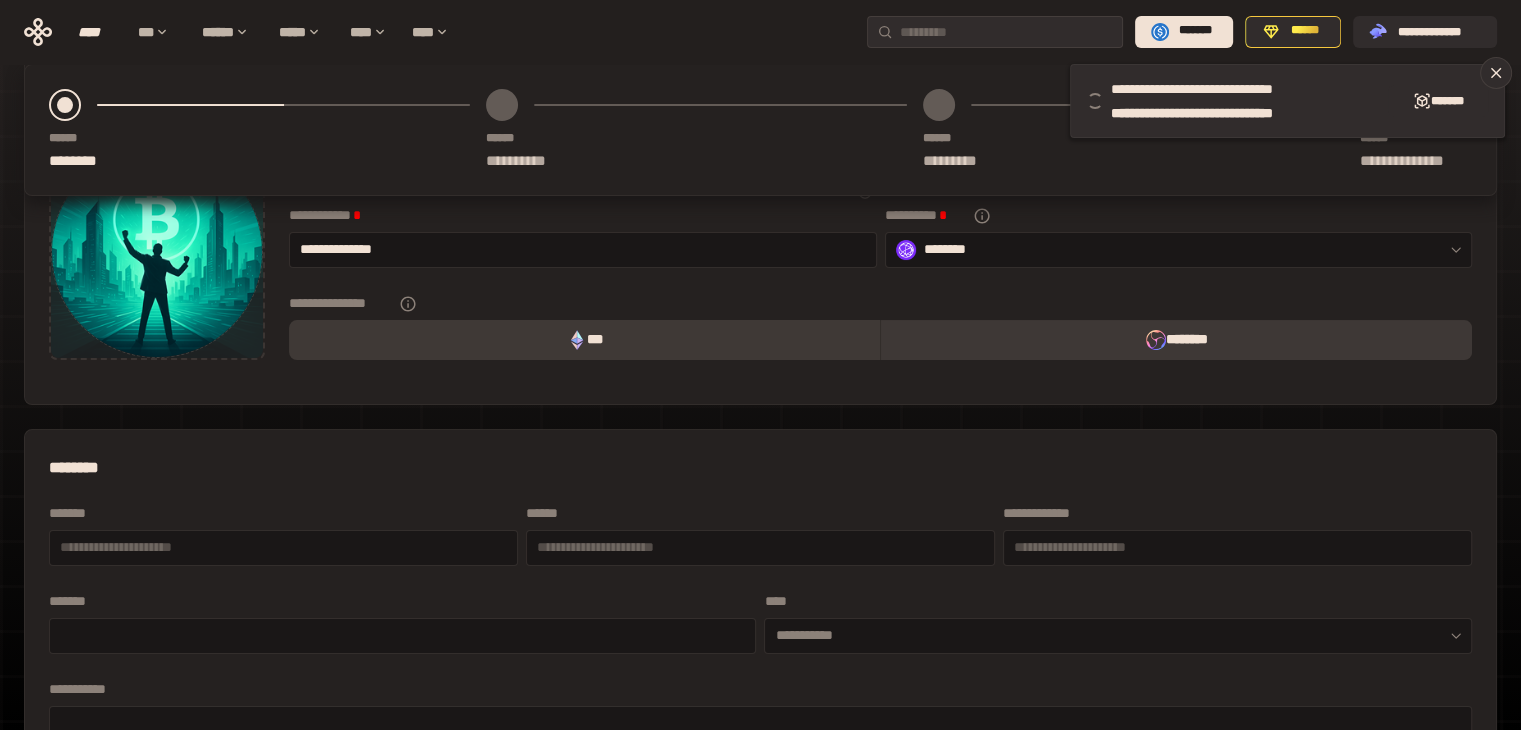 scroll, scrollTop: 300, scrollLeft: 0, axis: vertical 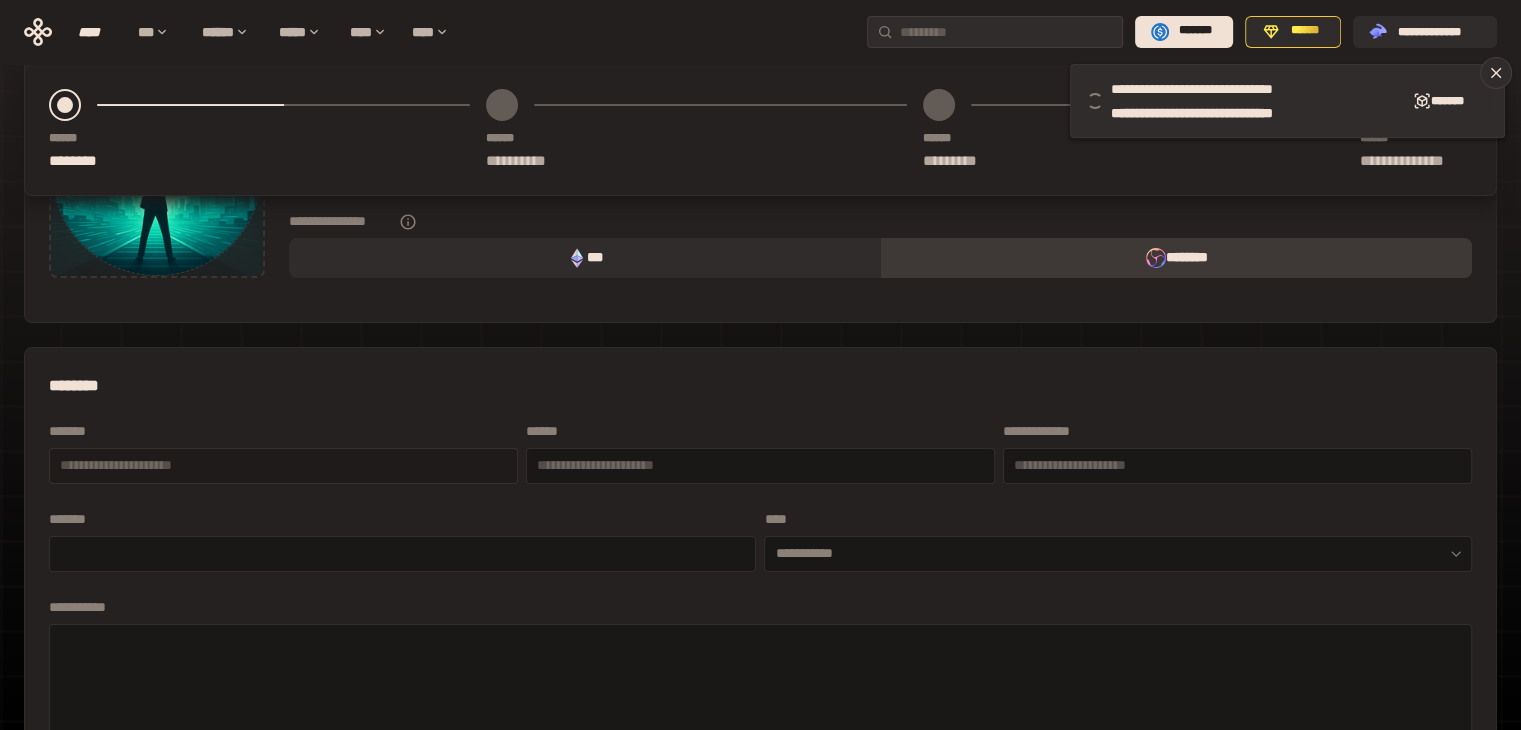 click at bounding box center [283, 465] 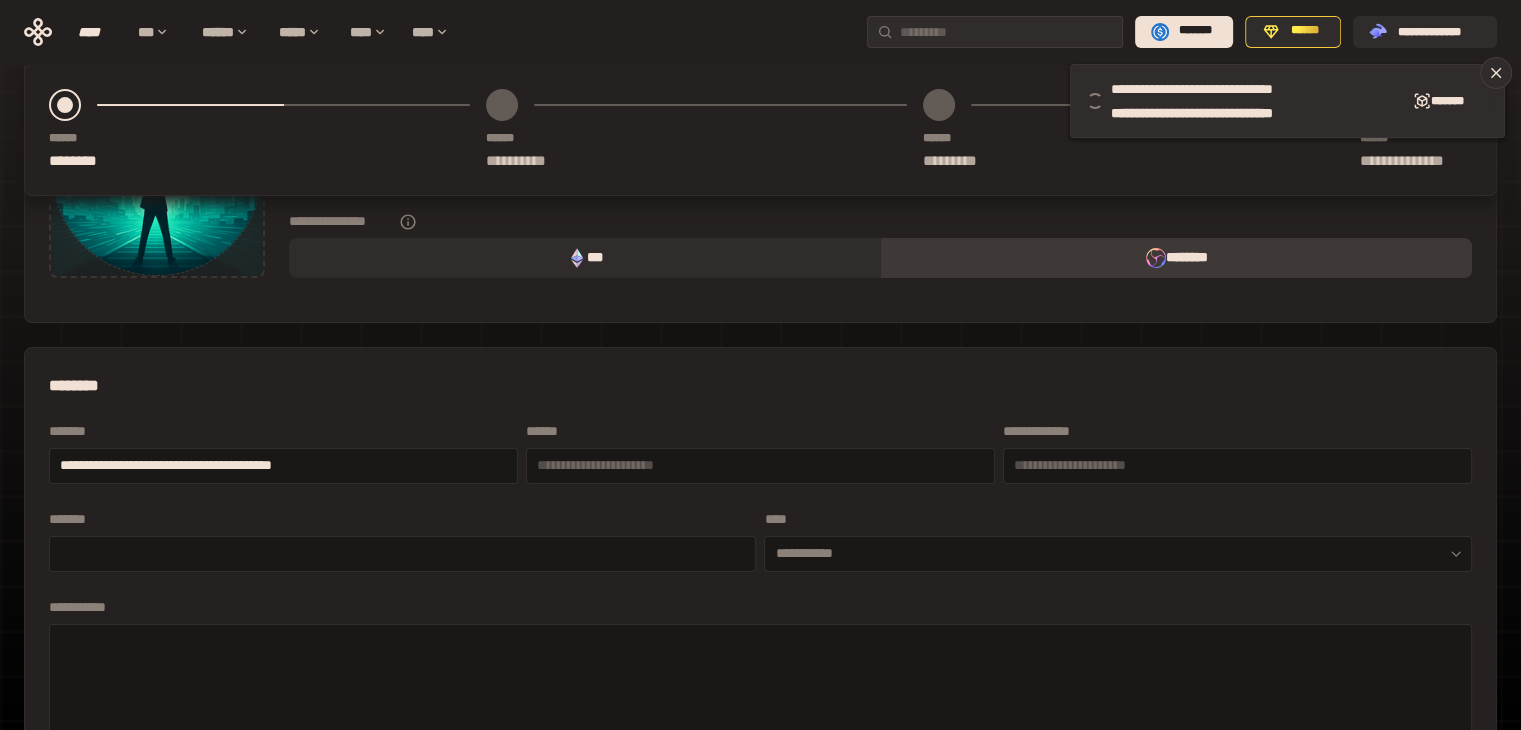 scroll, scrollTop: 500, scrollLeft: 0, axis: vertical 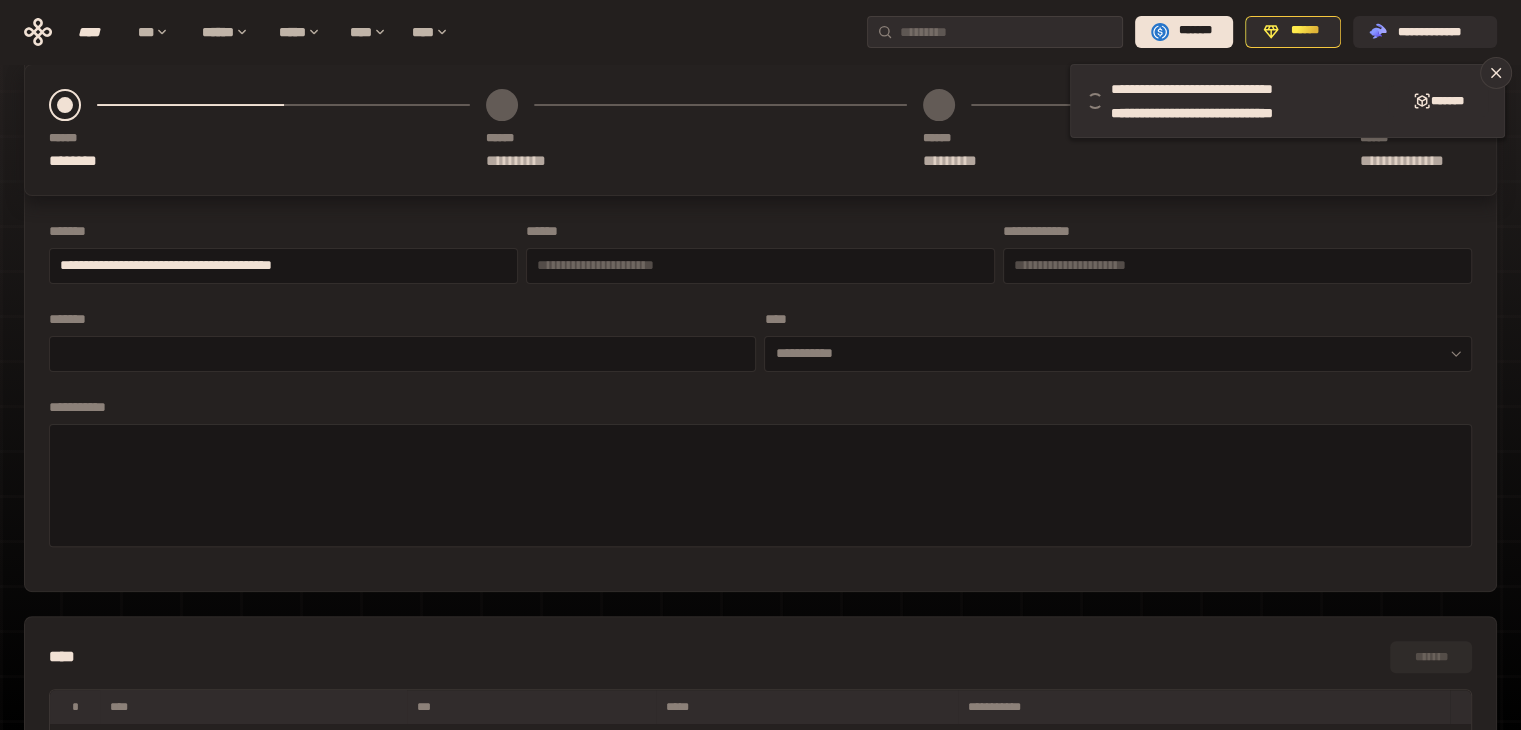 type on "**********" 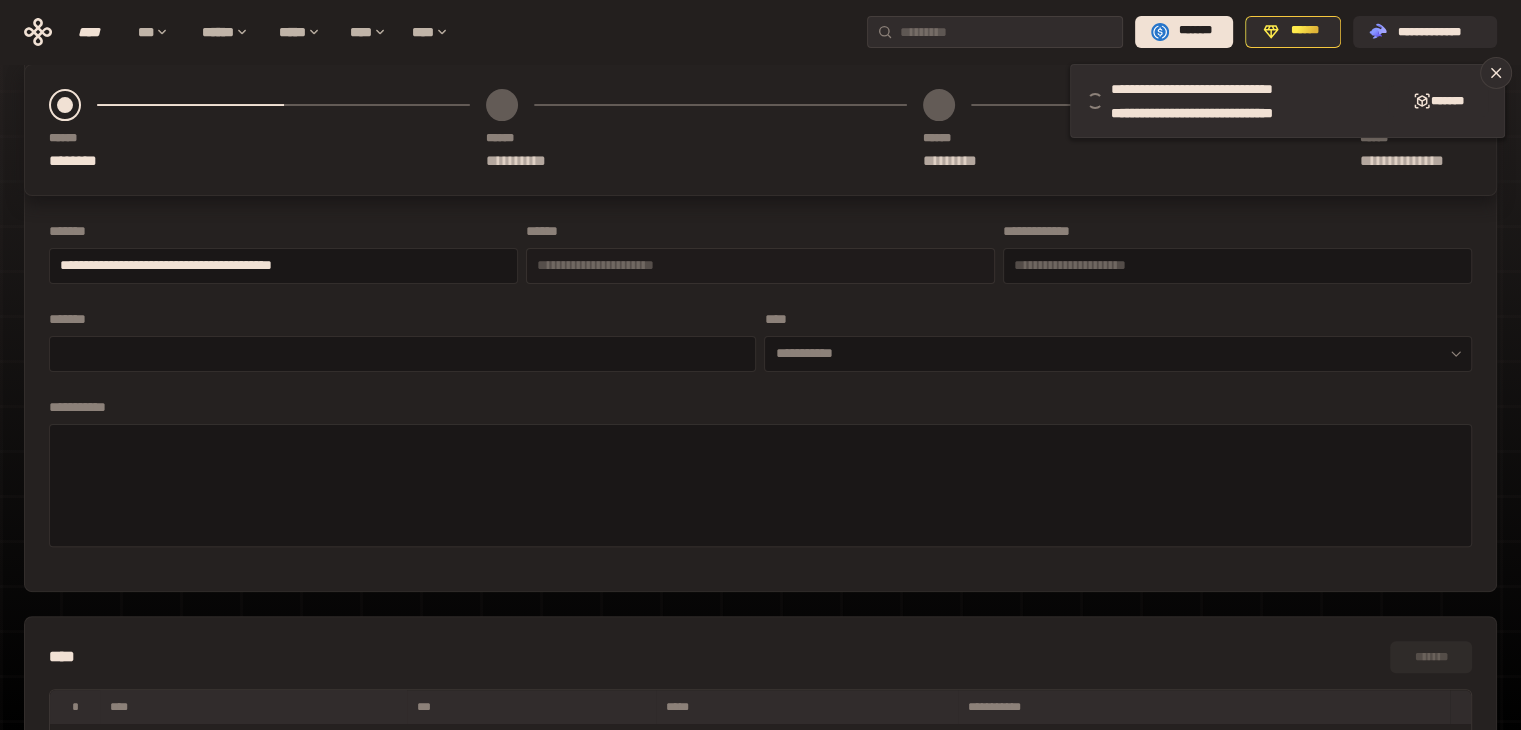 click at bounding box center (760, 265) 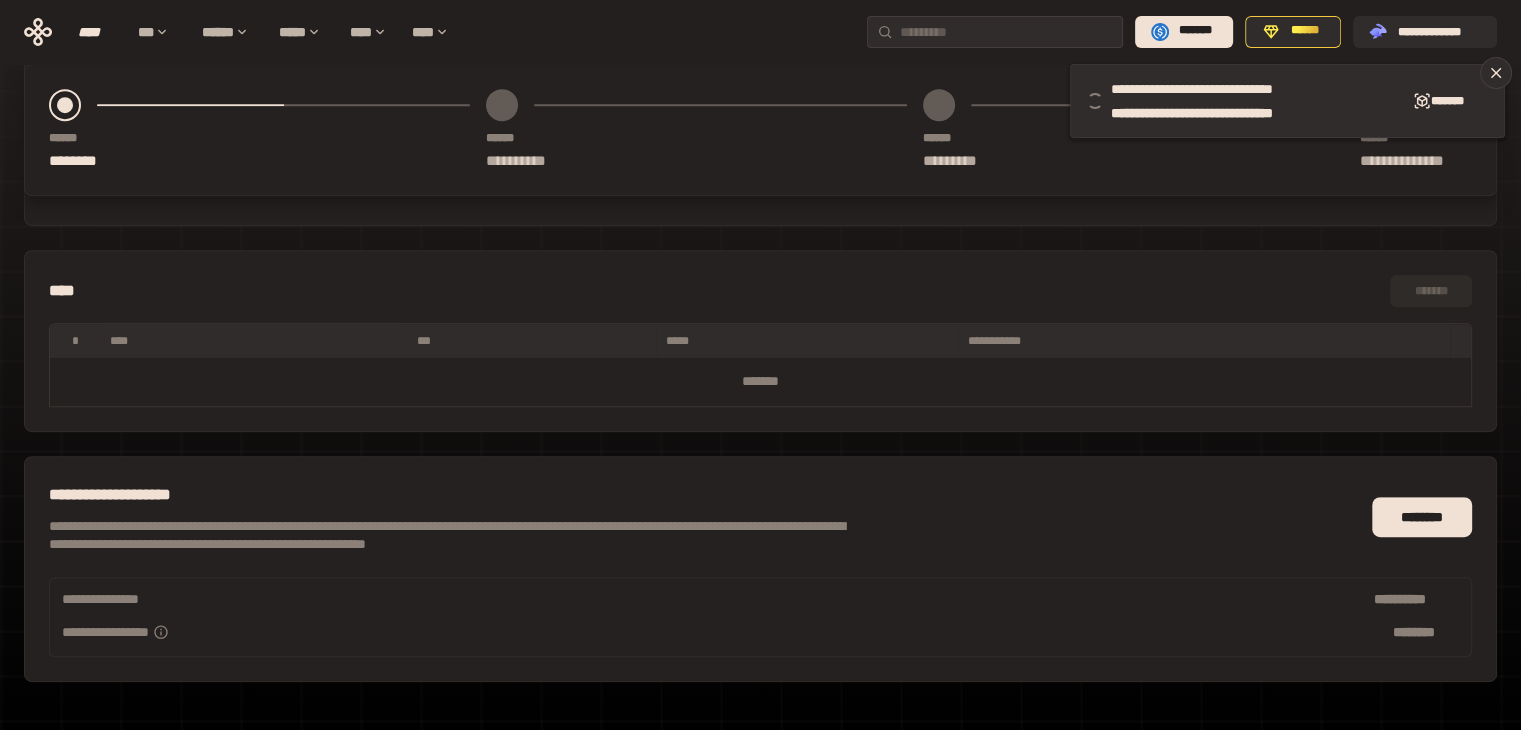 scroll, scrollTop: 929, scrollLeft: 0, axis: vertical 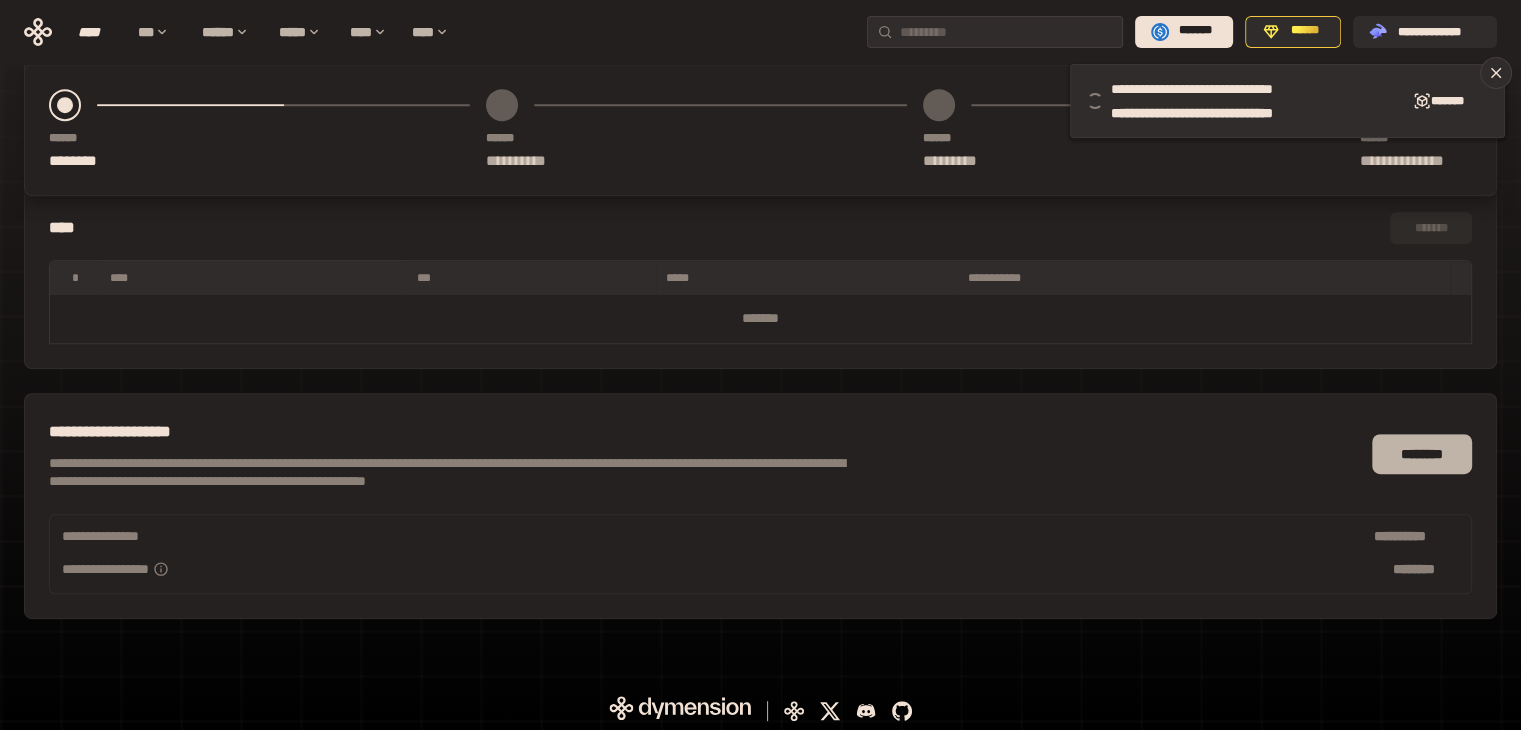 type on "**********" 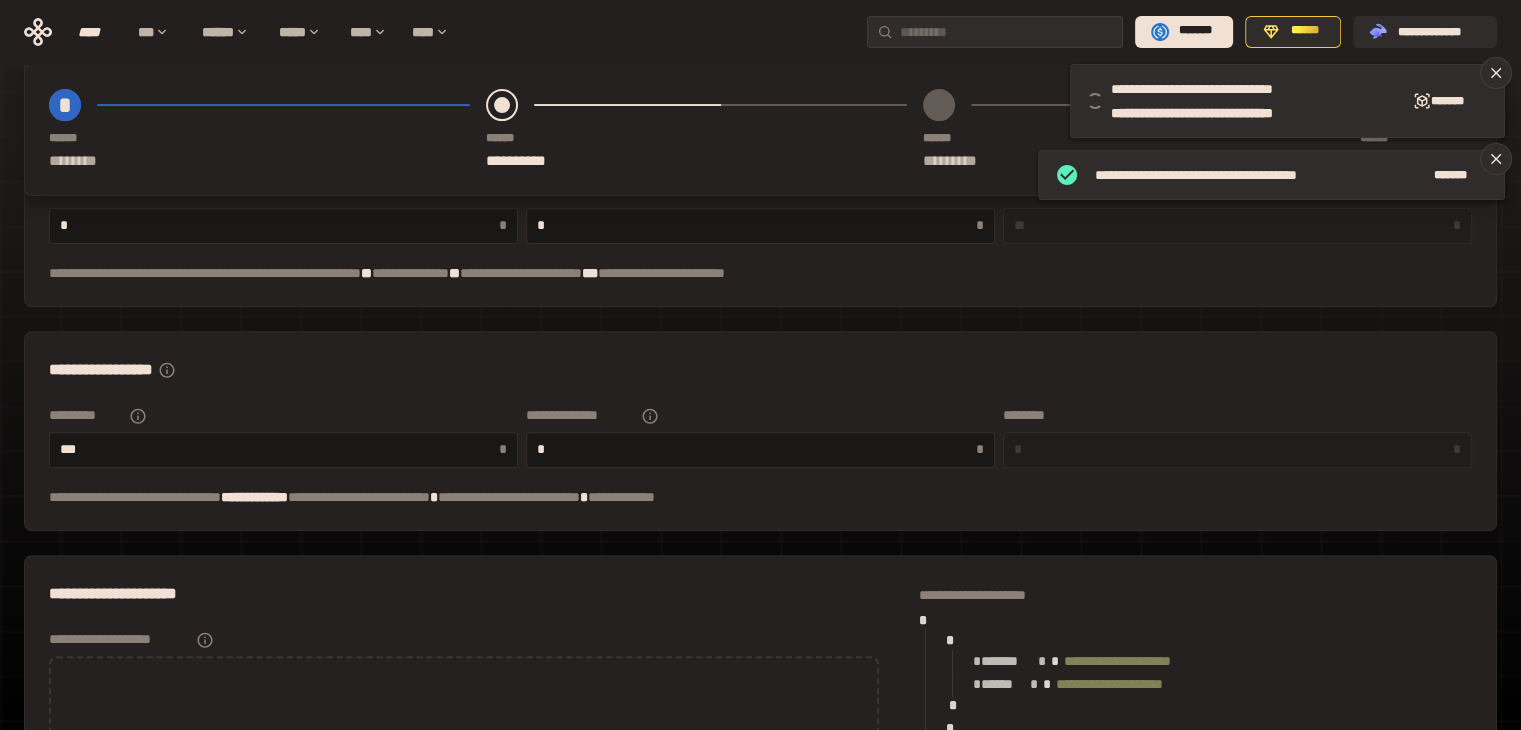 scroll, scrollTop: 0, scrollLeft: 0, axis: both 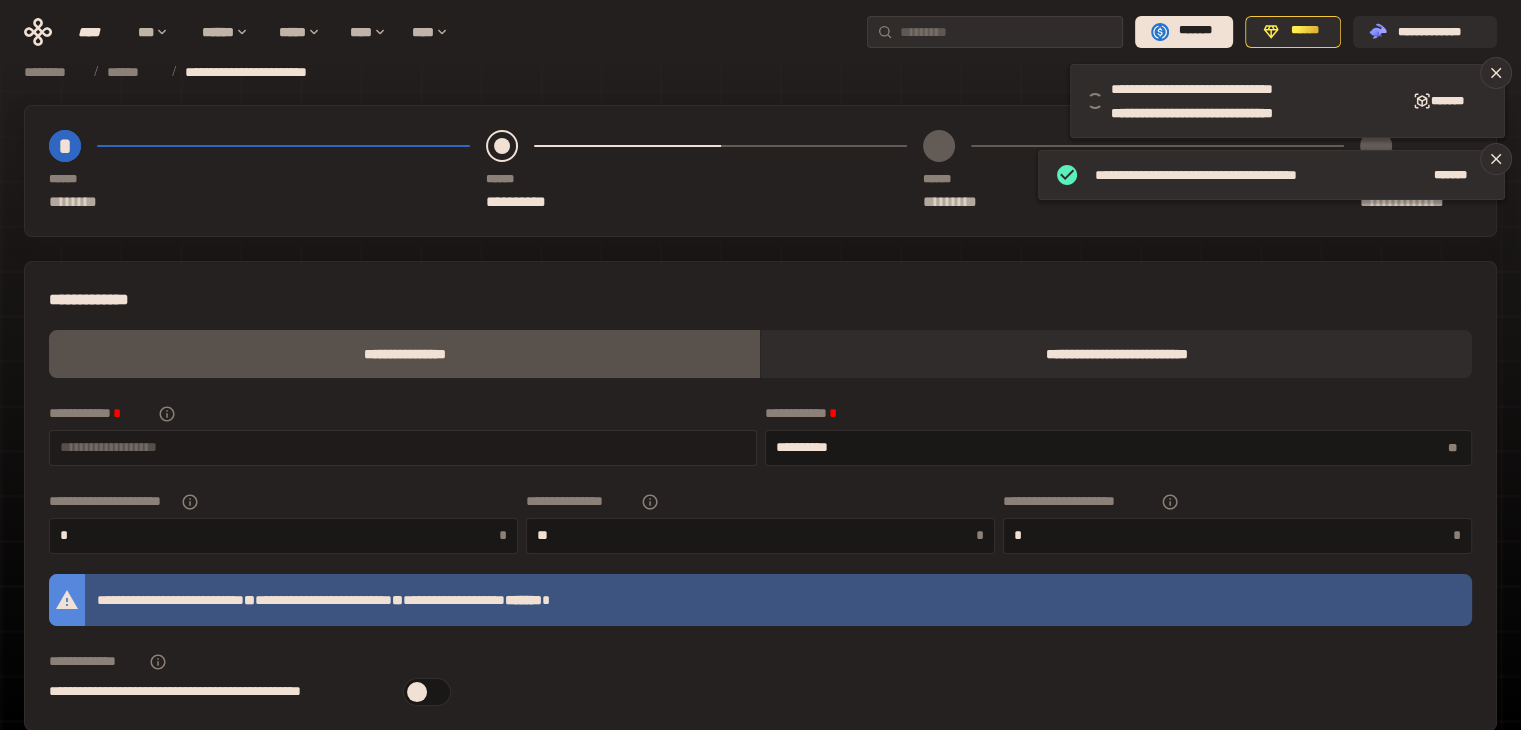 click at bounding box center [403, 447] 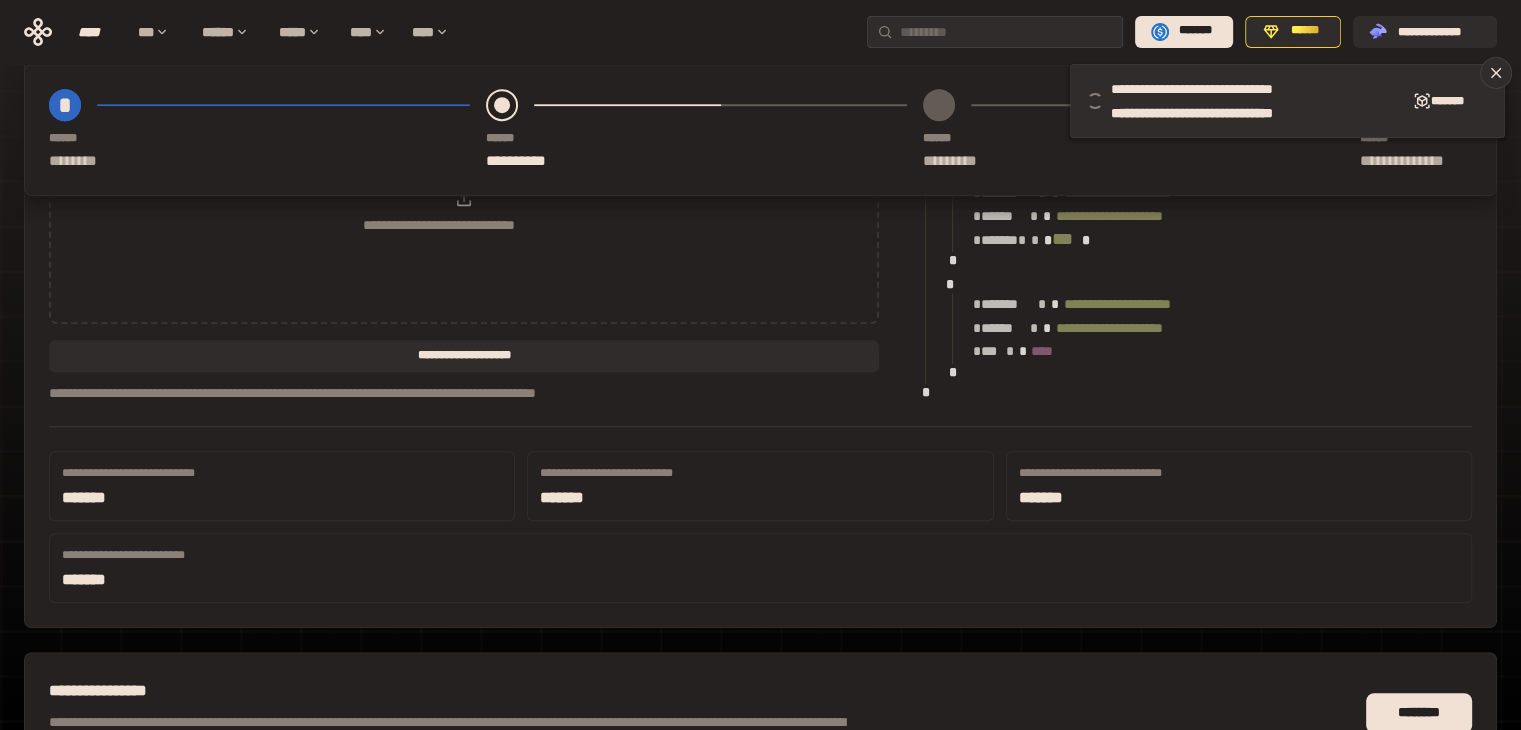 scroll, scrollTop: 1300, scrollLeft: 0, axis: vertical 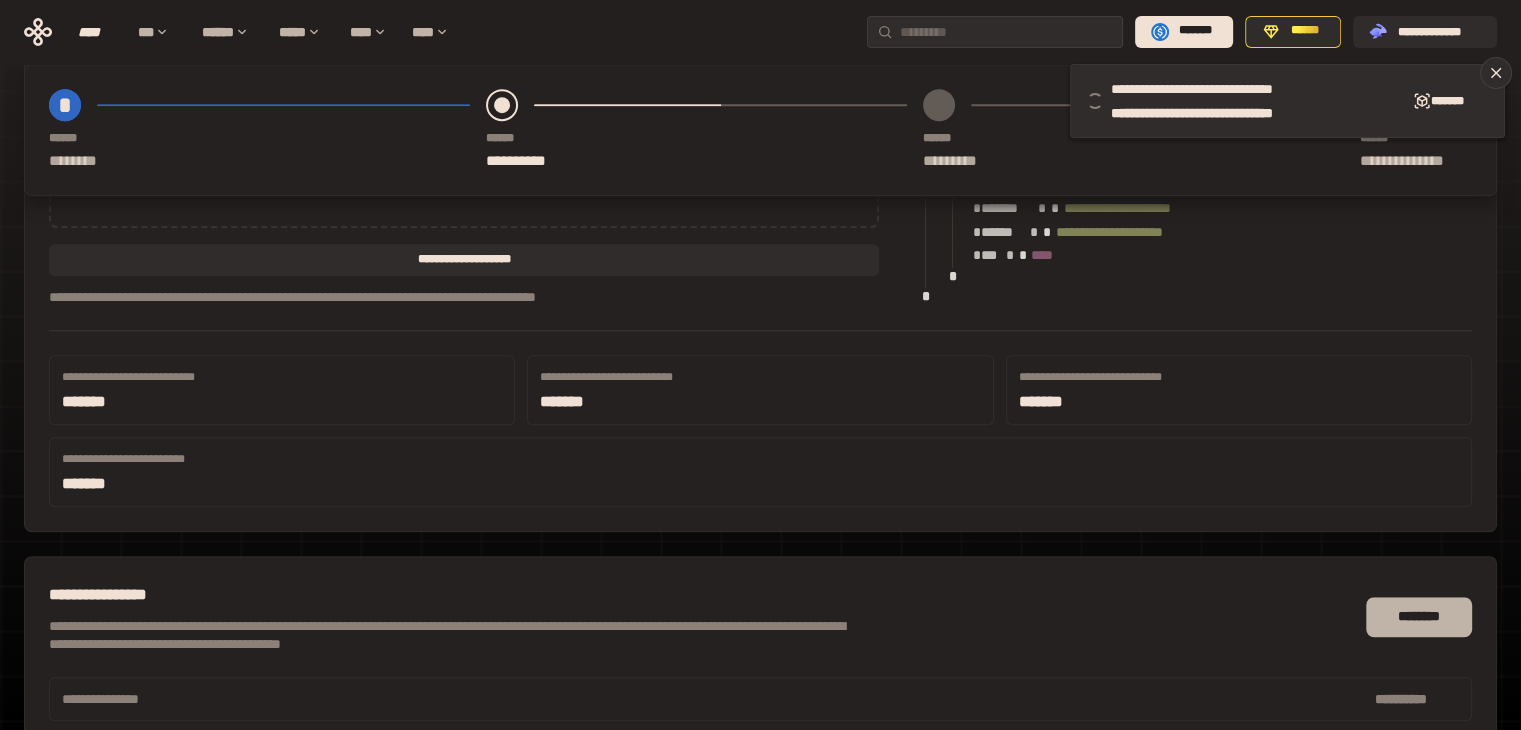 type on "*****" 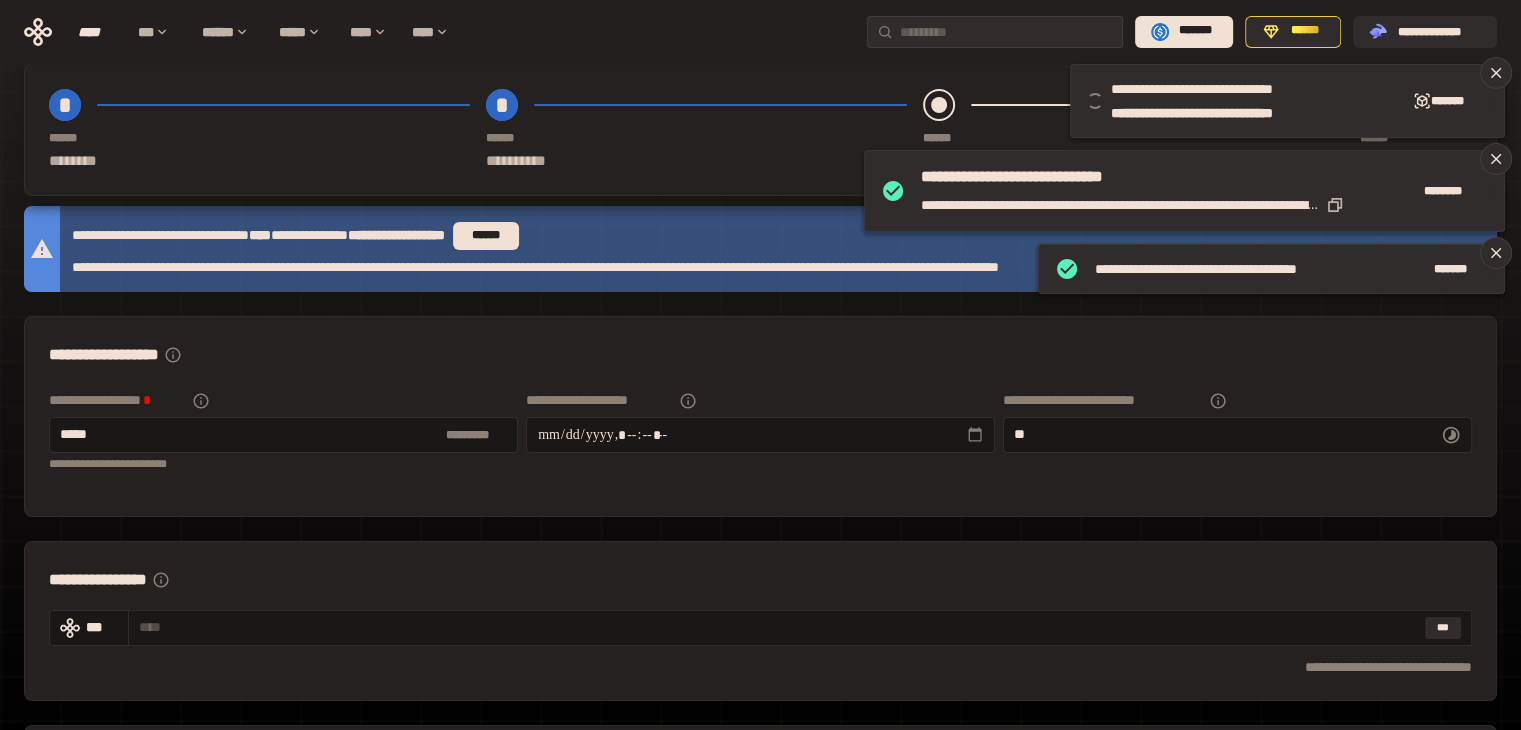scroll, scrollTop: 100, scrollLeft: 0, axis: vertical 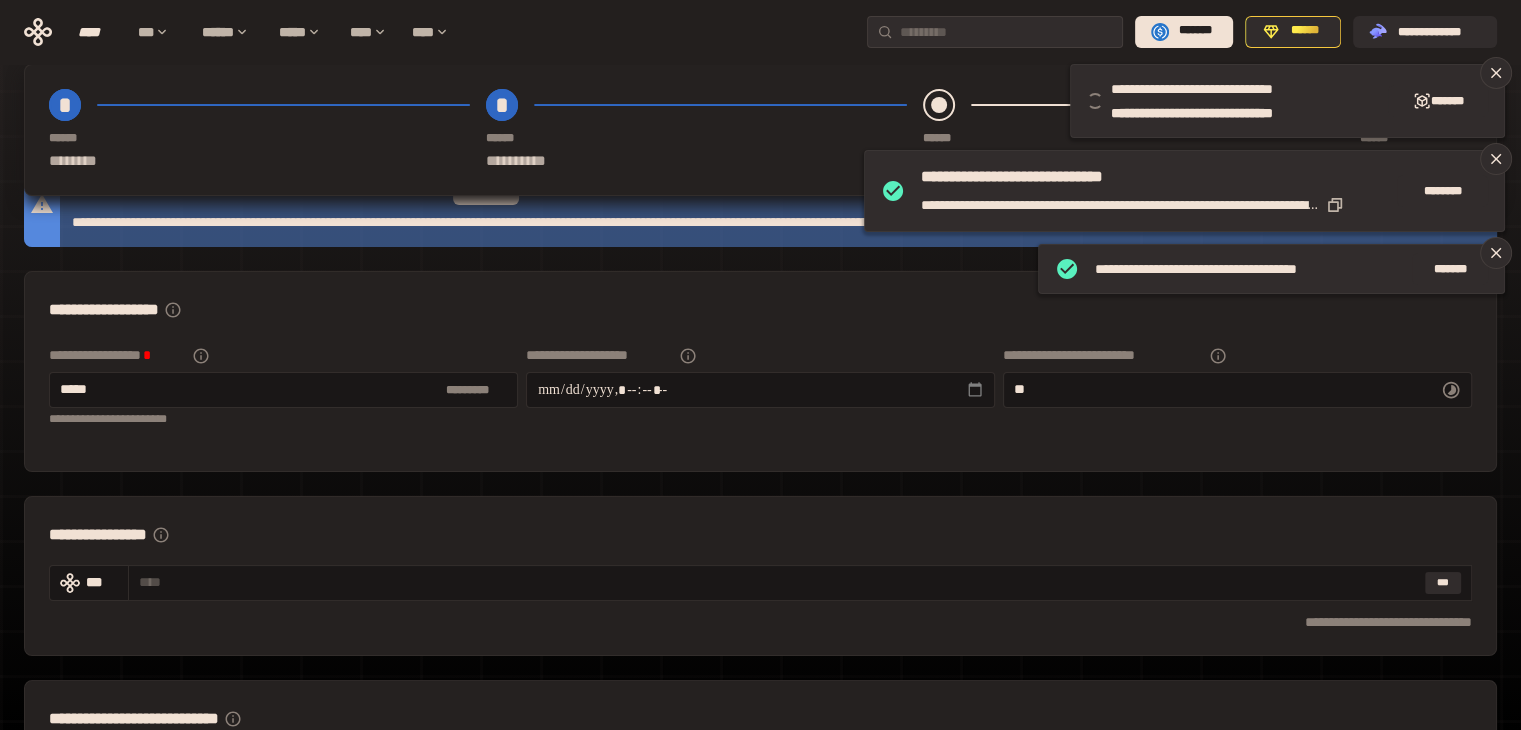 type on "**********" 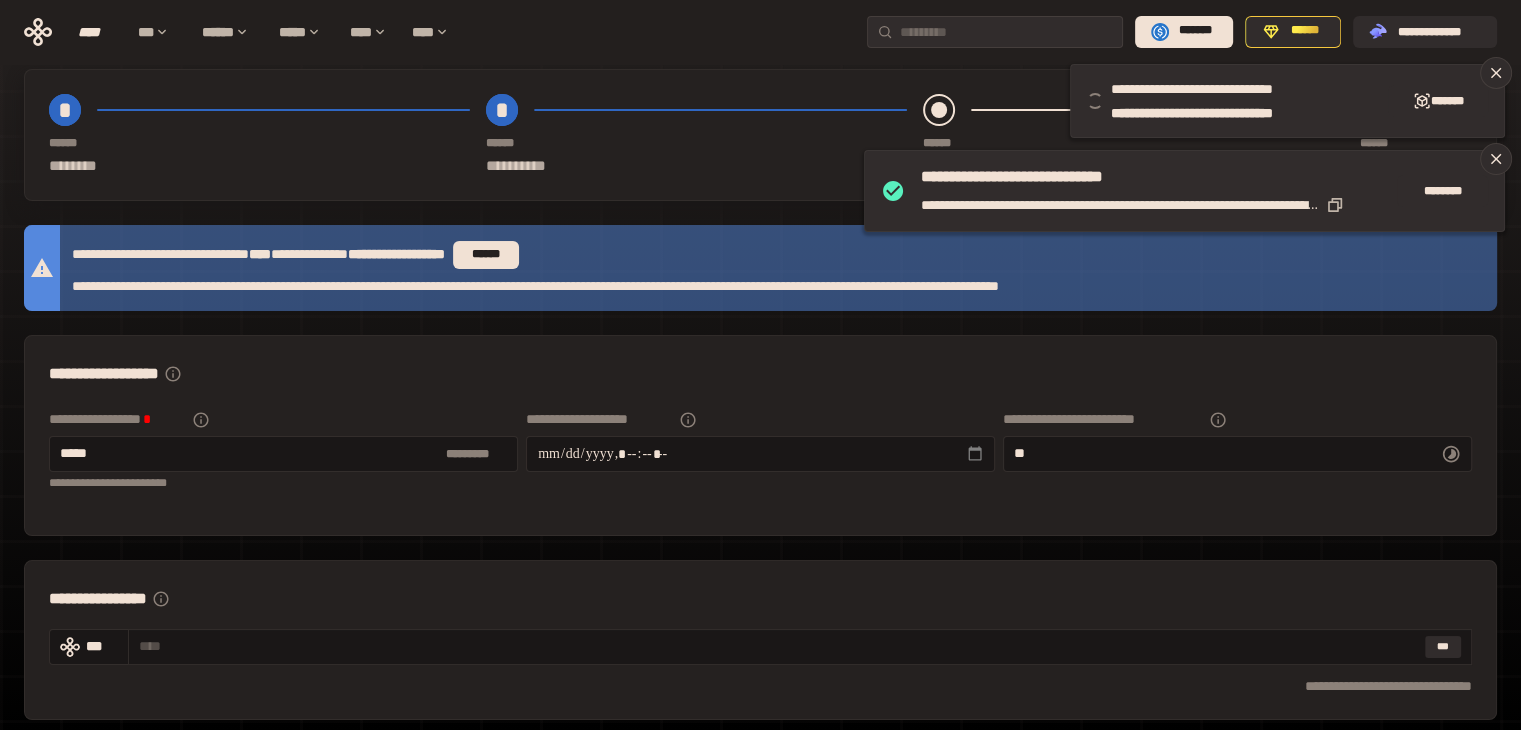 scroll, scrollTop: 0, scrollLeft: 0, axis: both 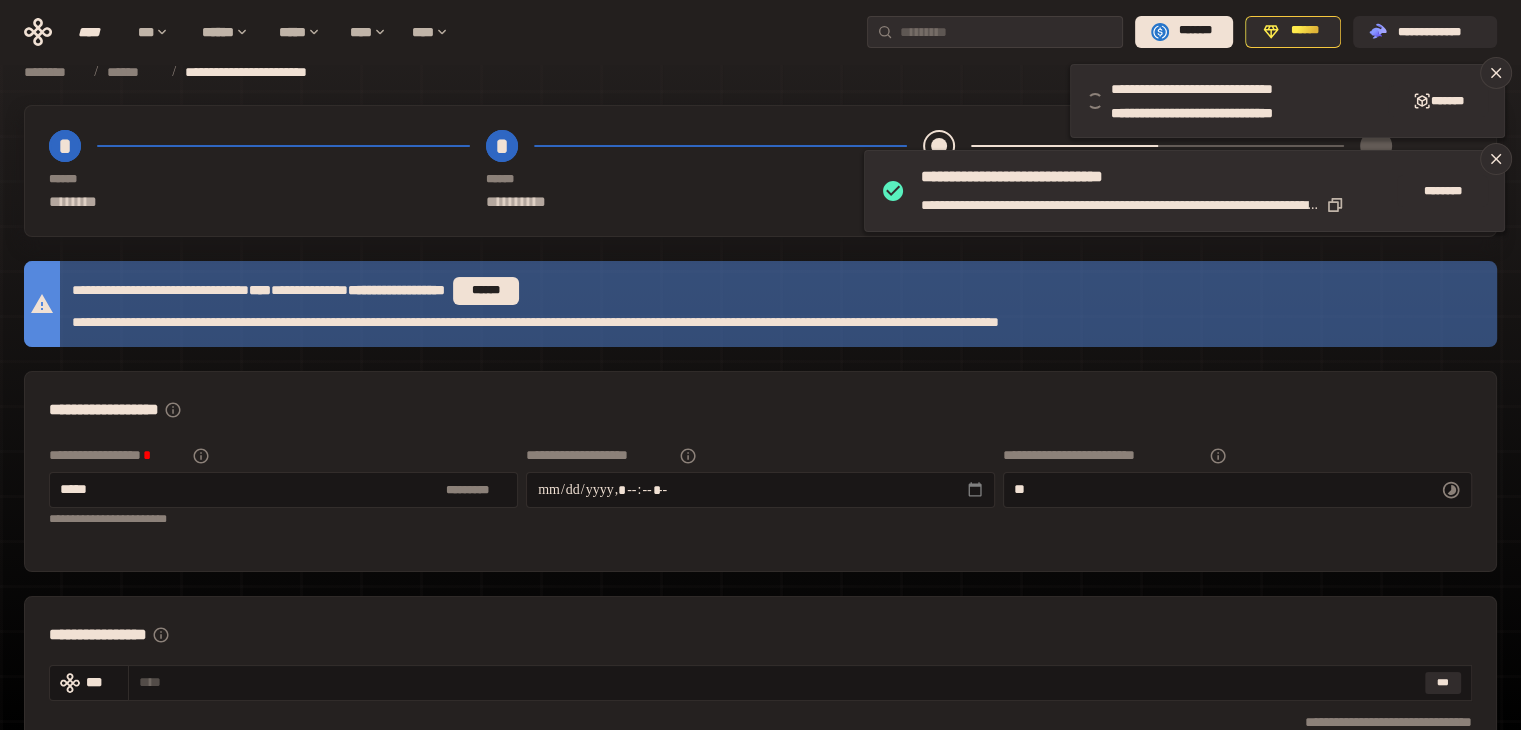 drag, startPoint x: 143, startPoint y: 490, endPoint x: 36, endPoint y: 487, distance: 107.042046 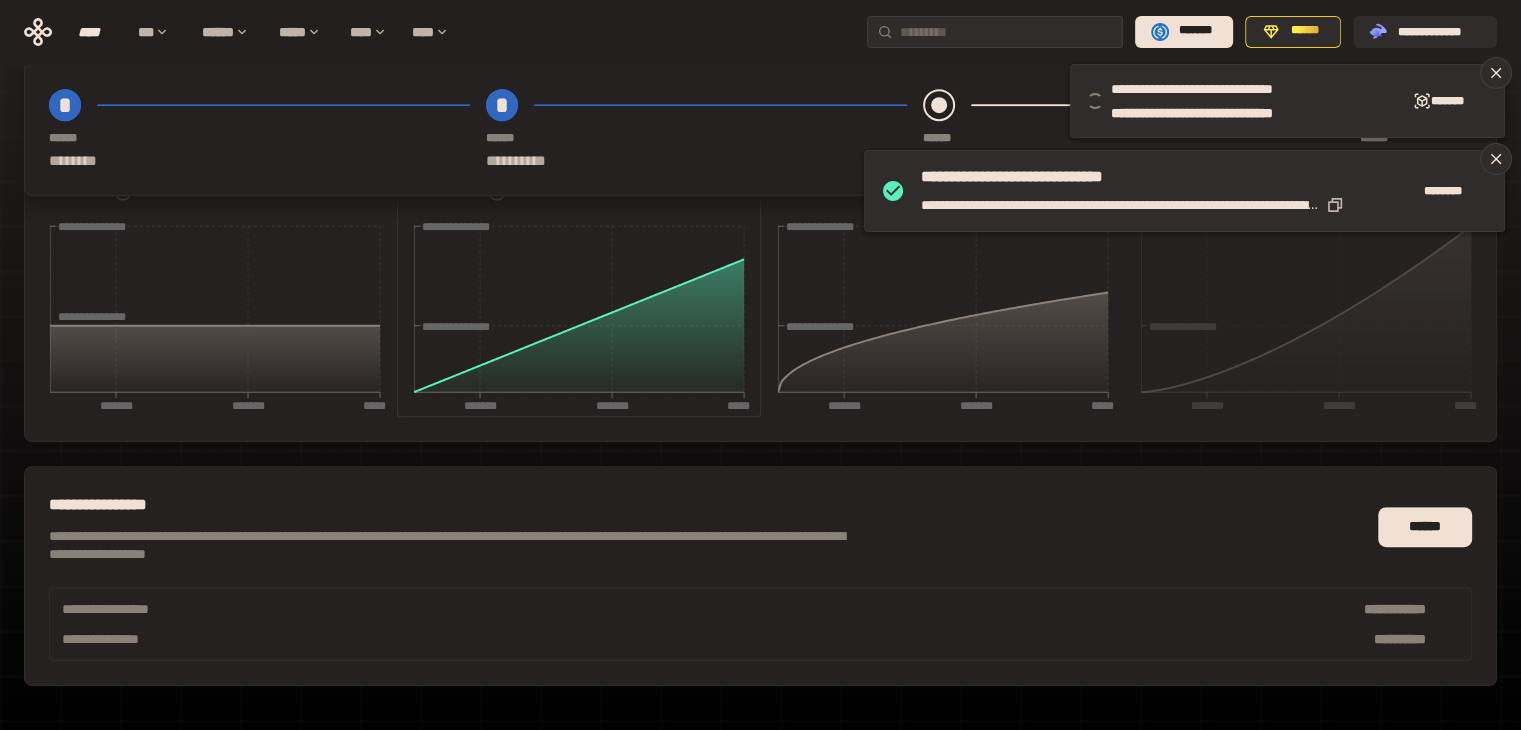 scroll, scrollTop: 948, scrollLeft: 0, axis: vertical 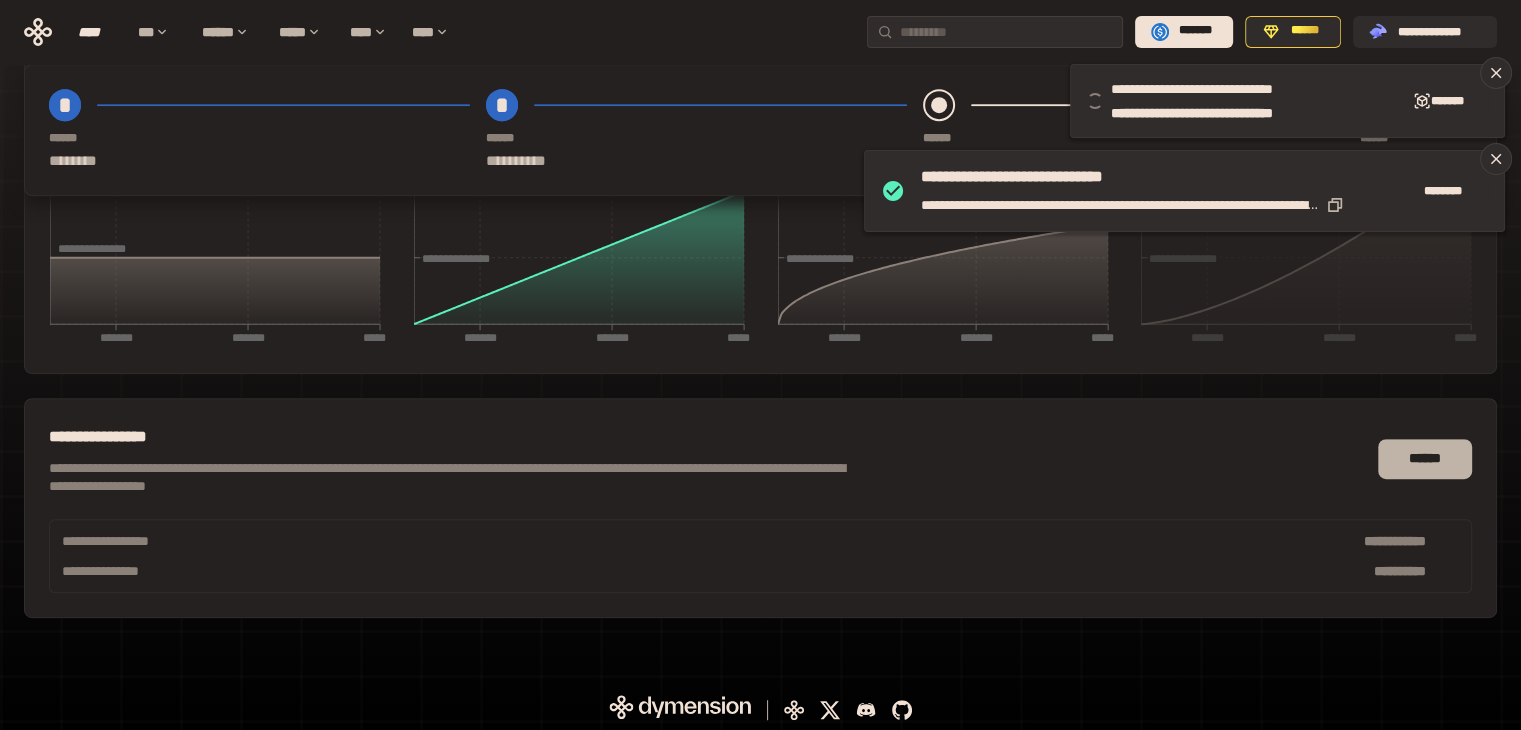type on "***" 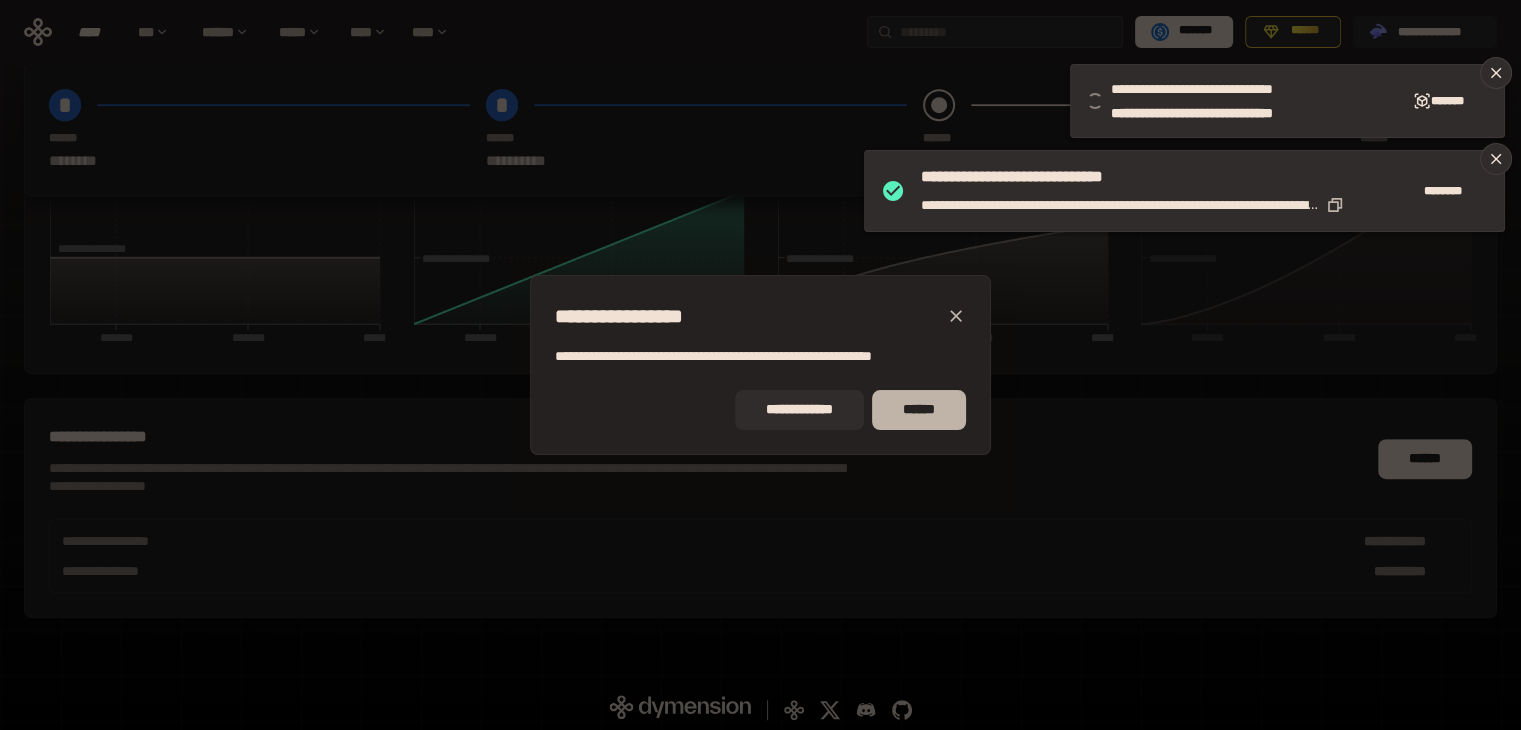 click on "******" at bounding box center [919, 410] 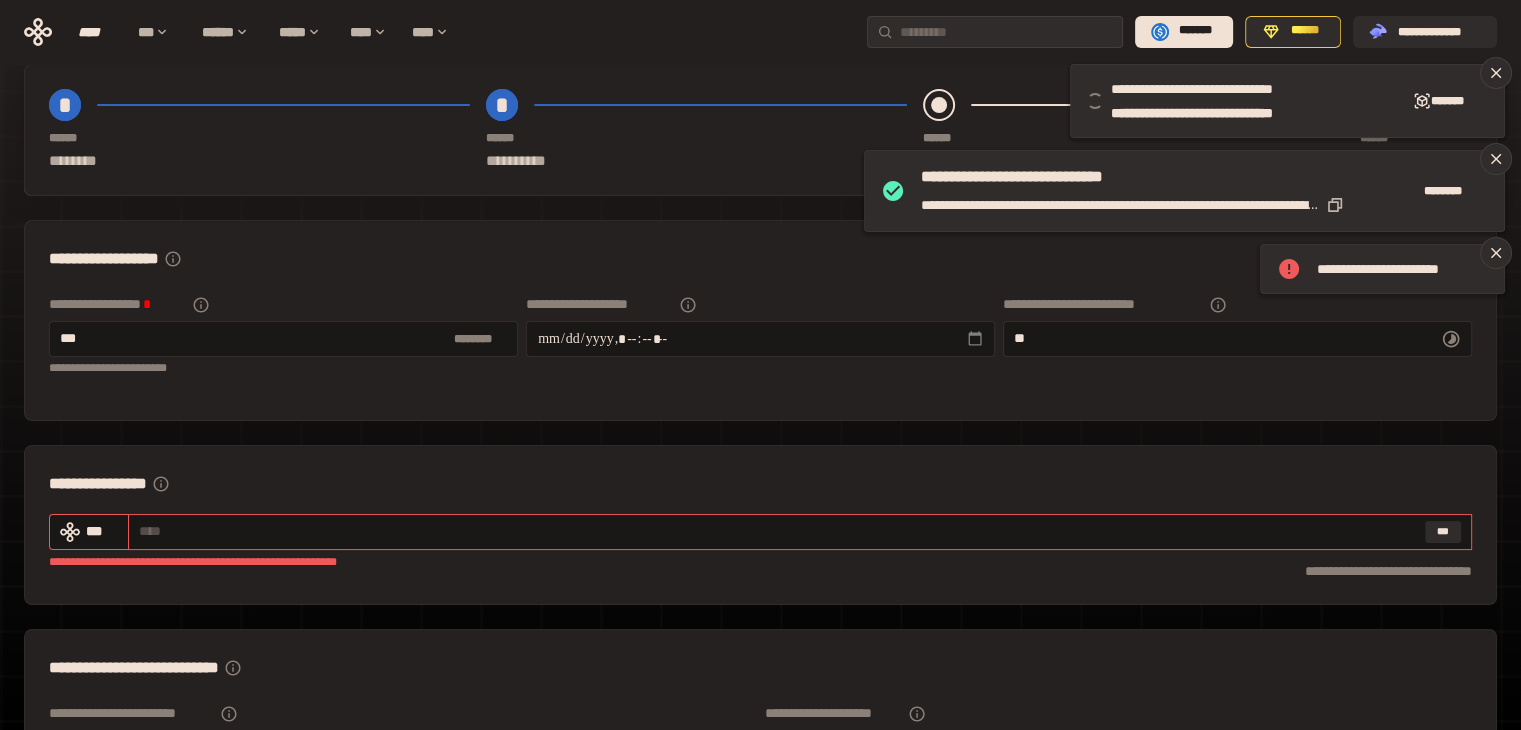scroll, scrollTop: 148, scrollLeft: 0, axis: vertical 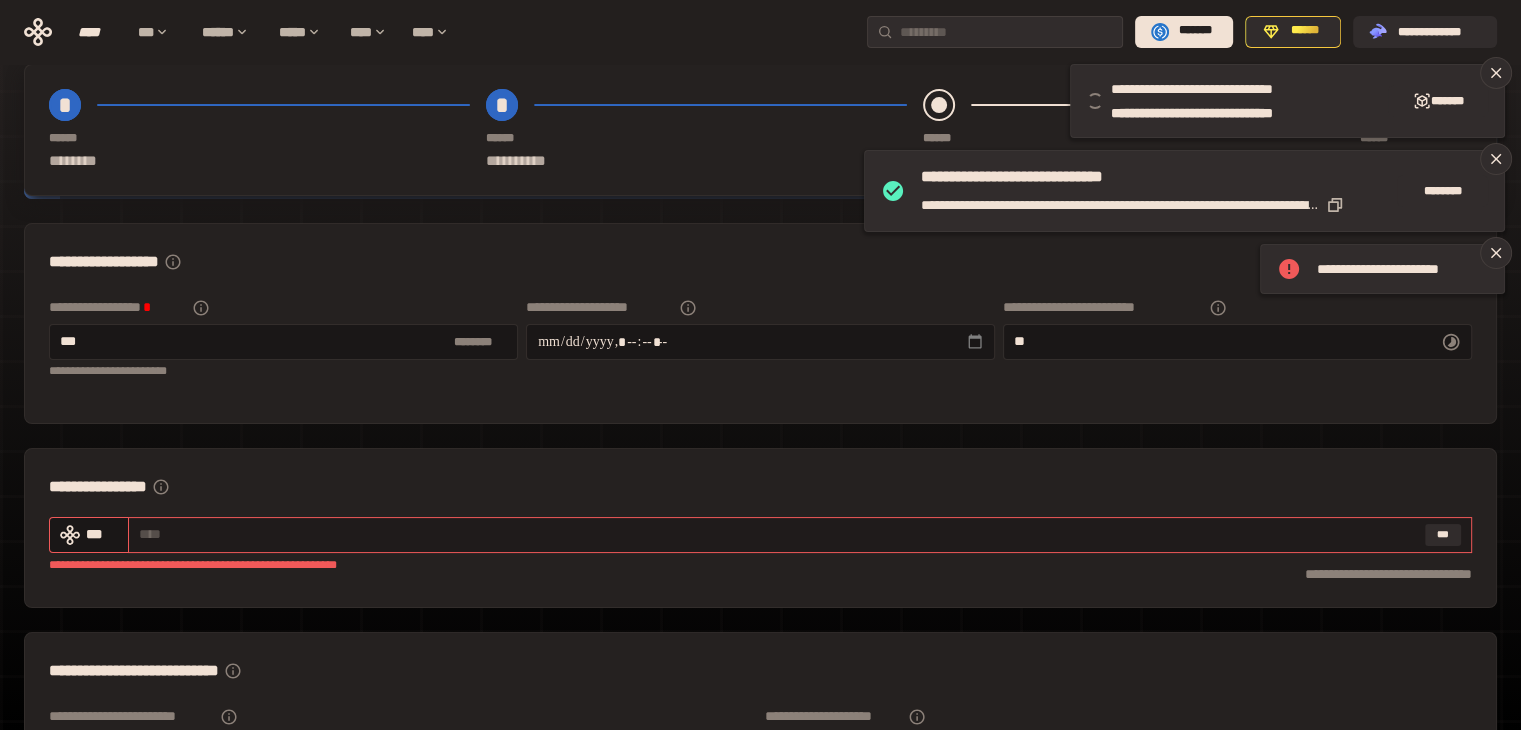 click on "***" at bounding box center (800, 535) 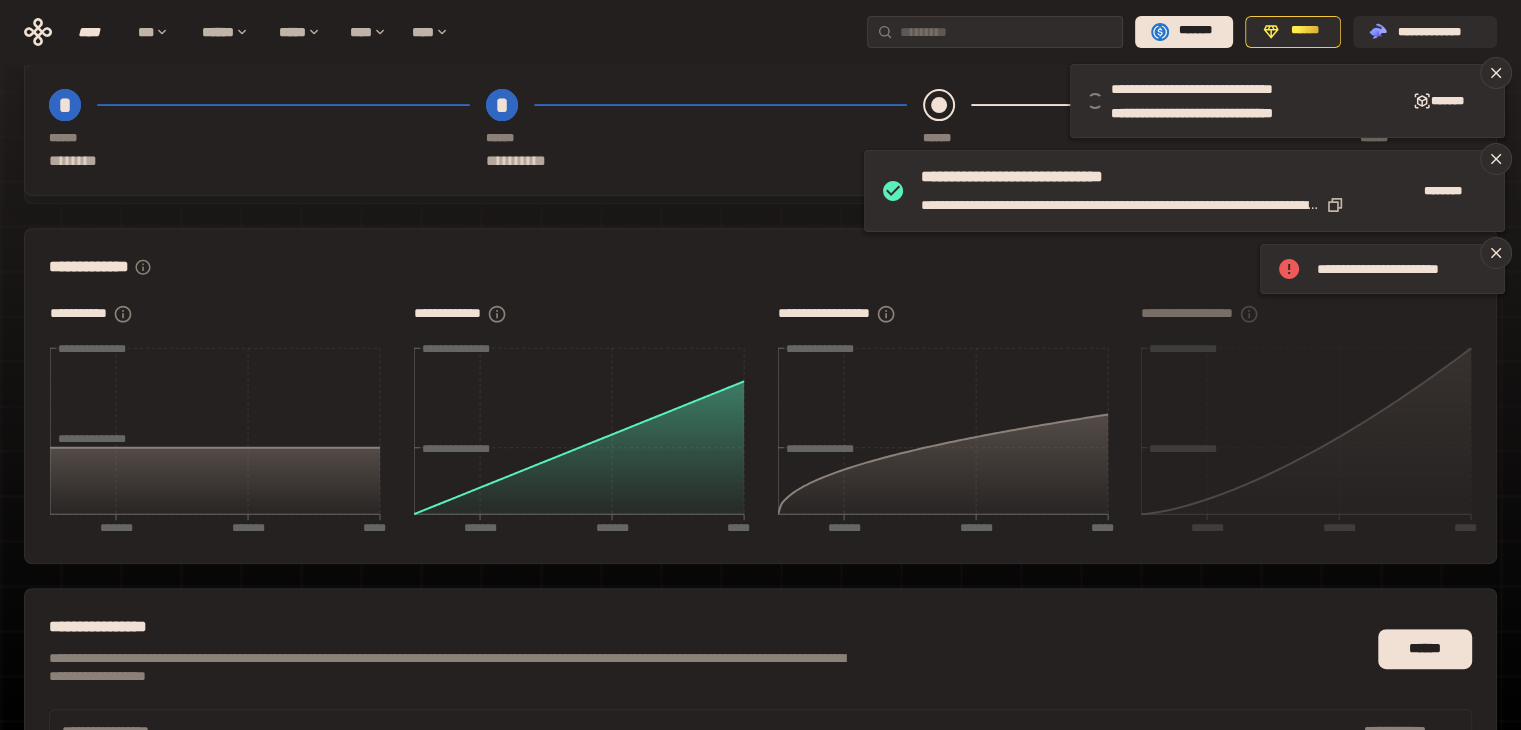 scroll, scrollTop: 948, scrollLeft: 0, axis: vertical 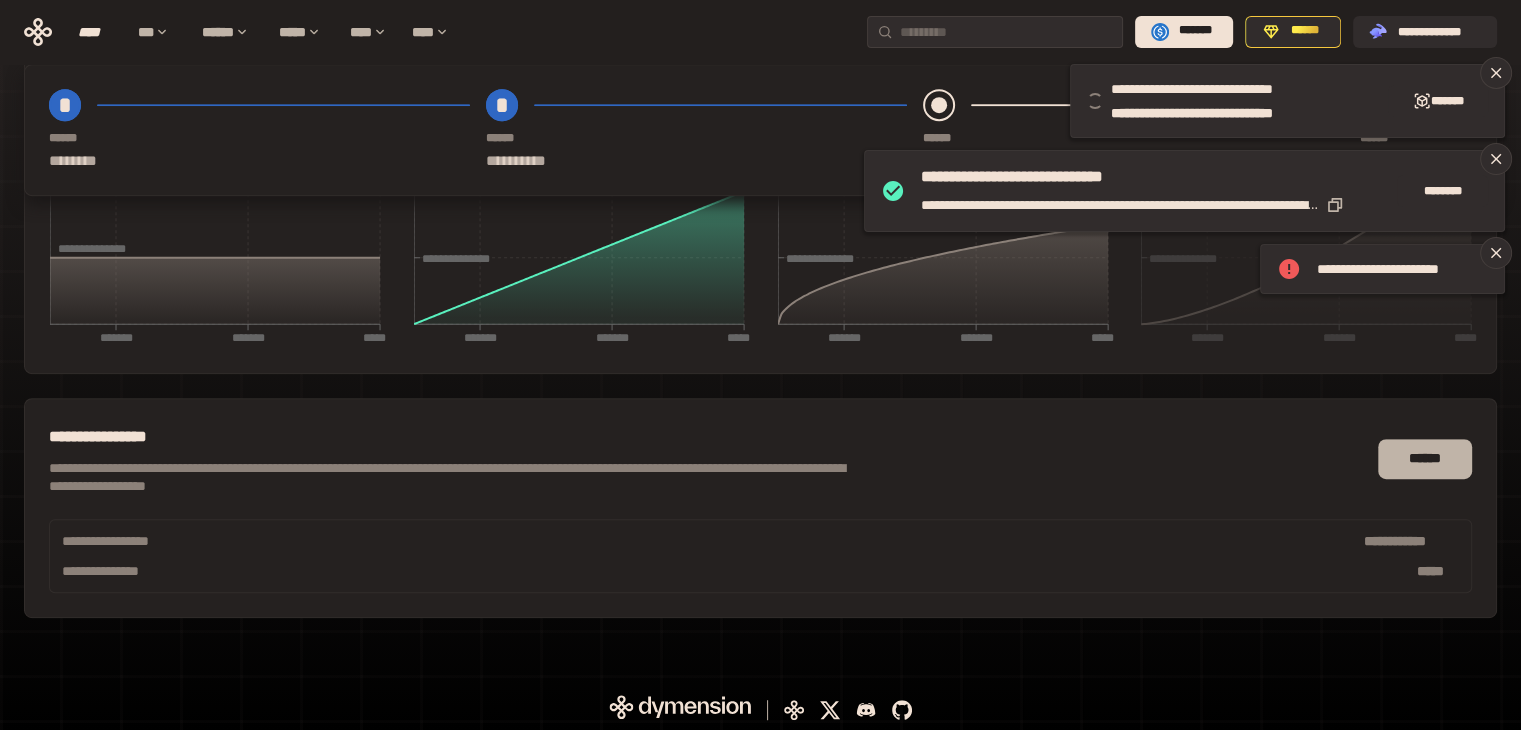 type on "*" 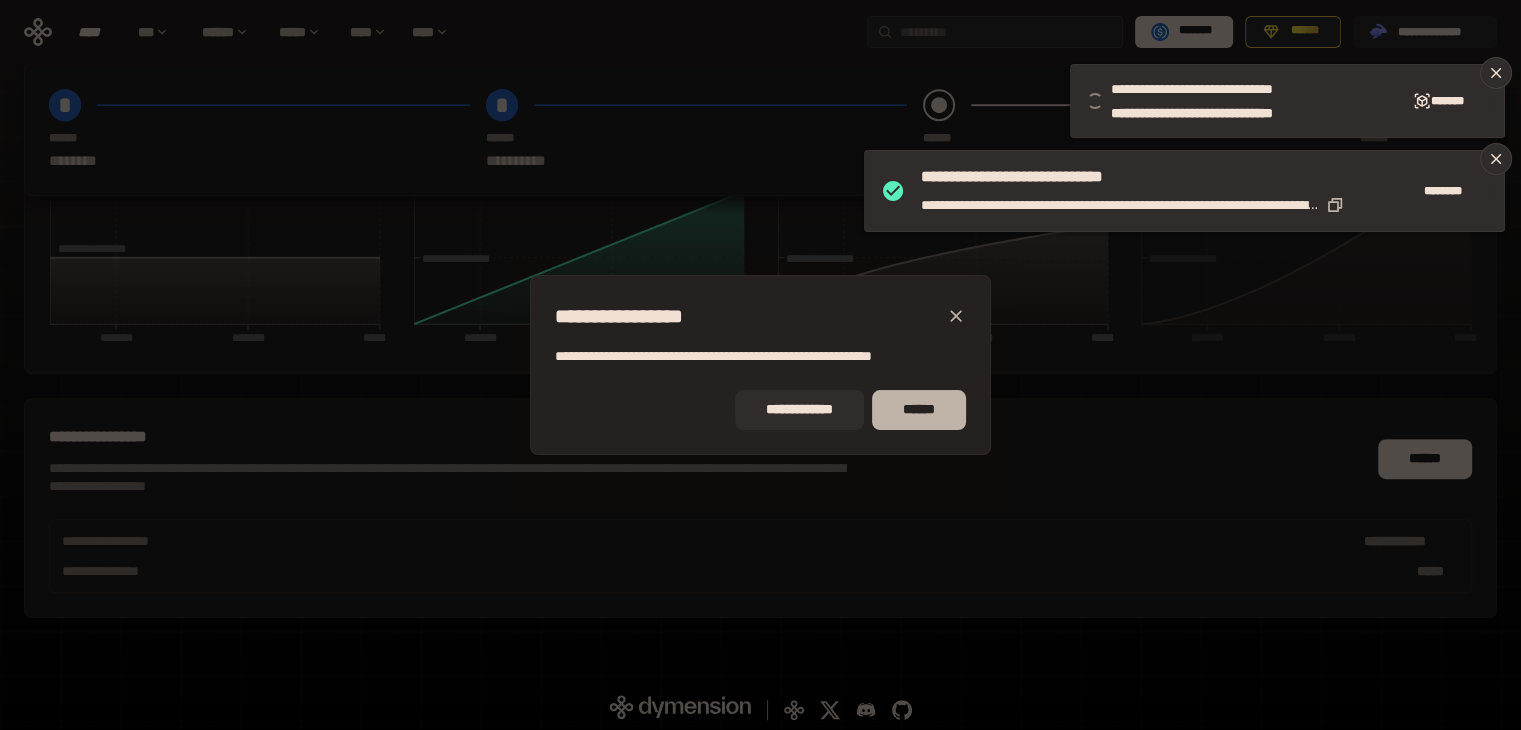 click on "******" at bounding box center (919, 410) 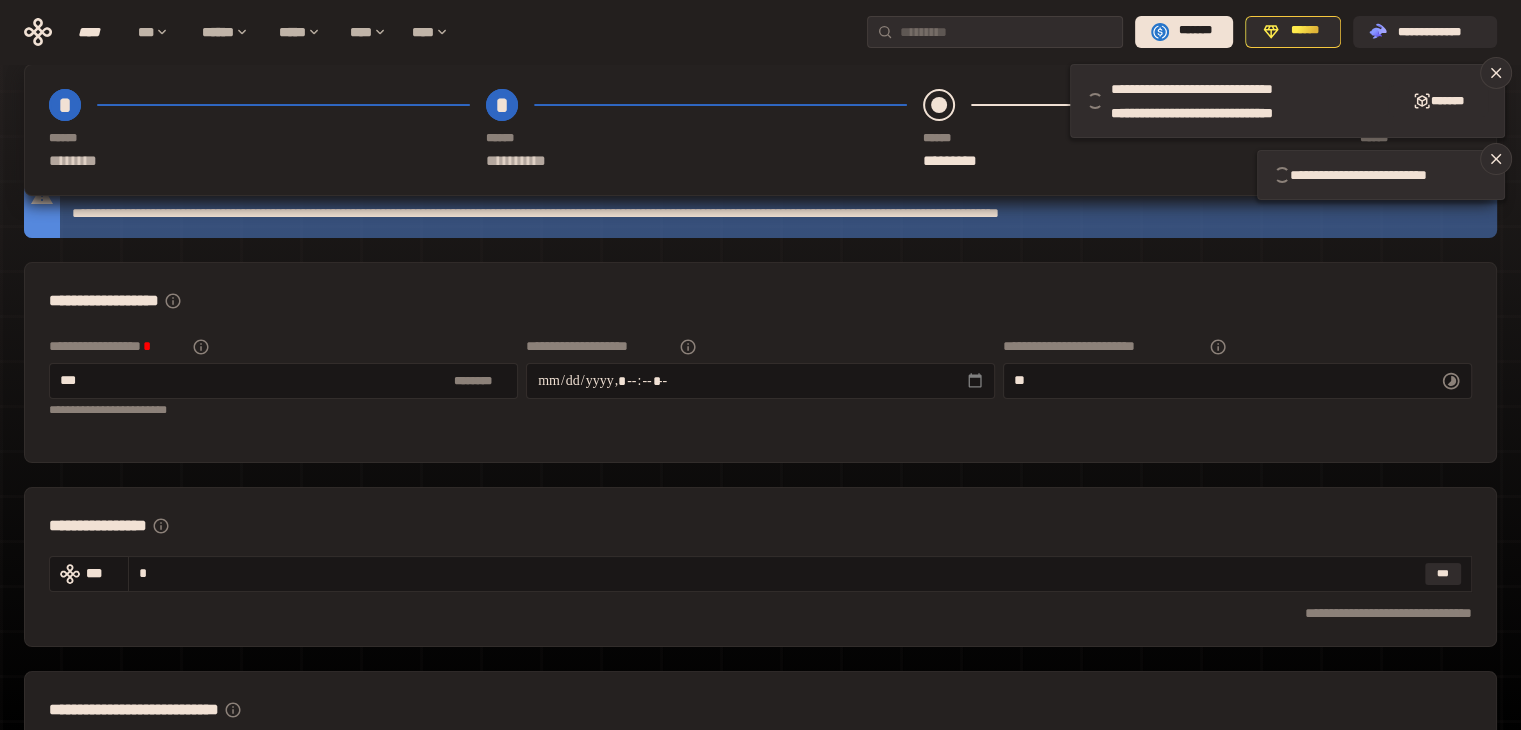 scroll, scrollTop: 0, scrollLeft: 0, axis: both 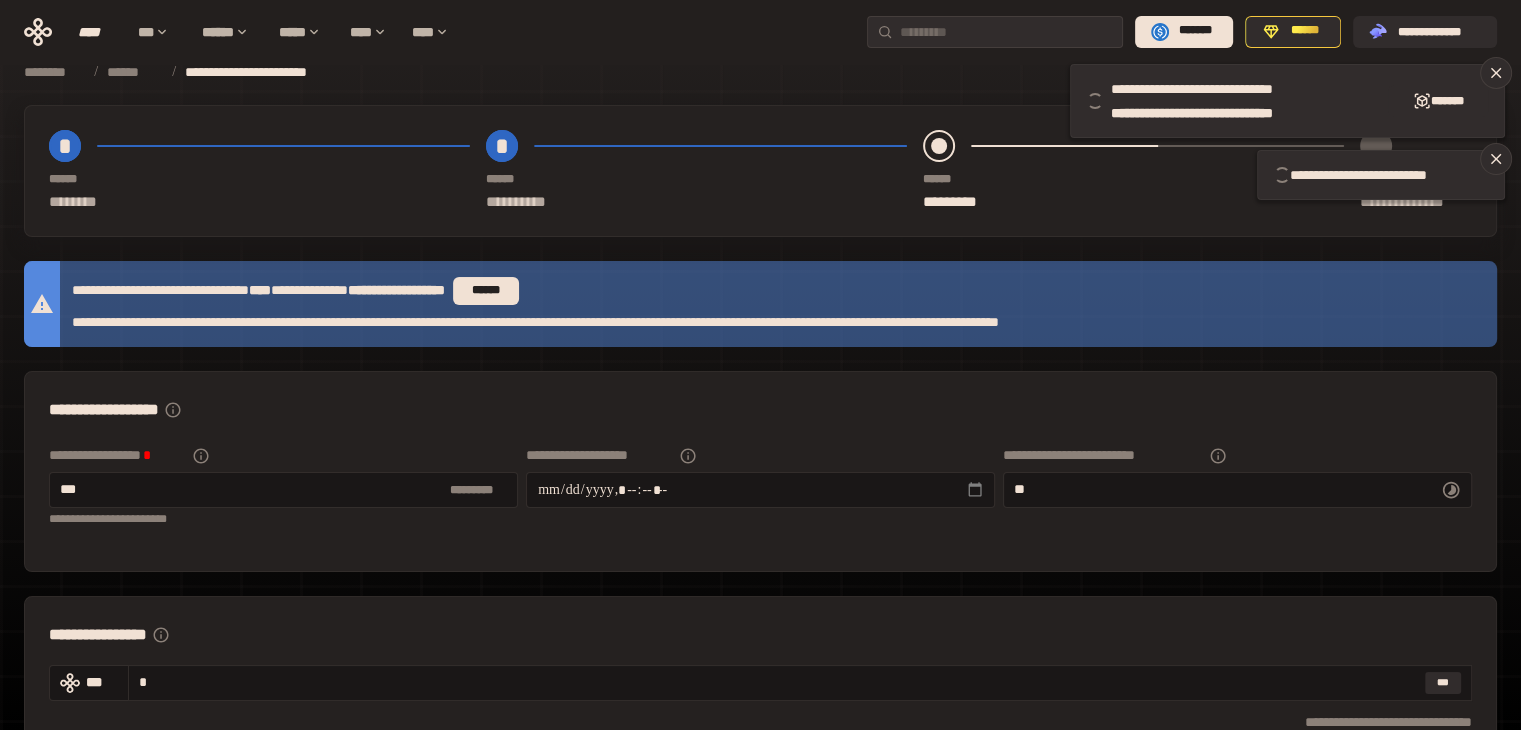 type on "**********" 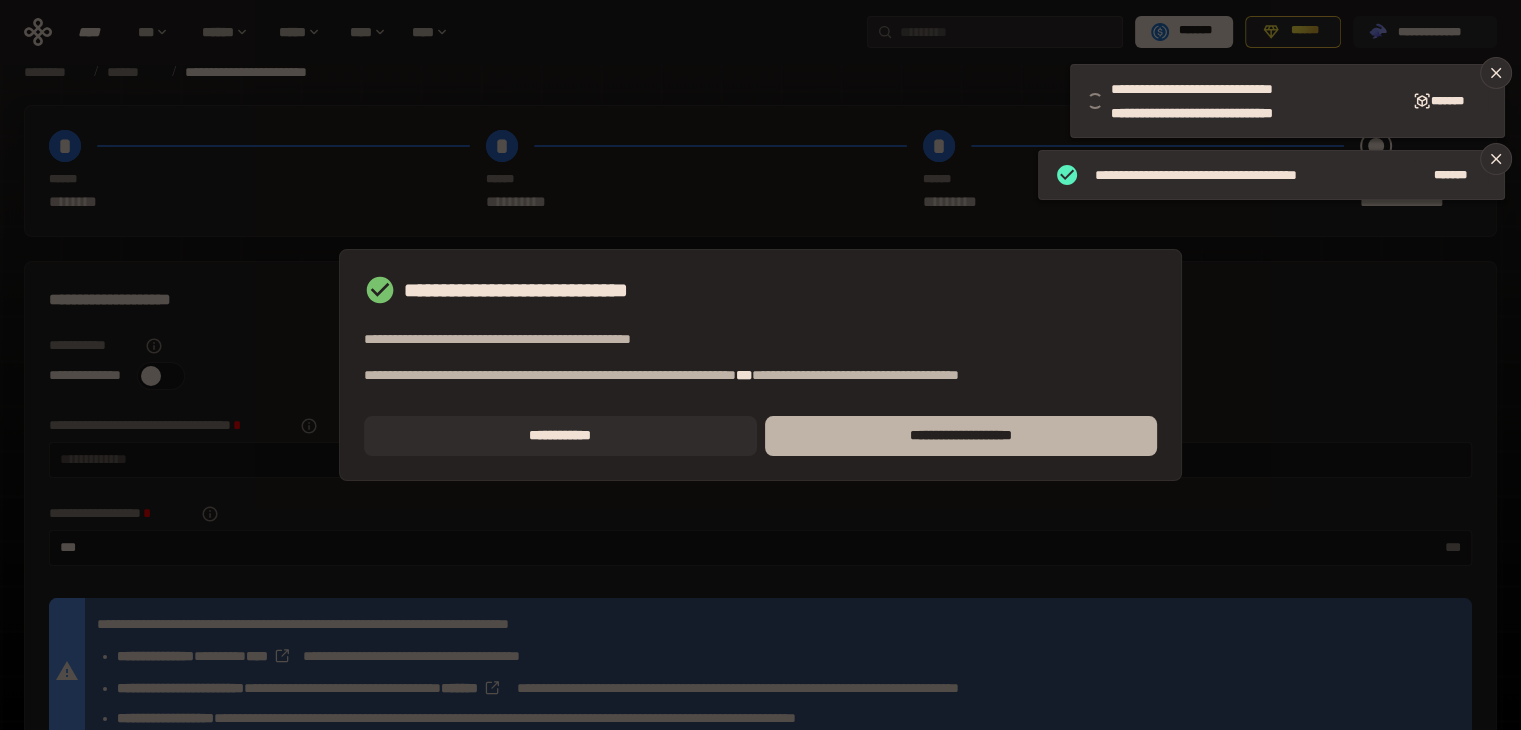 click on "**********" at bounding box center (961, 436) 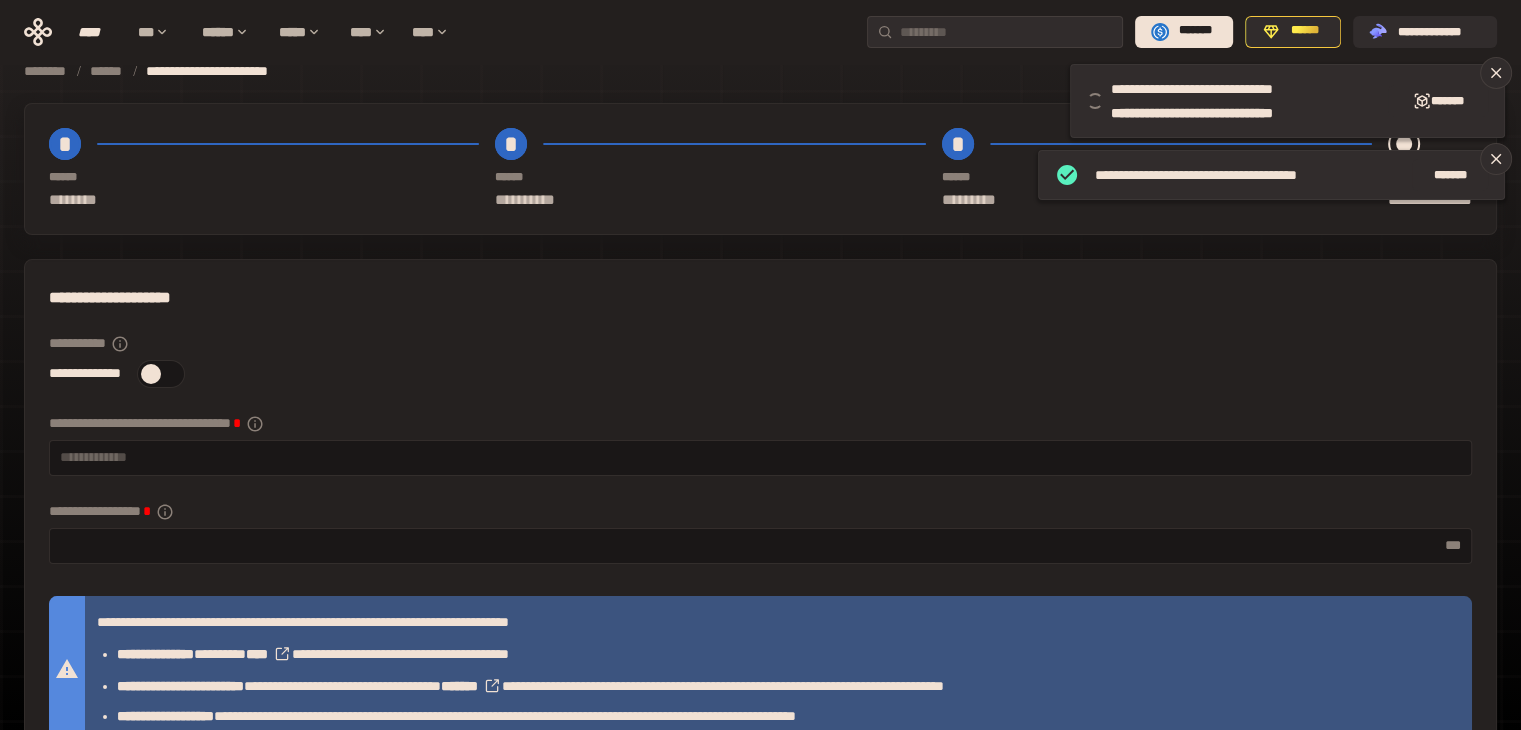 type on "***" 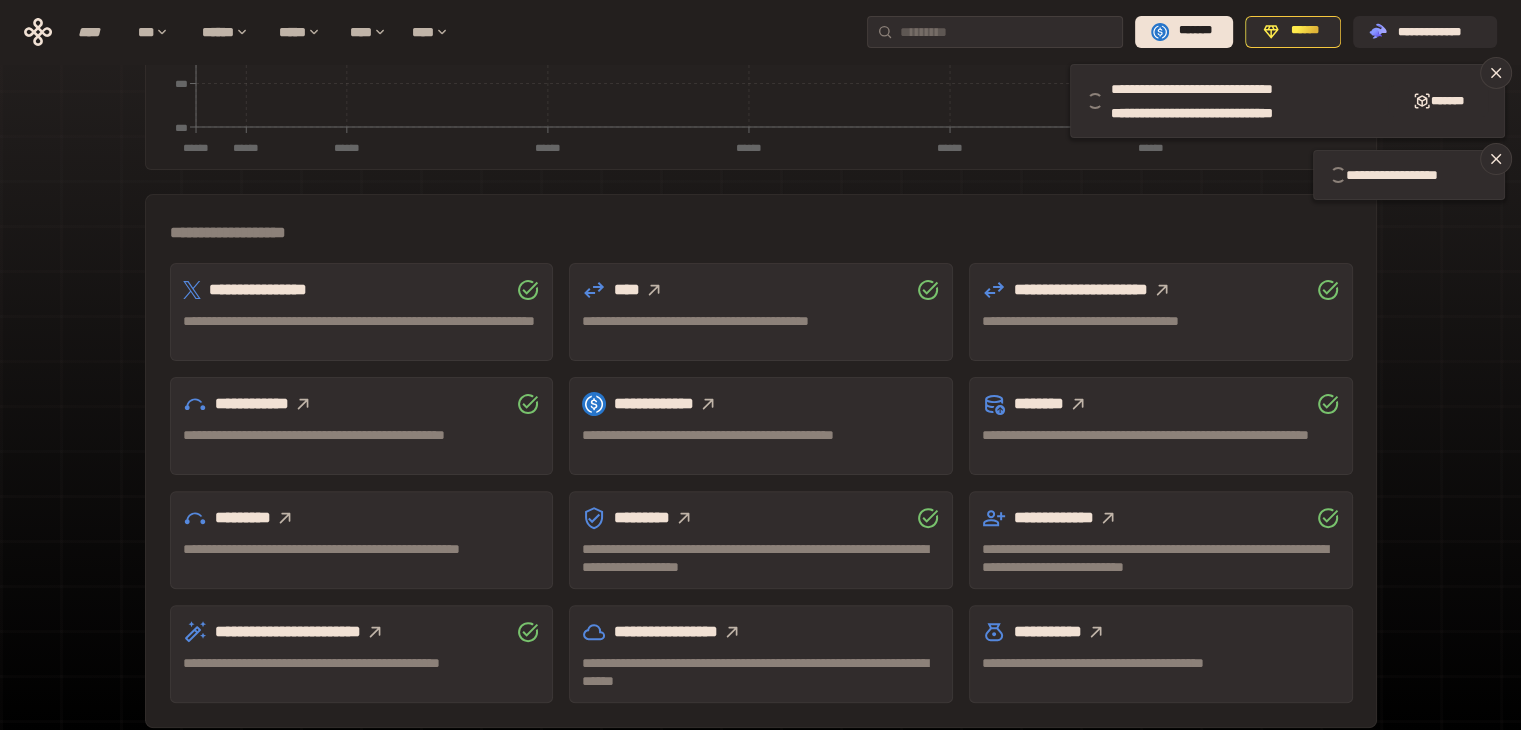scroll, scrollTop: 475, scrollLeft: 0, axis: vertical 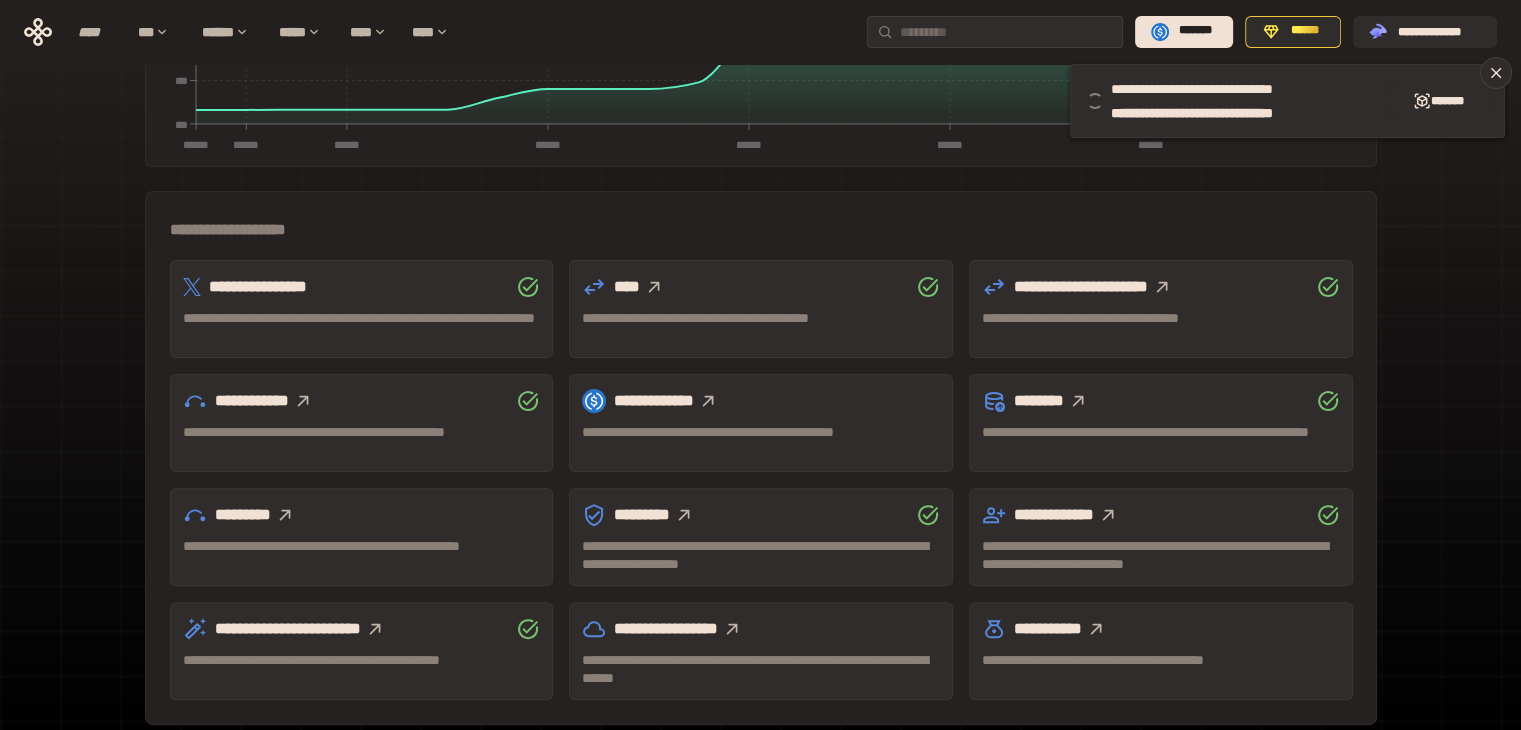 click 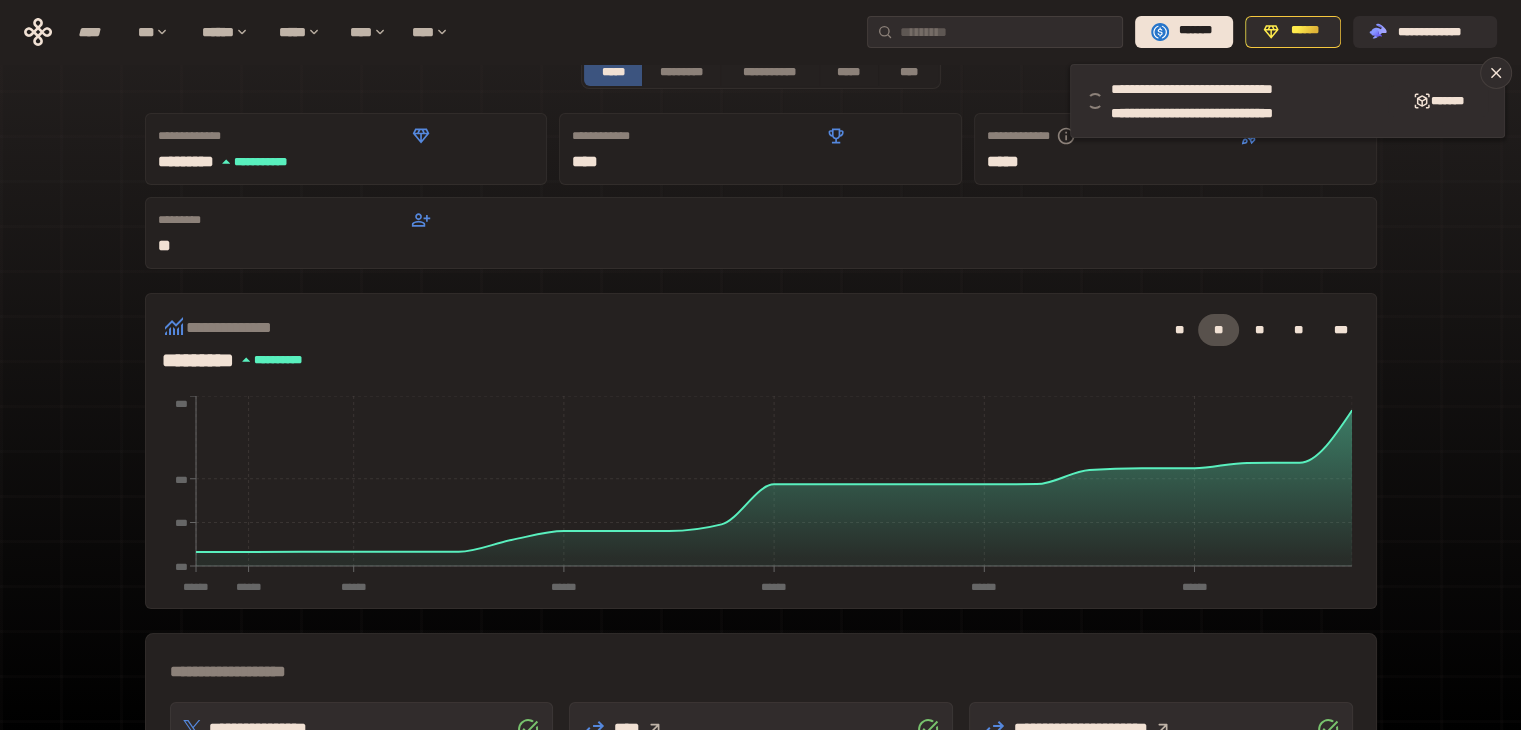 scroll, scrollTop: 0, scrollLeft: 0, axis: both 